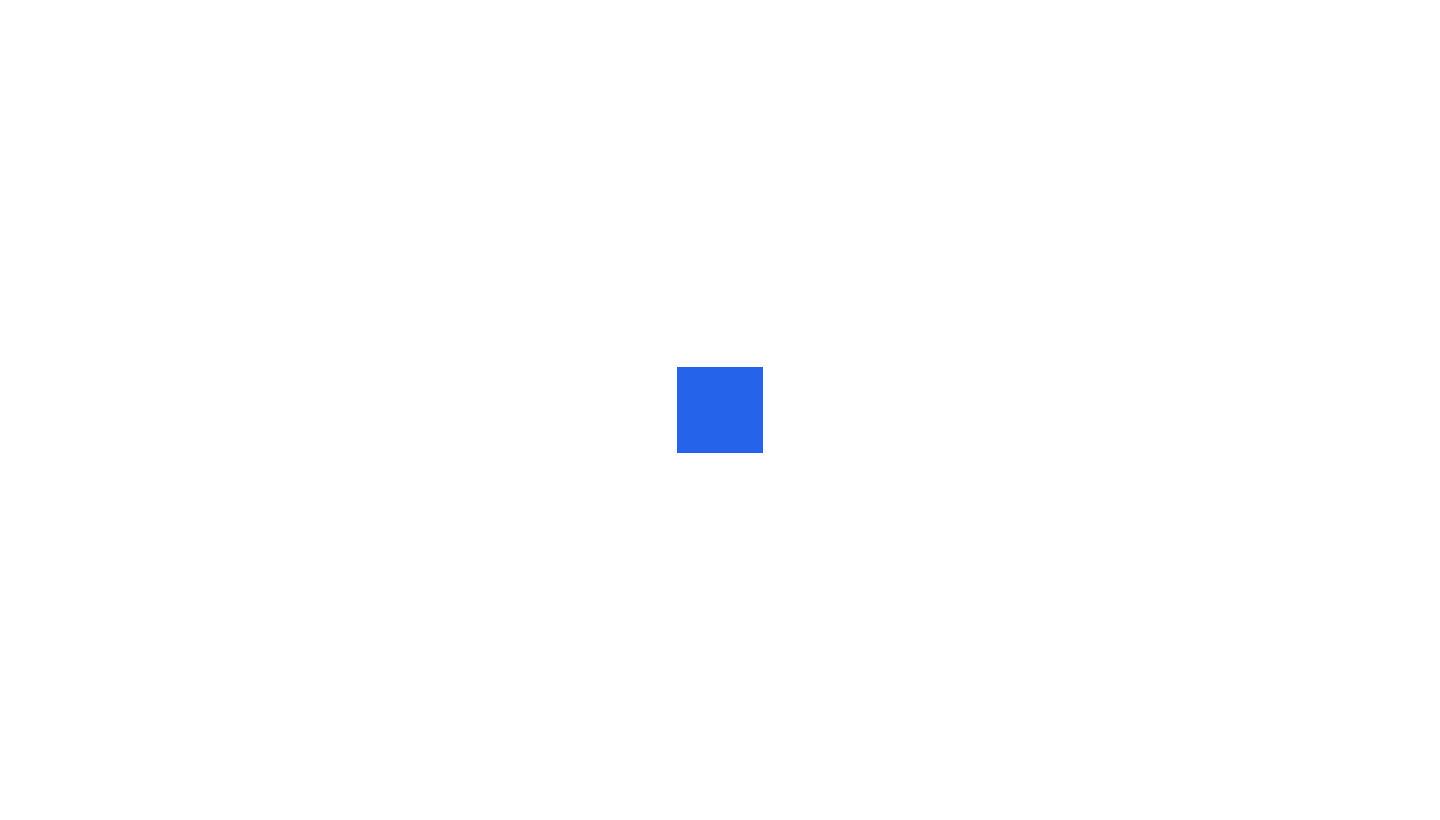 scroll, scrollTop: 0, scrollLeft: 0, axis: both 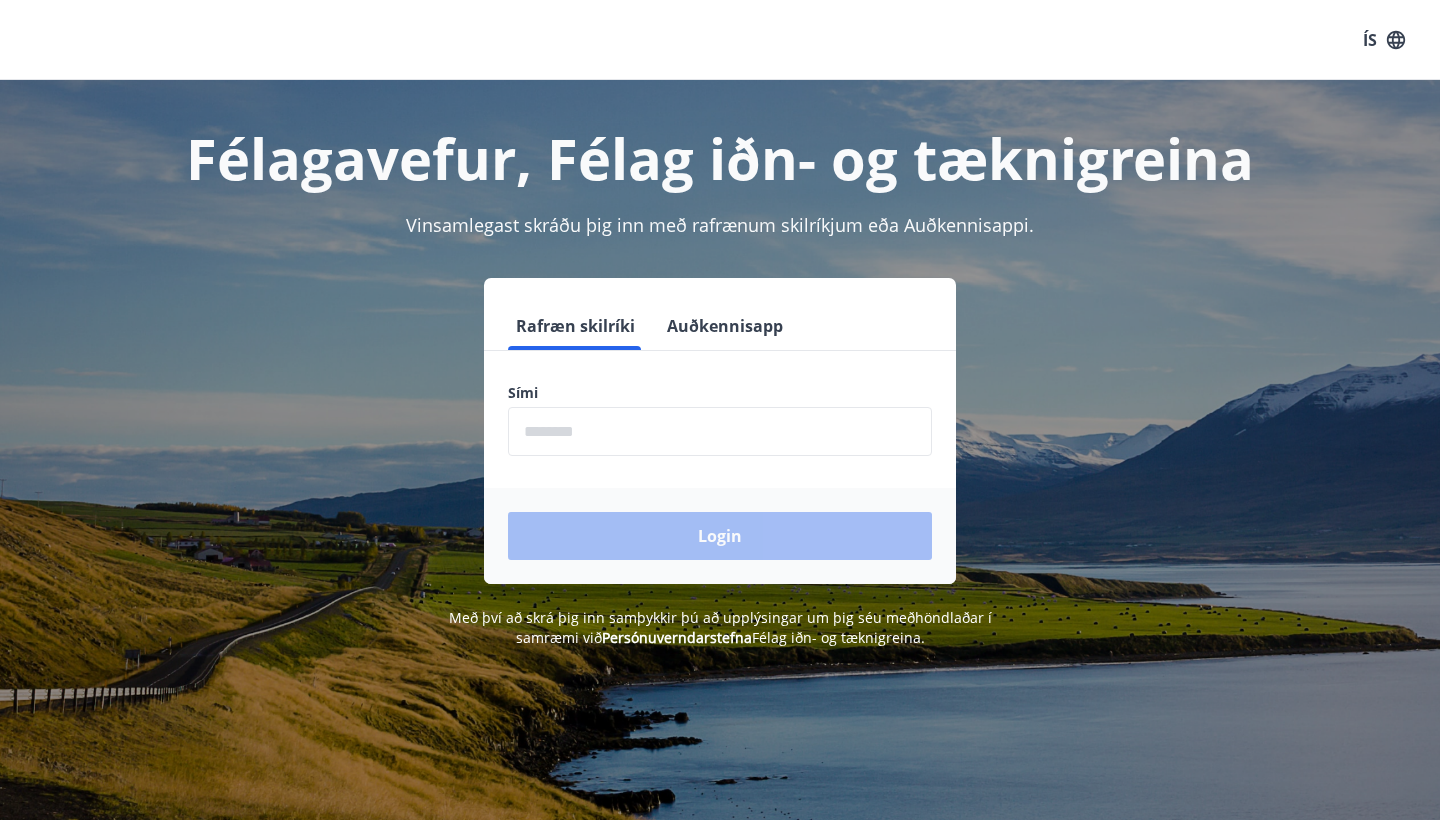 click at bounding box center (720, 431) 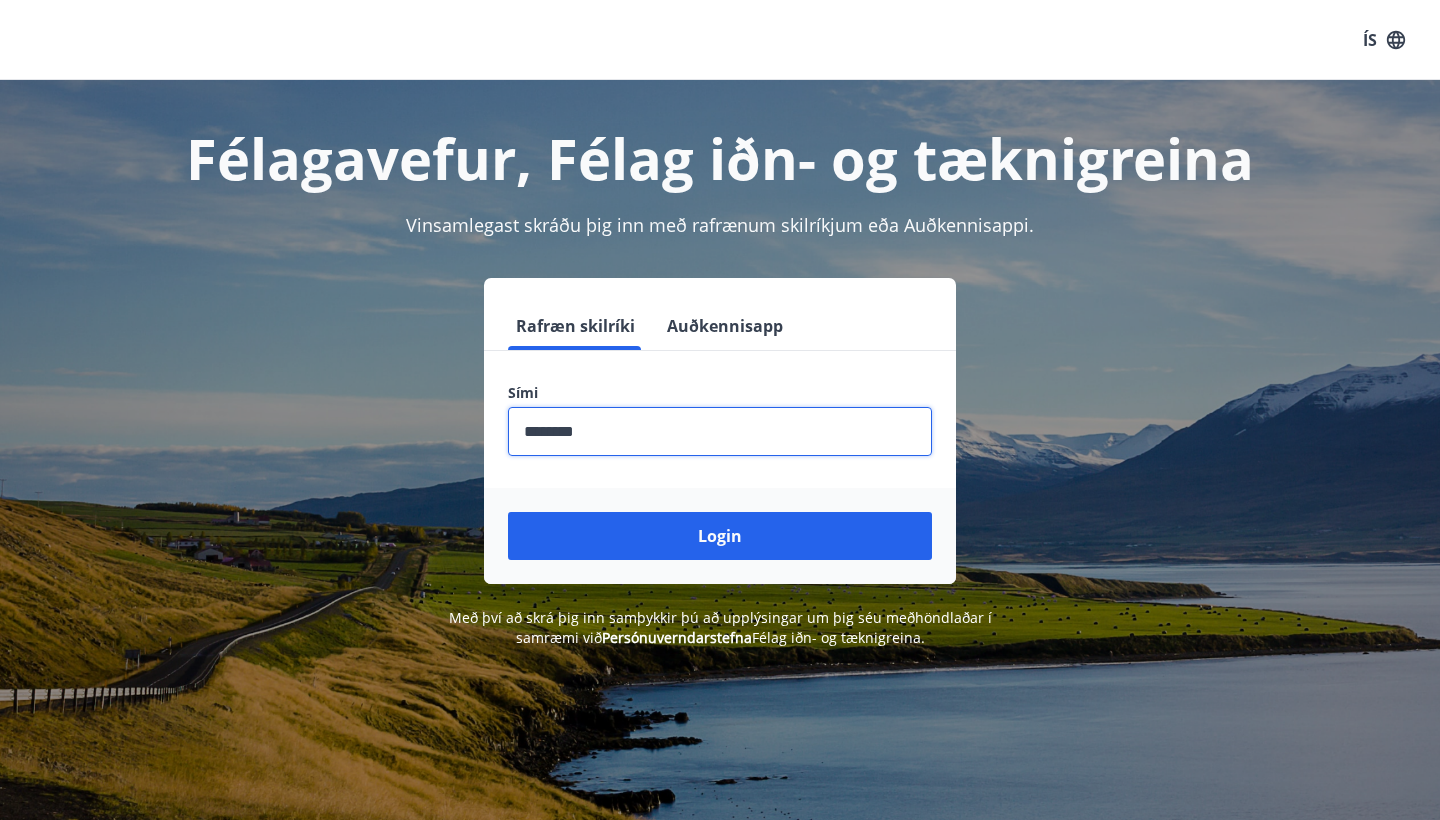 type on "********" 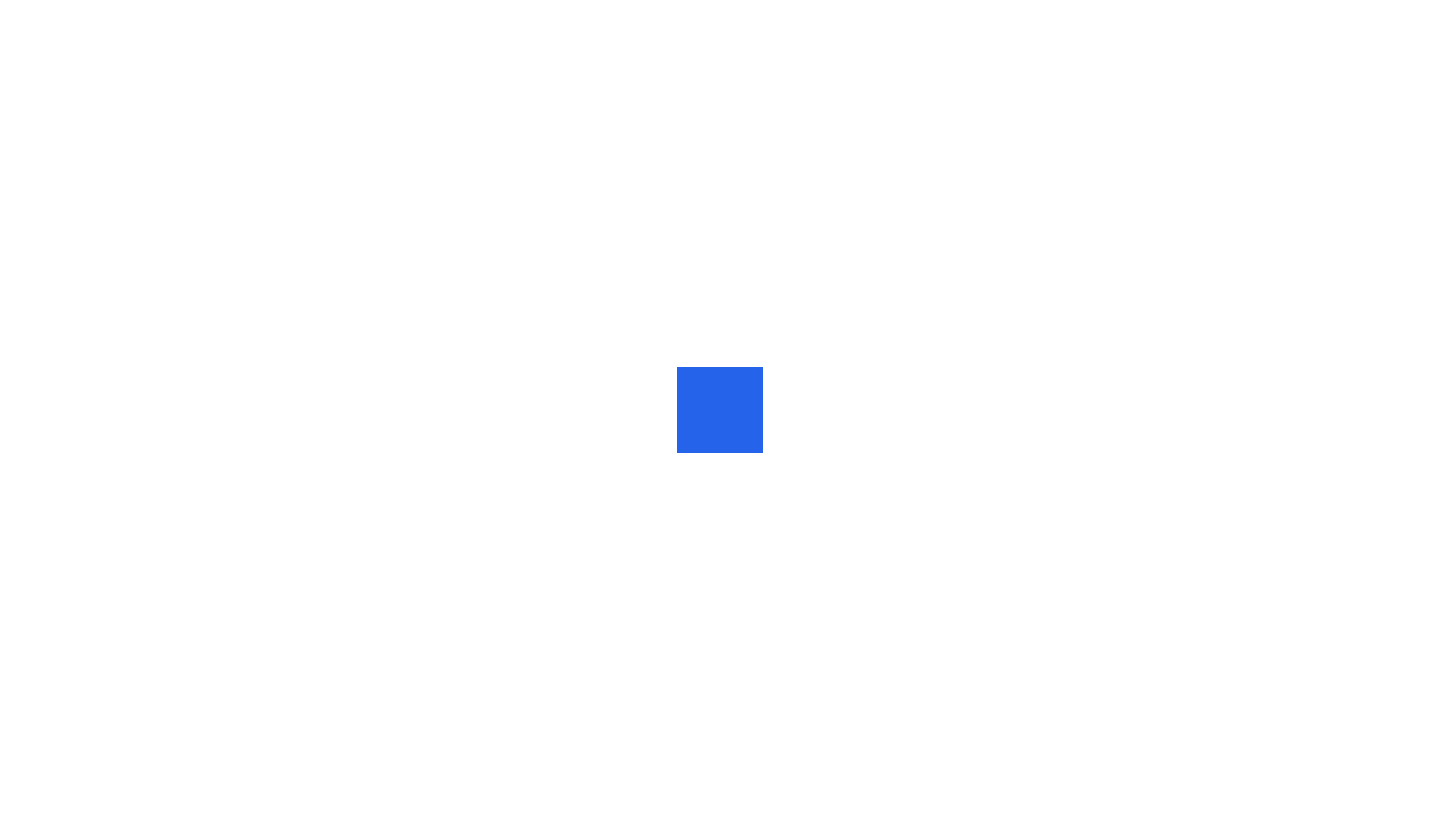 scroll, scrollTop: 0, scrollLeft: 0, axis: both 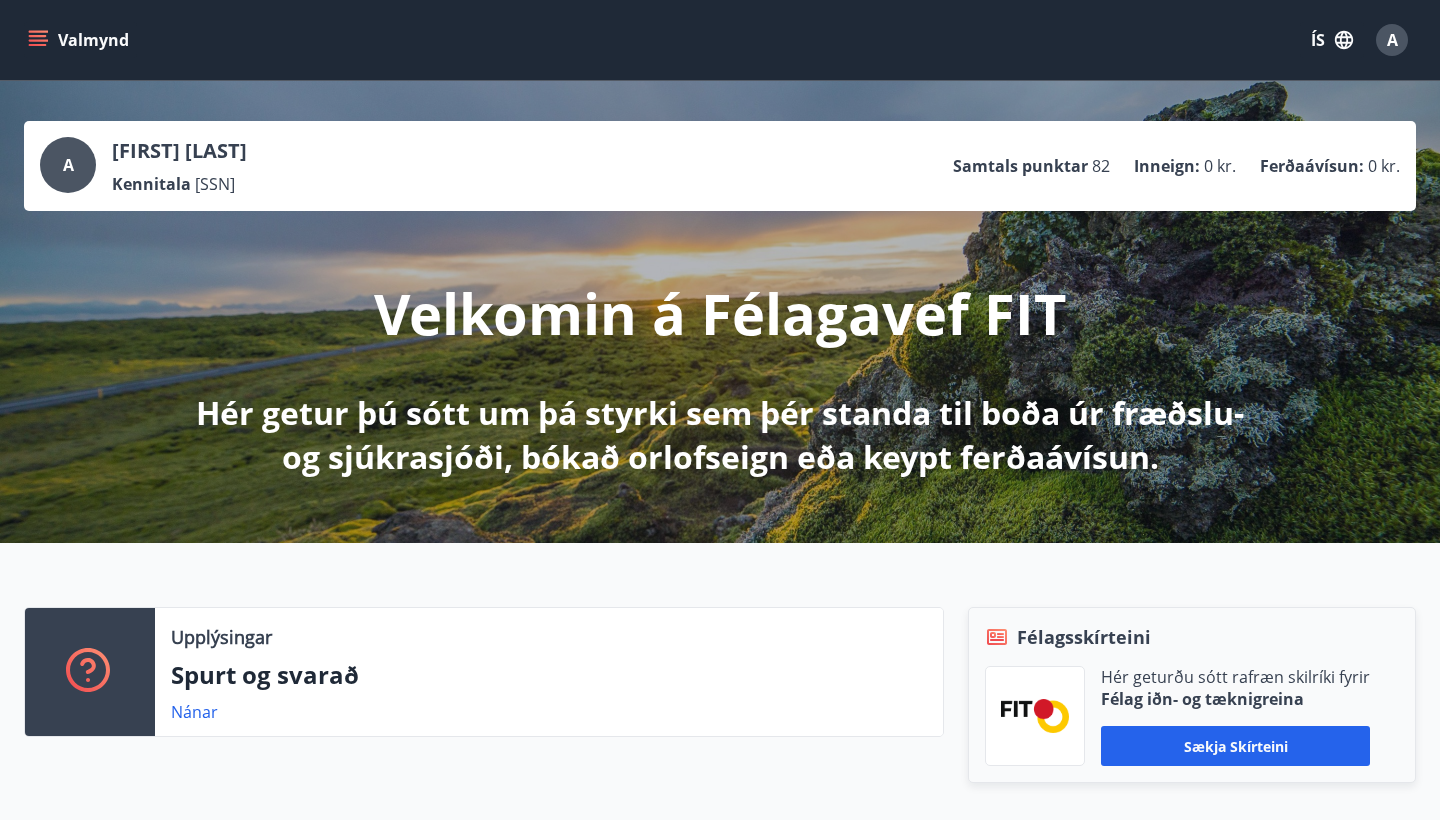 click on "Valmynd" at bounding box center [80, 40] 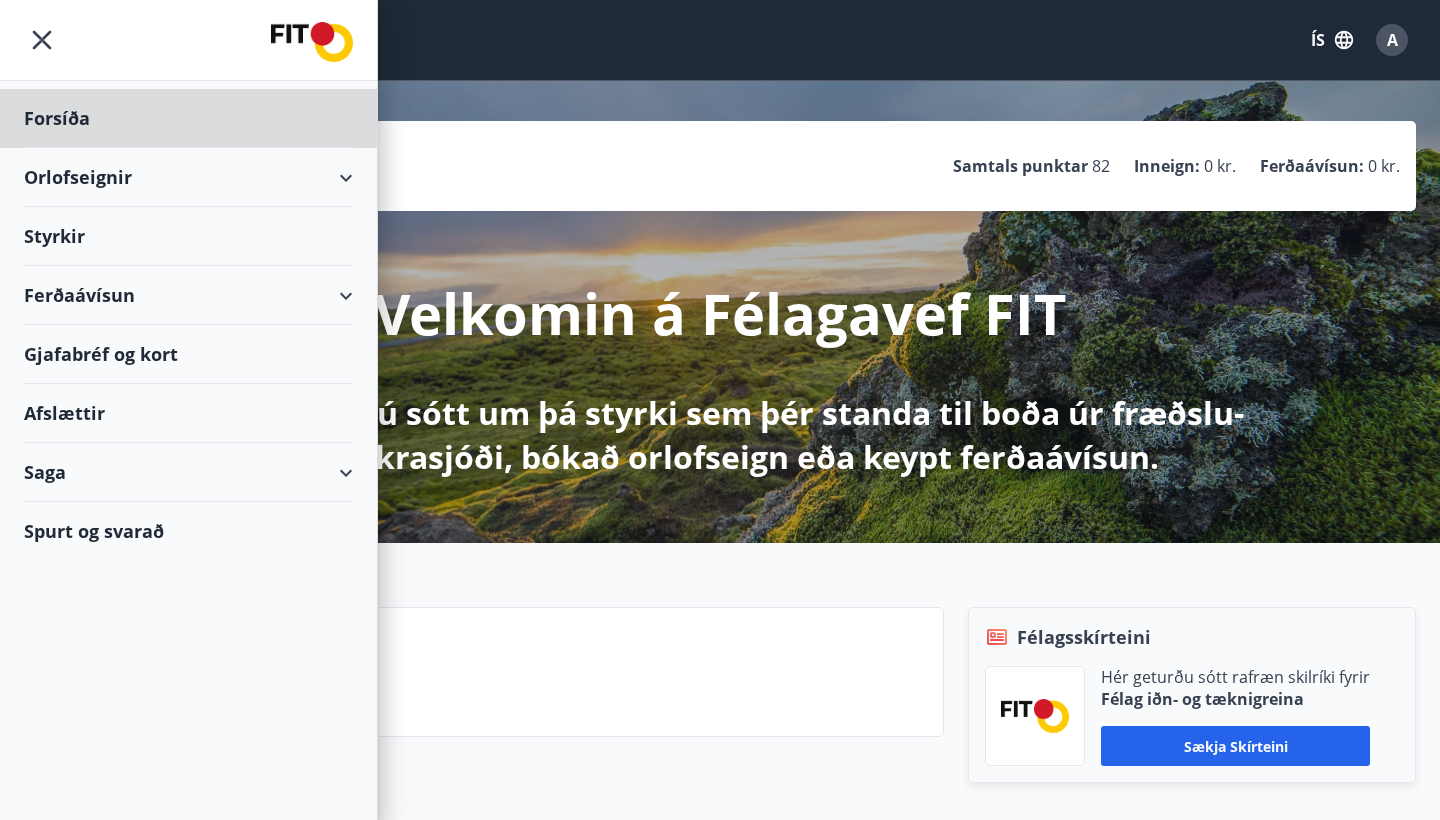 click on "Styrkir" at bounding box center [188, 118] 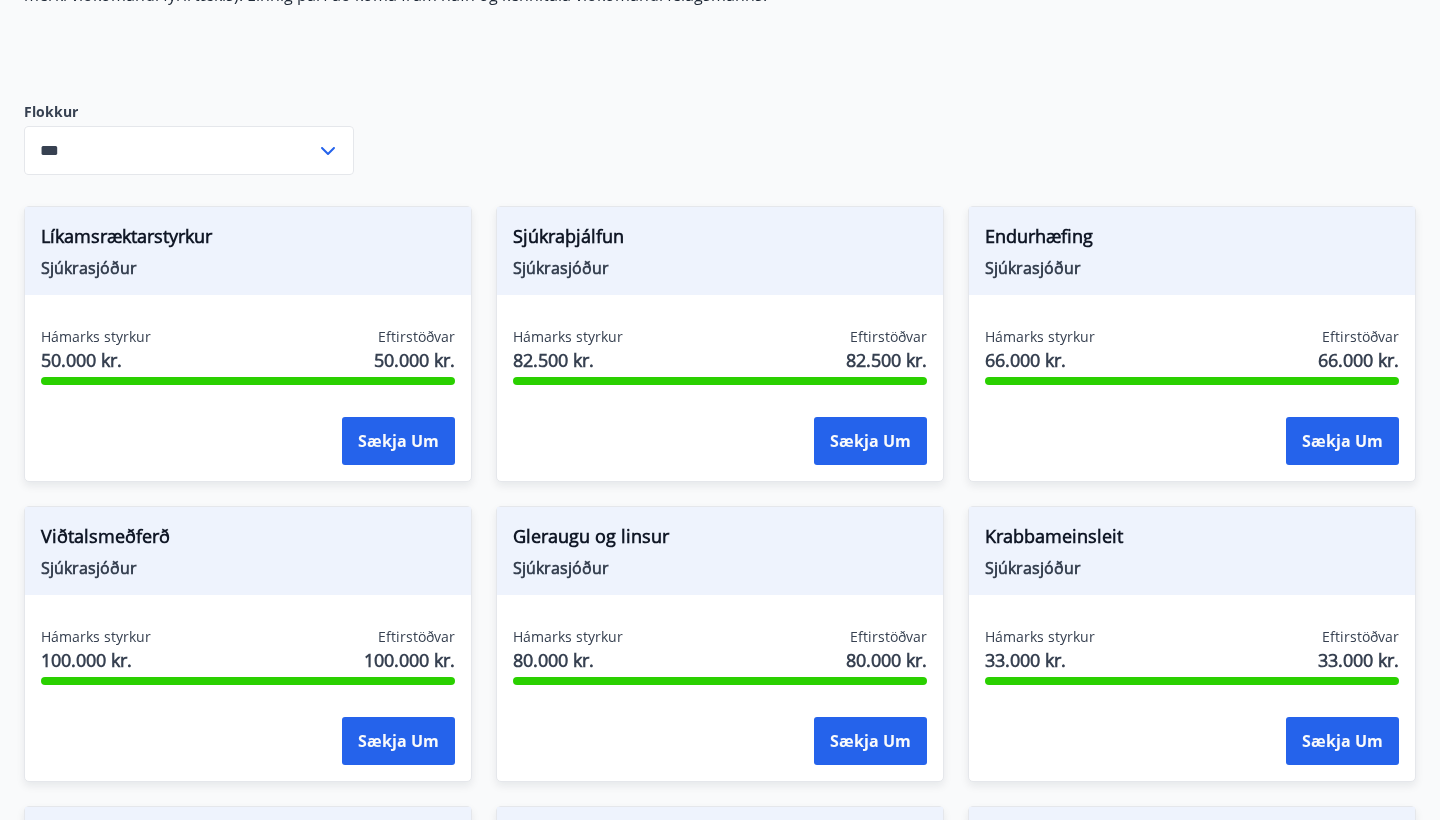 scroll, scrollTop: 454, scrollLeft: 0, axis: vertical 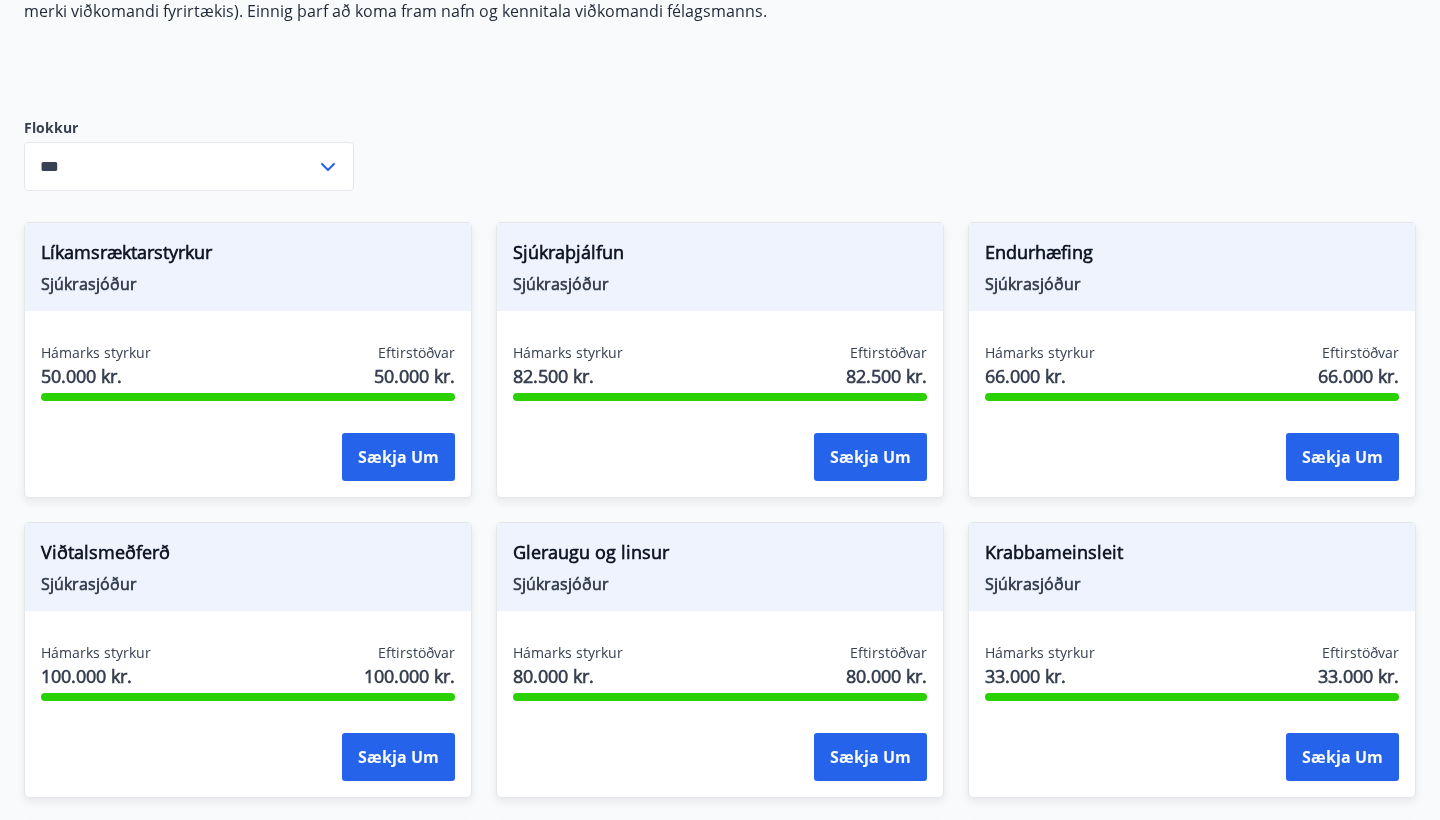 click on "***" at bounding box center [170, 166] 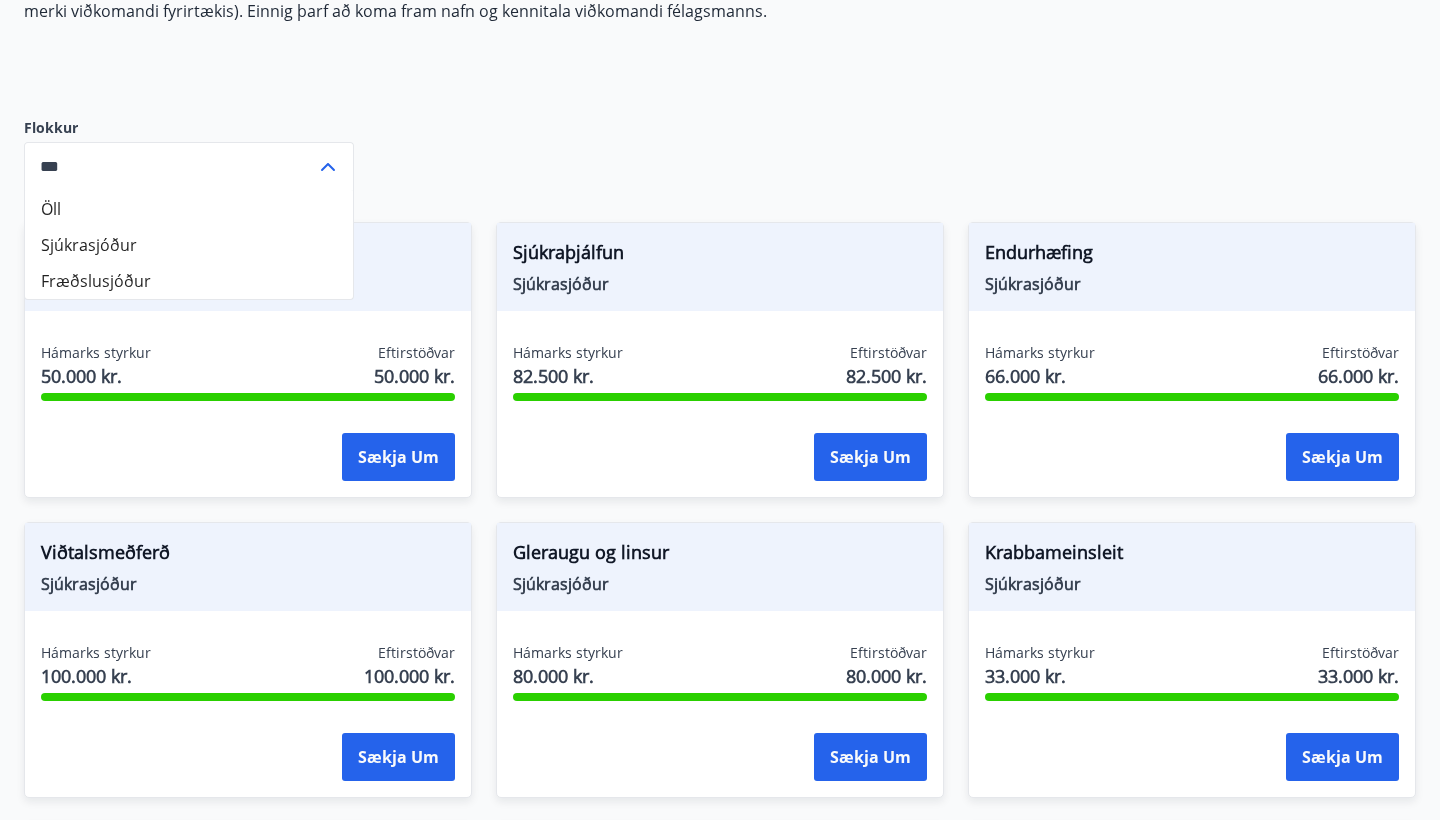 click on "Fræðslusjóður" at bounding box center (189, 281) 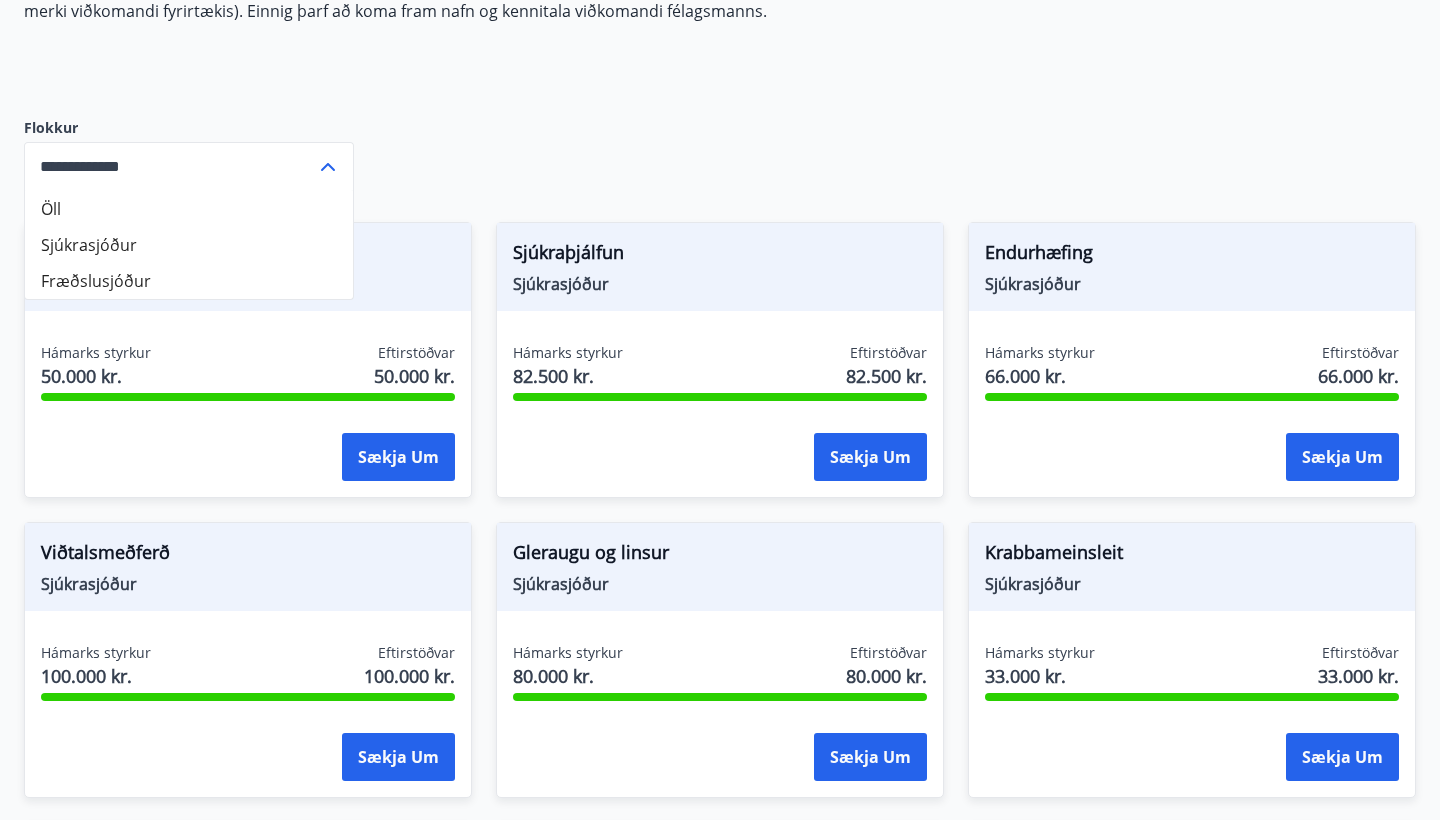 scroll, scrollTop: 324, scrollLeft: 0, axis: vertical 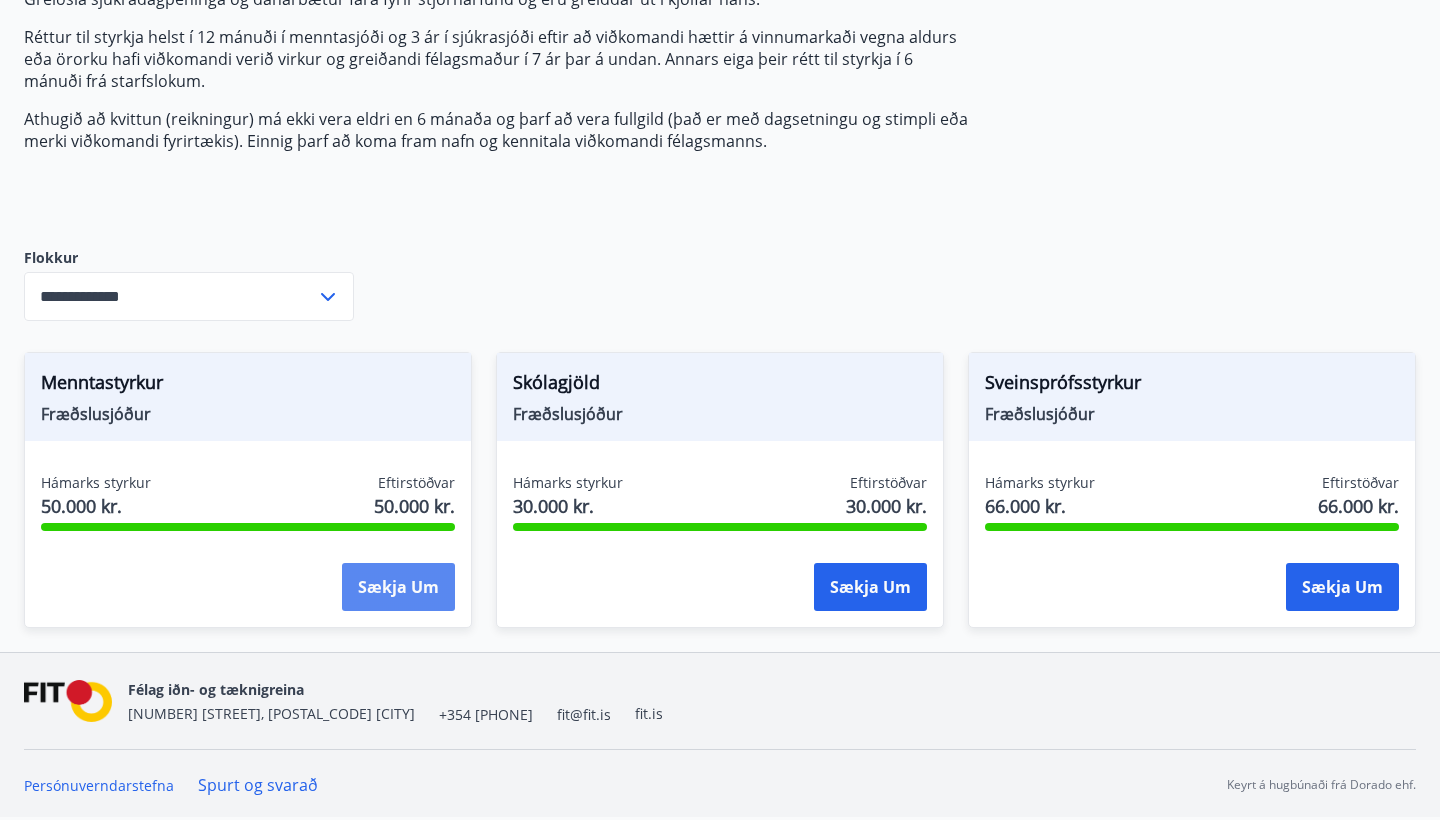 click on "Sækja um" at bounding box center (398, 587) 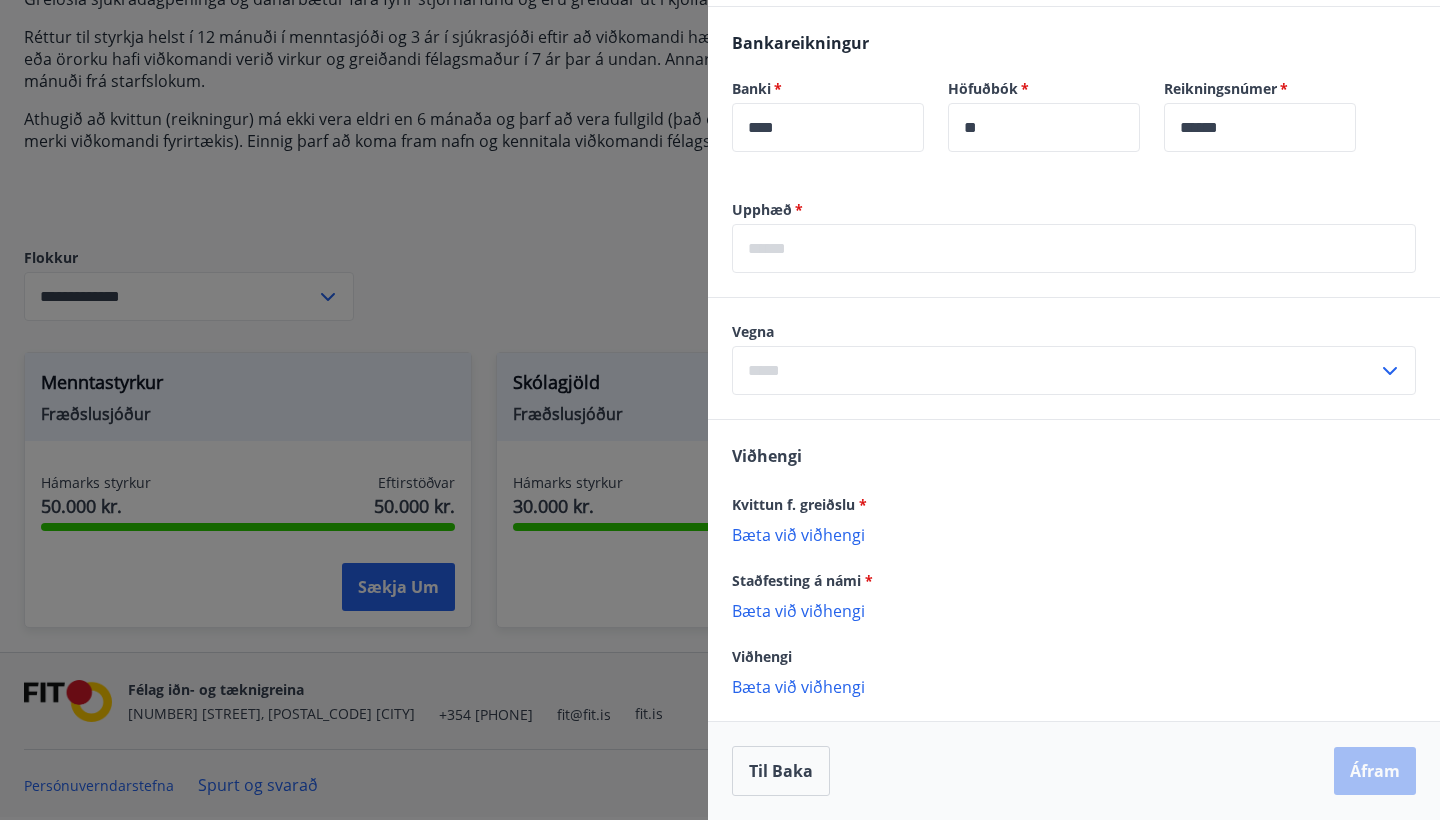 scroll, scrollTop: 615, scrollLeft: 0, axis: vertical 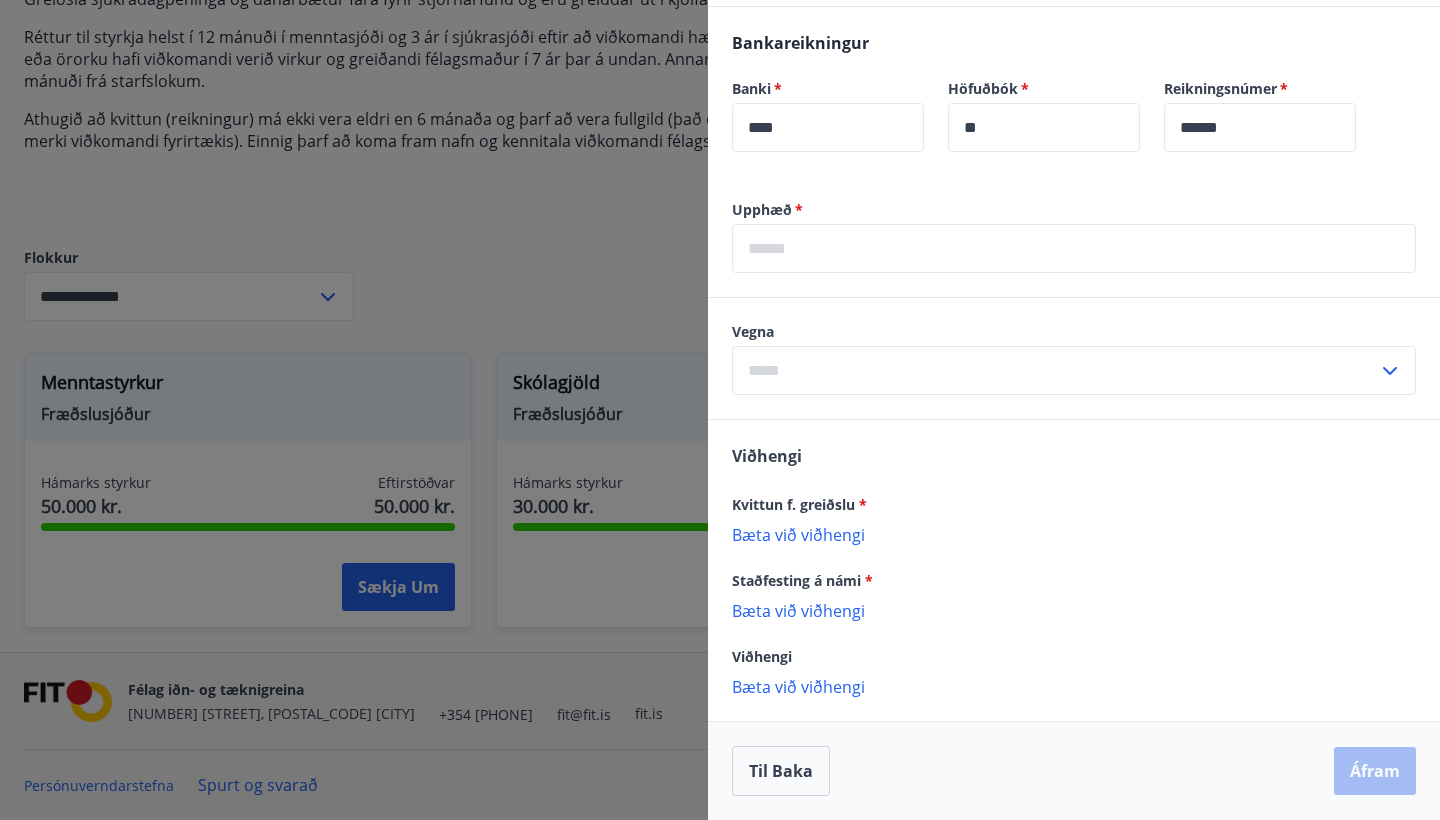 click at bounding box center (720, 410) 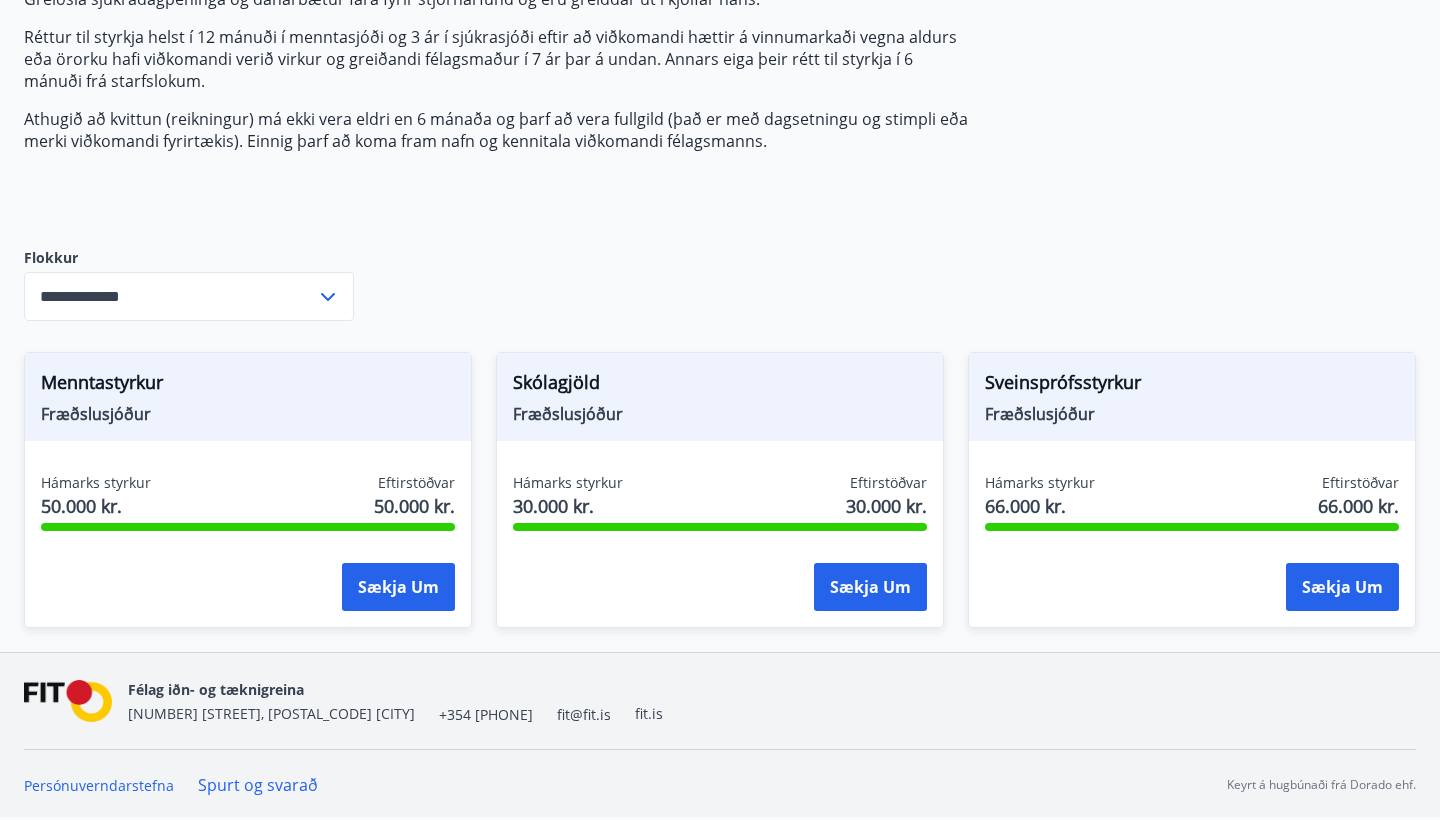scroll, scrollTop: 0, scrollLeft: 0, axis: both 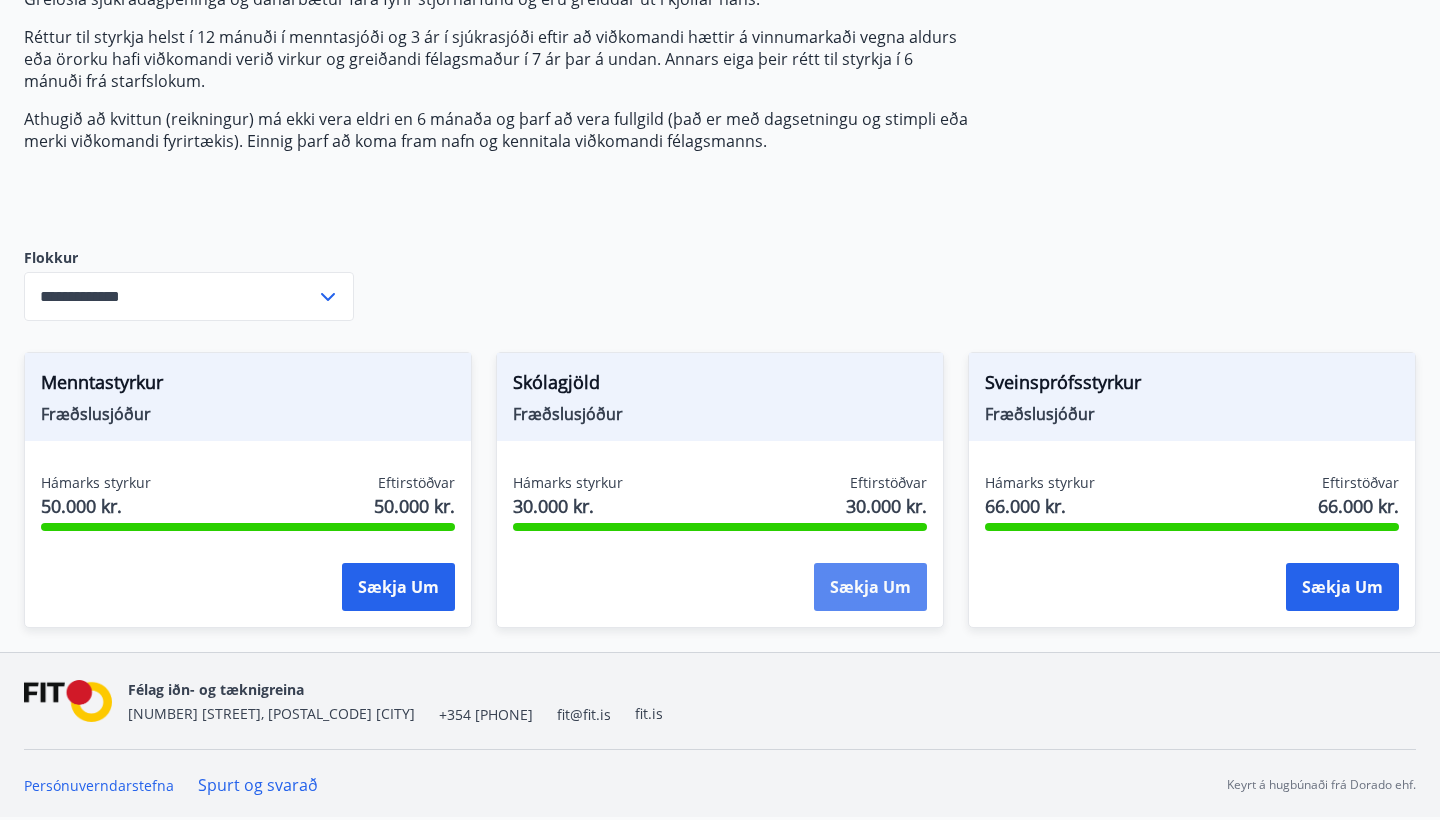 click on "Sækja um" at bounding box center [870, 587] 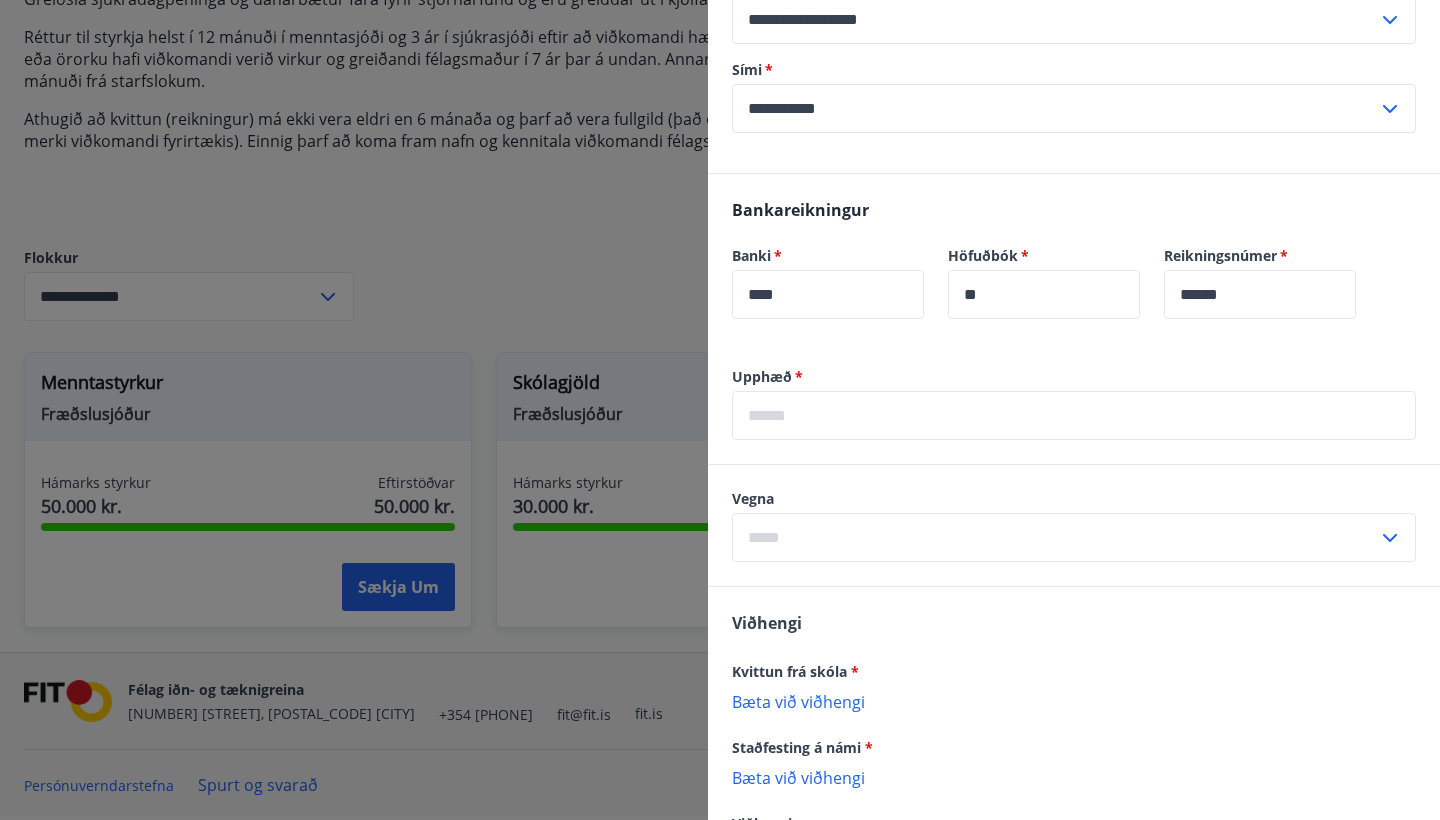 scroll, scrollTop: 487, scrollLeft: 0, axis: vertical 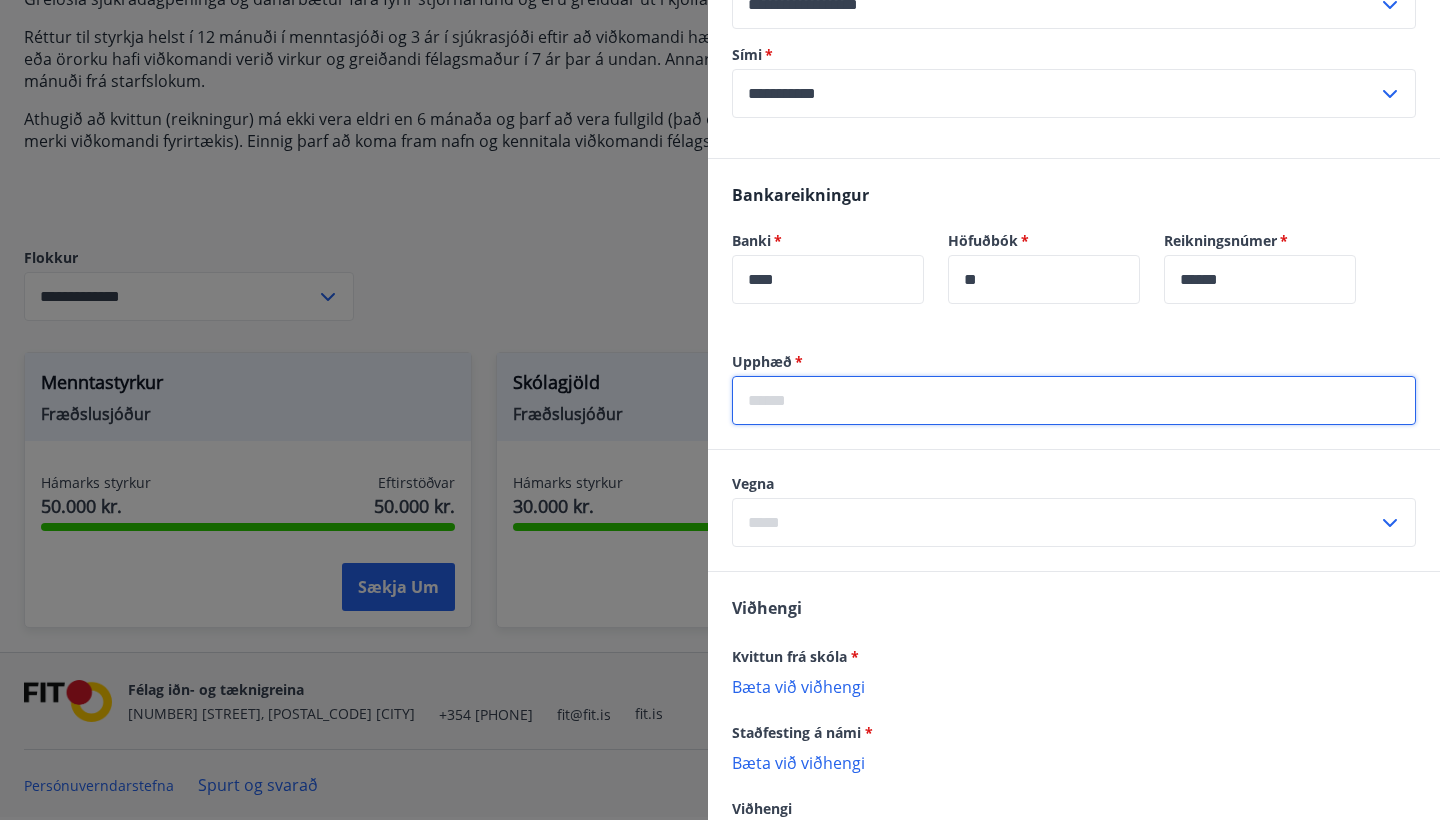 click at bounding box center (1074, 400) 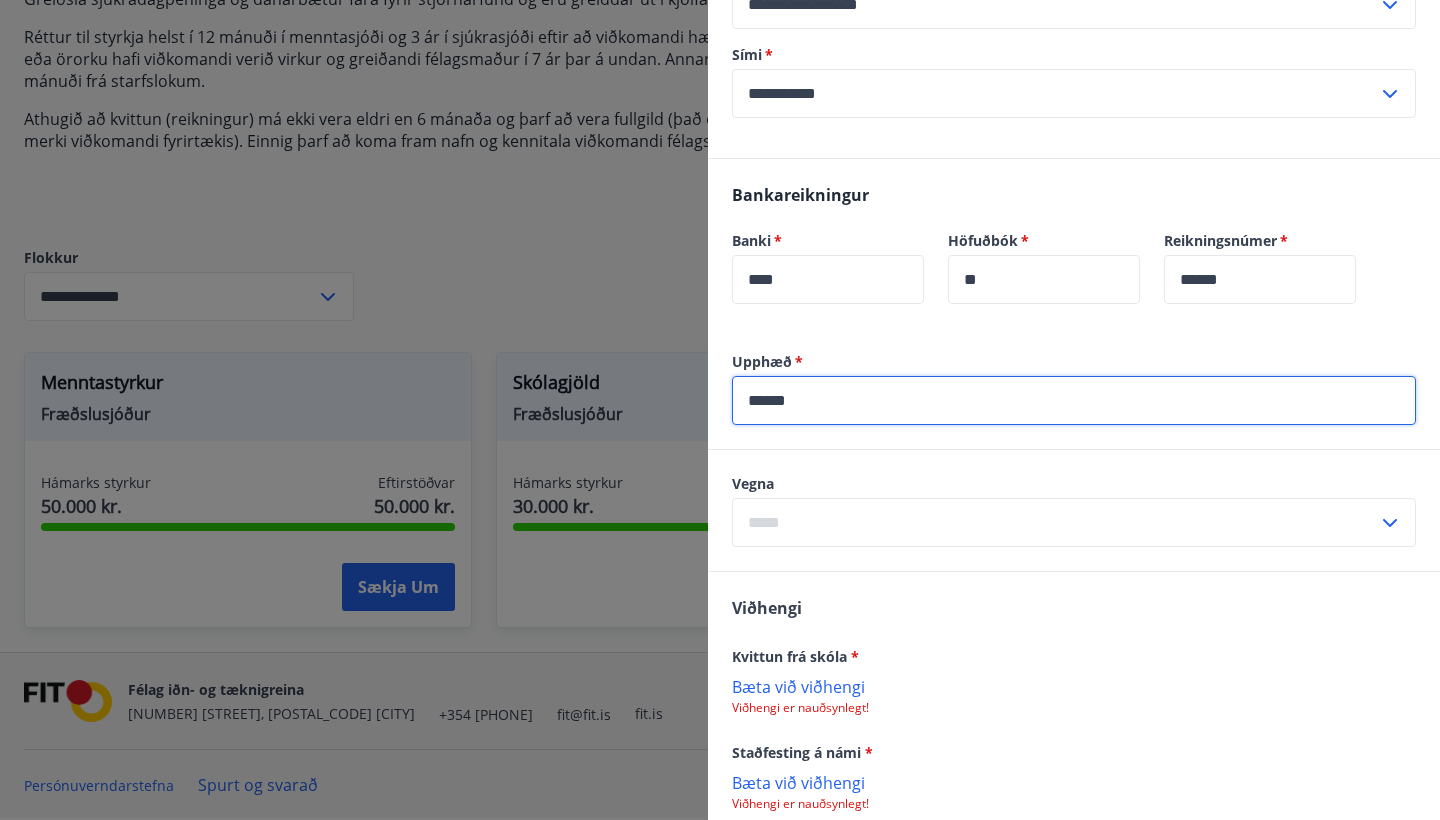 type on "******" 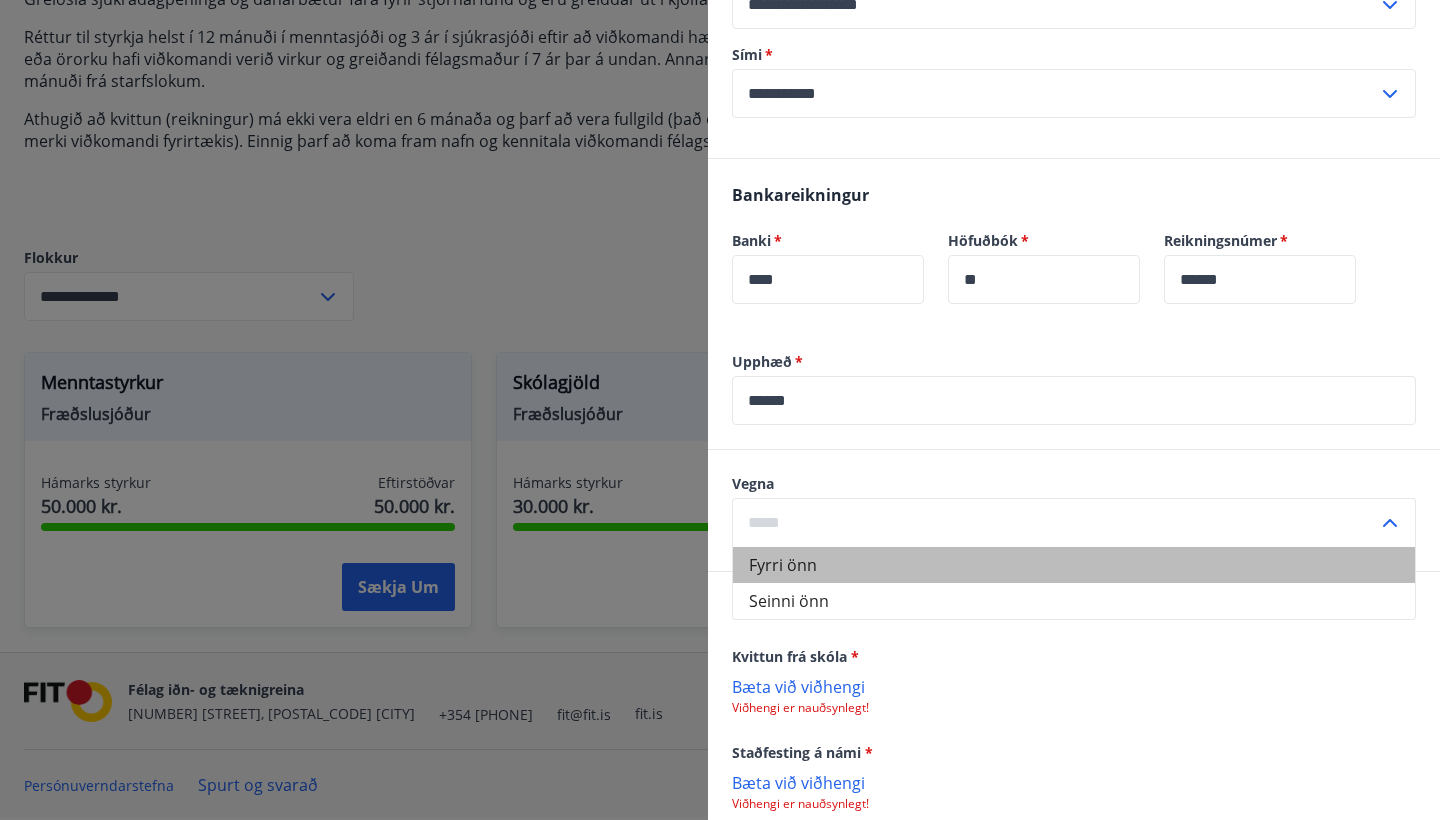 click on "Fyrri önn" at bounding box center (1074, 565) 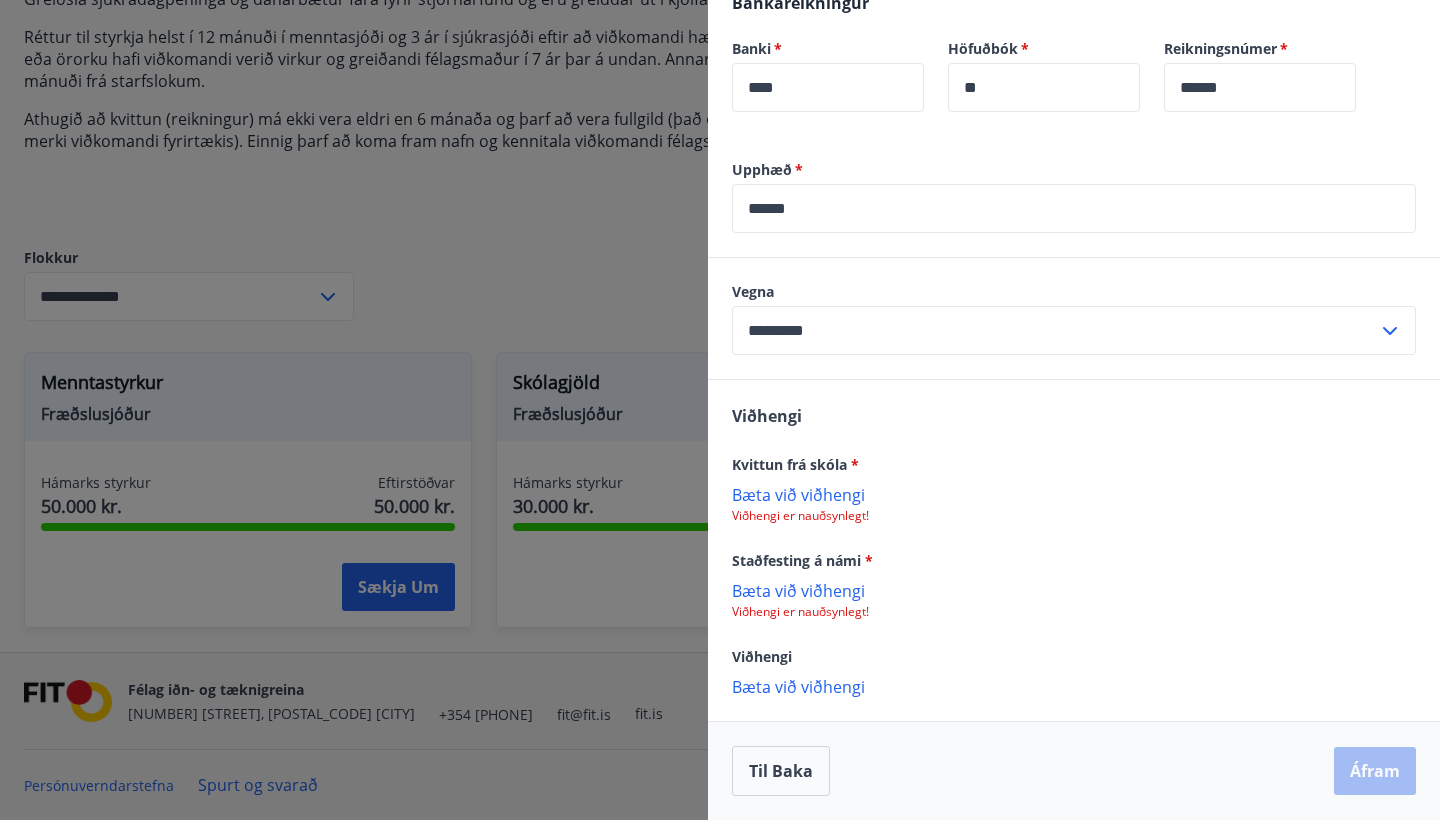 scroll, scrollTop: 679, scrollLeft: 0, axis: vertical 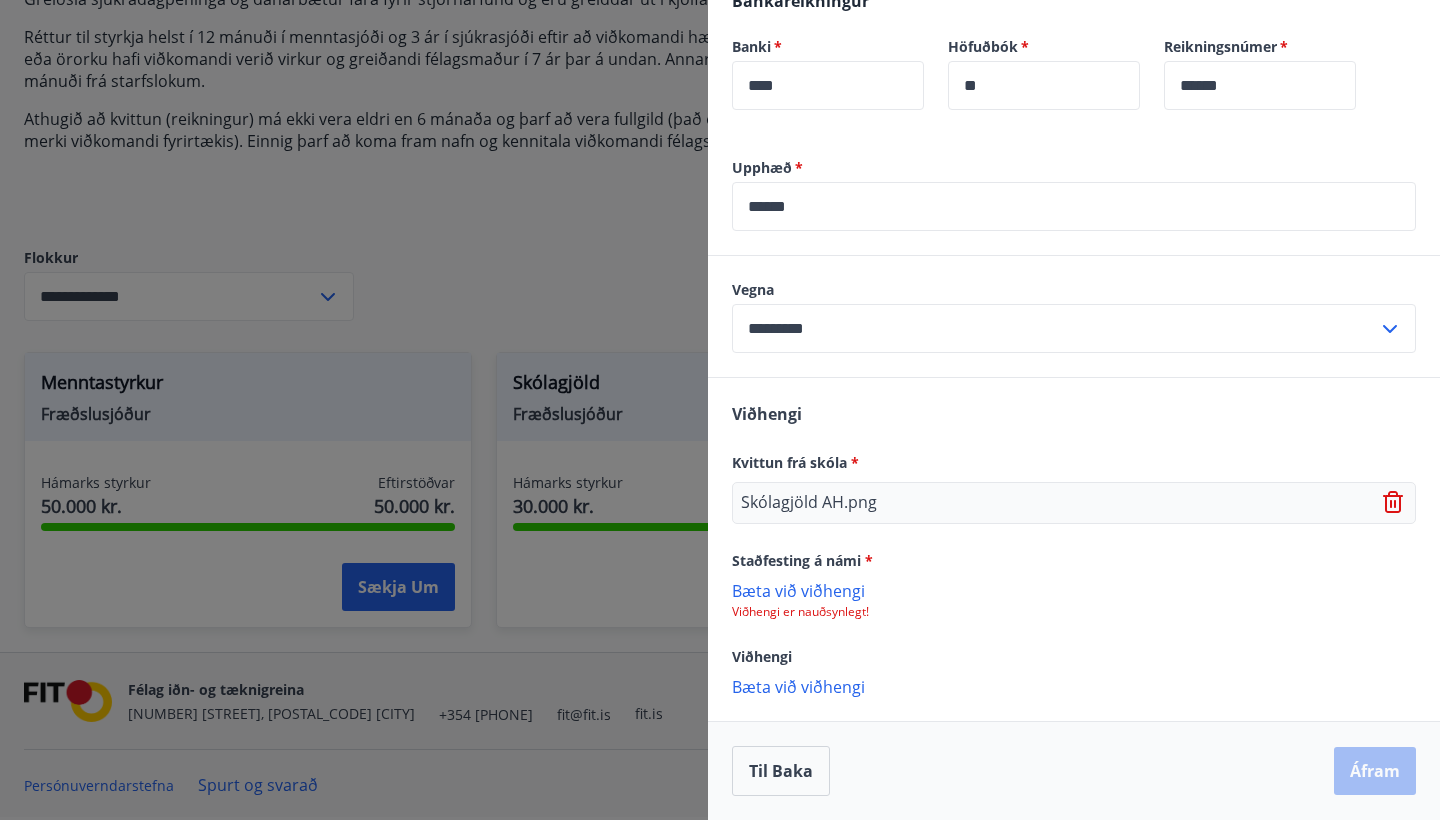 click on "Bæta við viðhengi" at bounding box center [1074, 590] 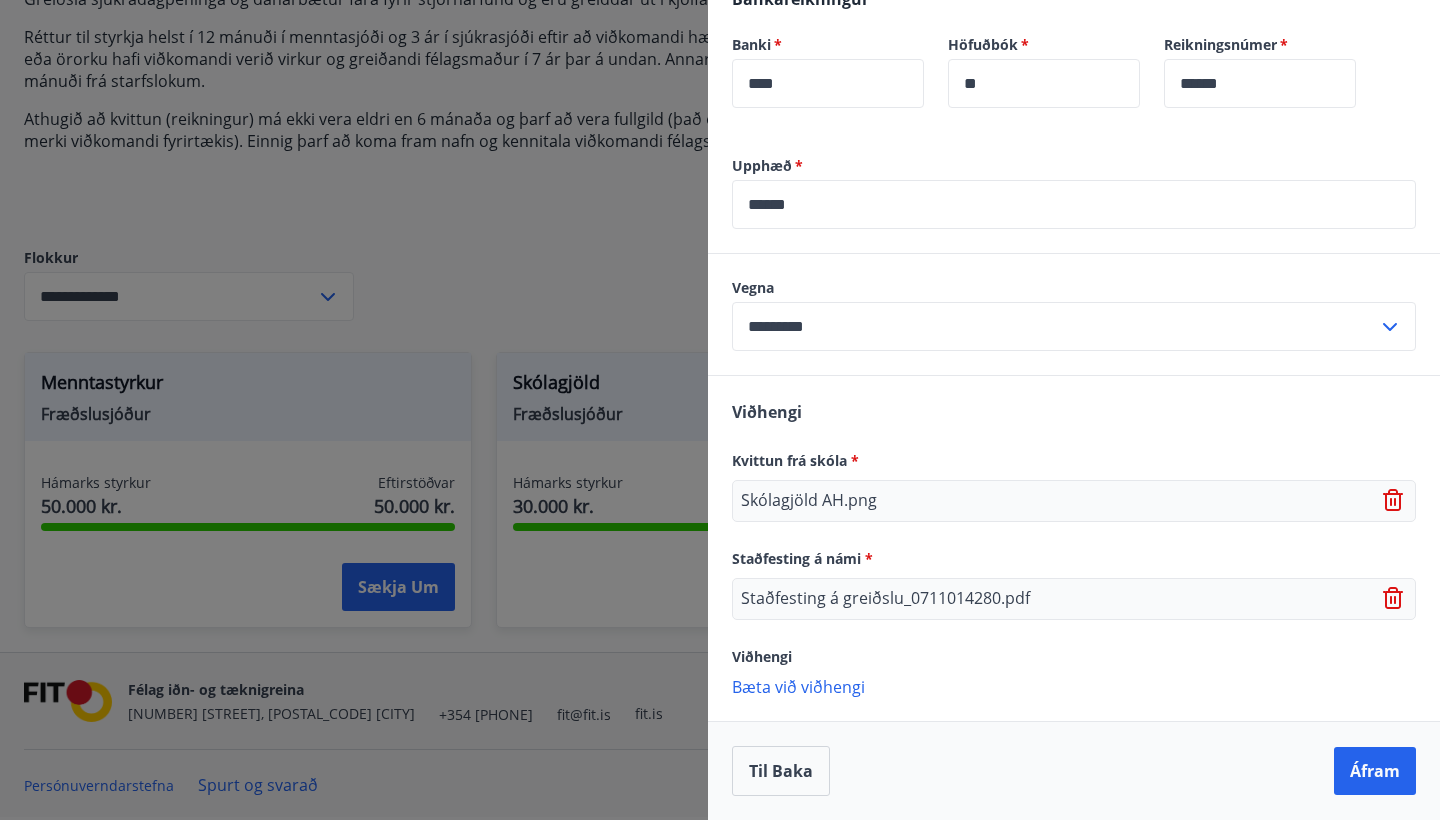 scroll, scrollTop: 683, scrollLeft: 0, axis: vertical 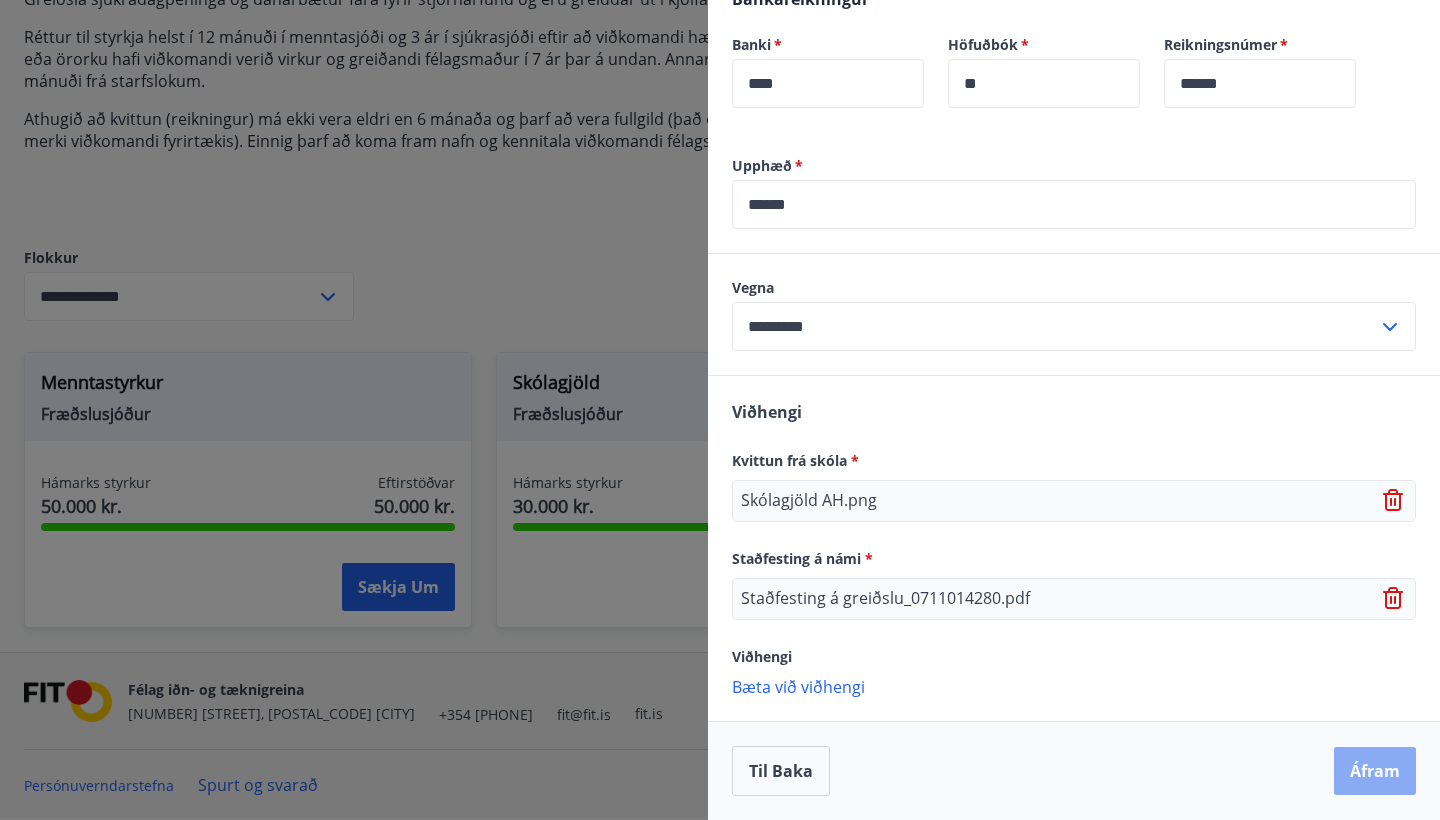 click on "Áfram" at bounding box center (1375, 771) 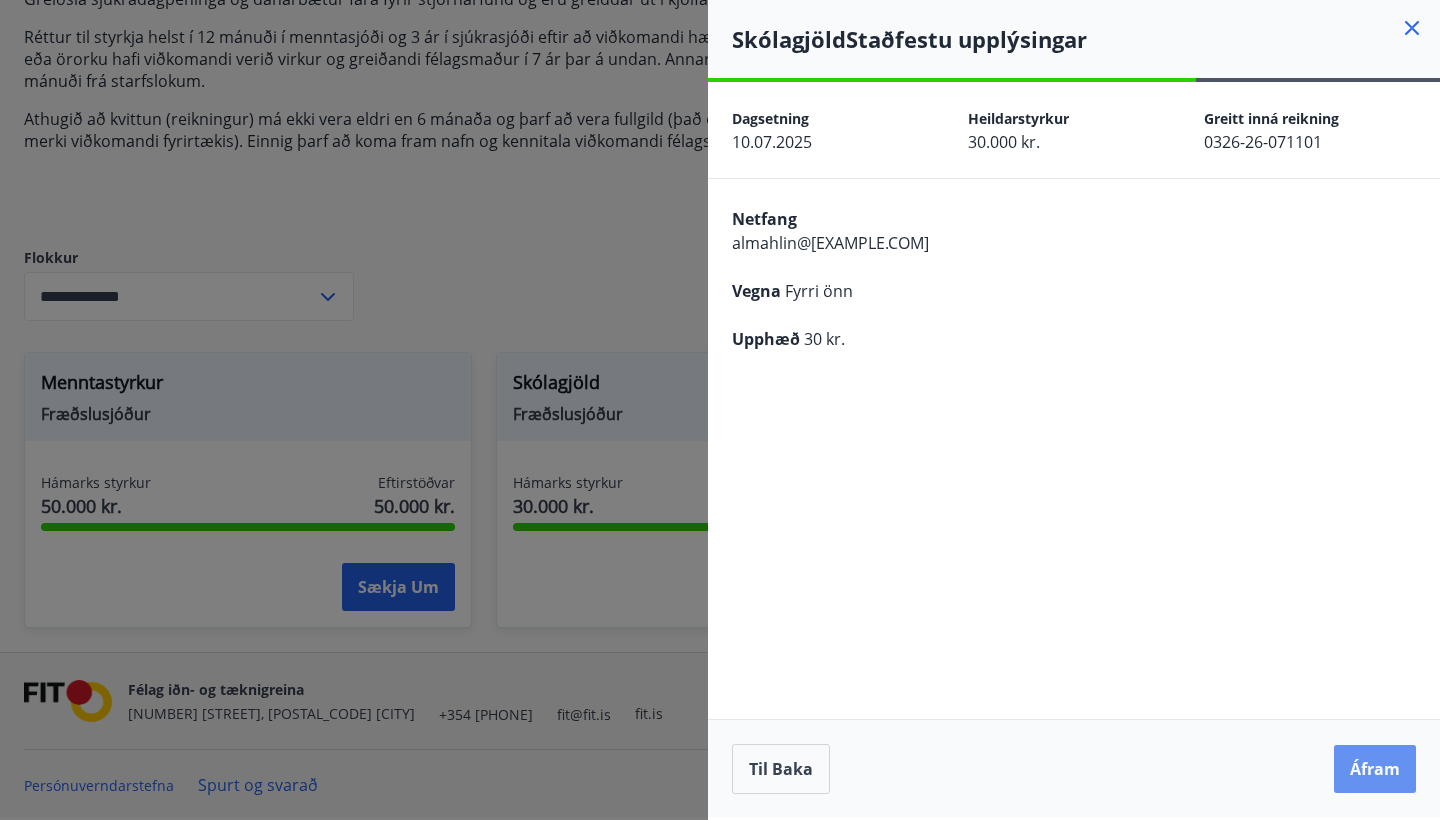 click on "Áfram" at bounding box center (1375, 769) 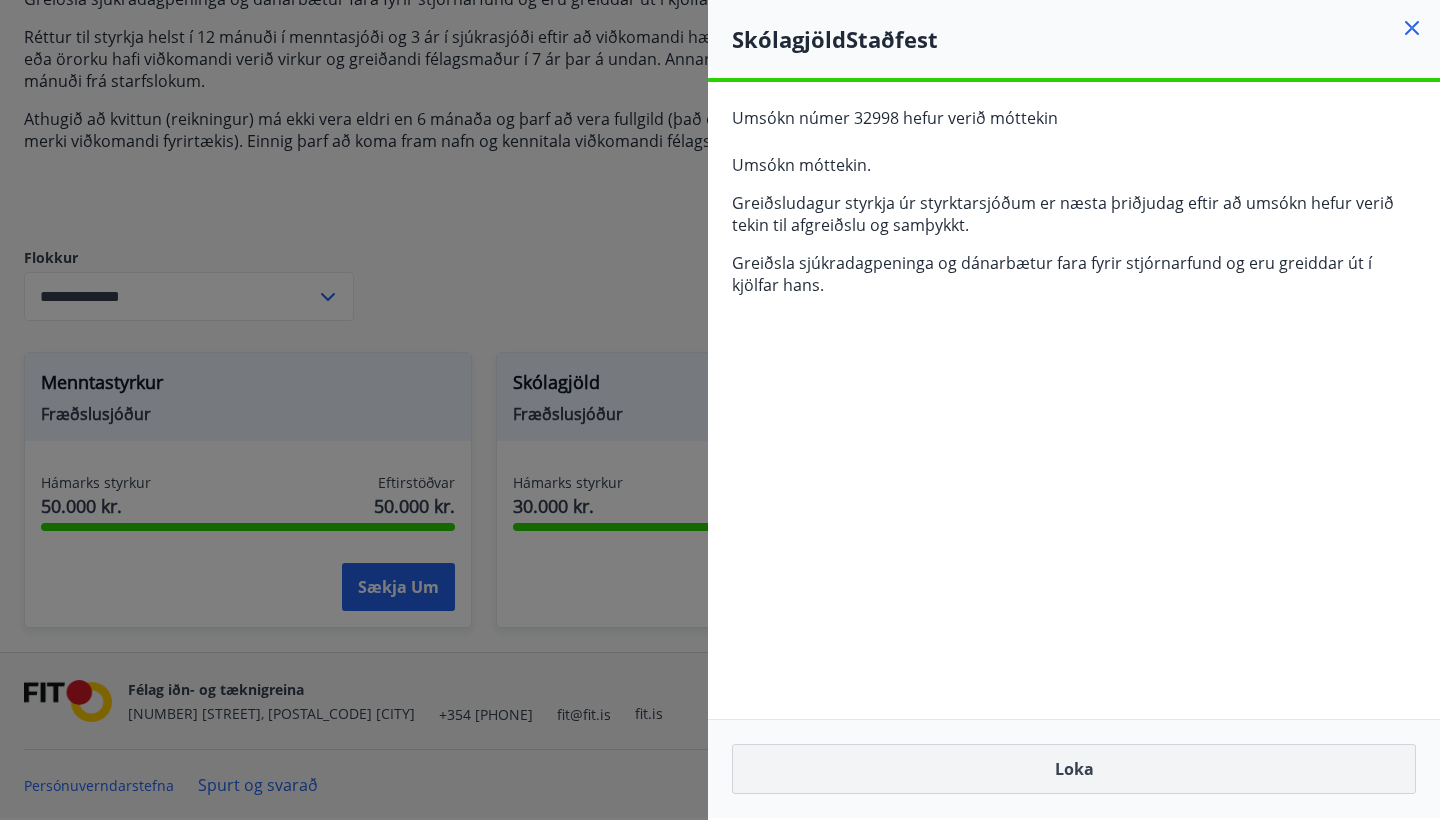 click on "Loka" at bounding box center [1074, 769] 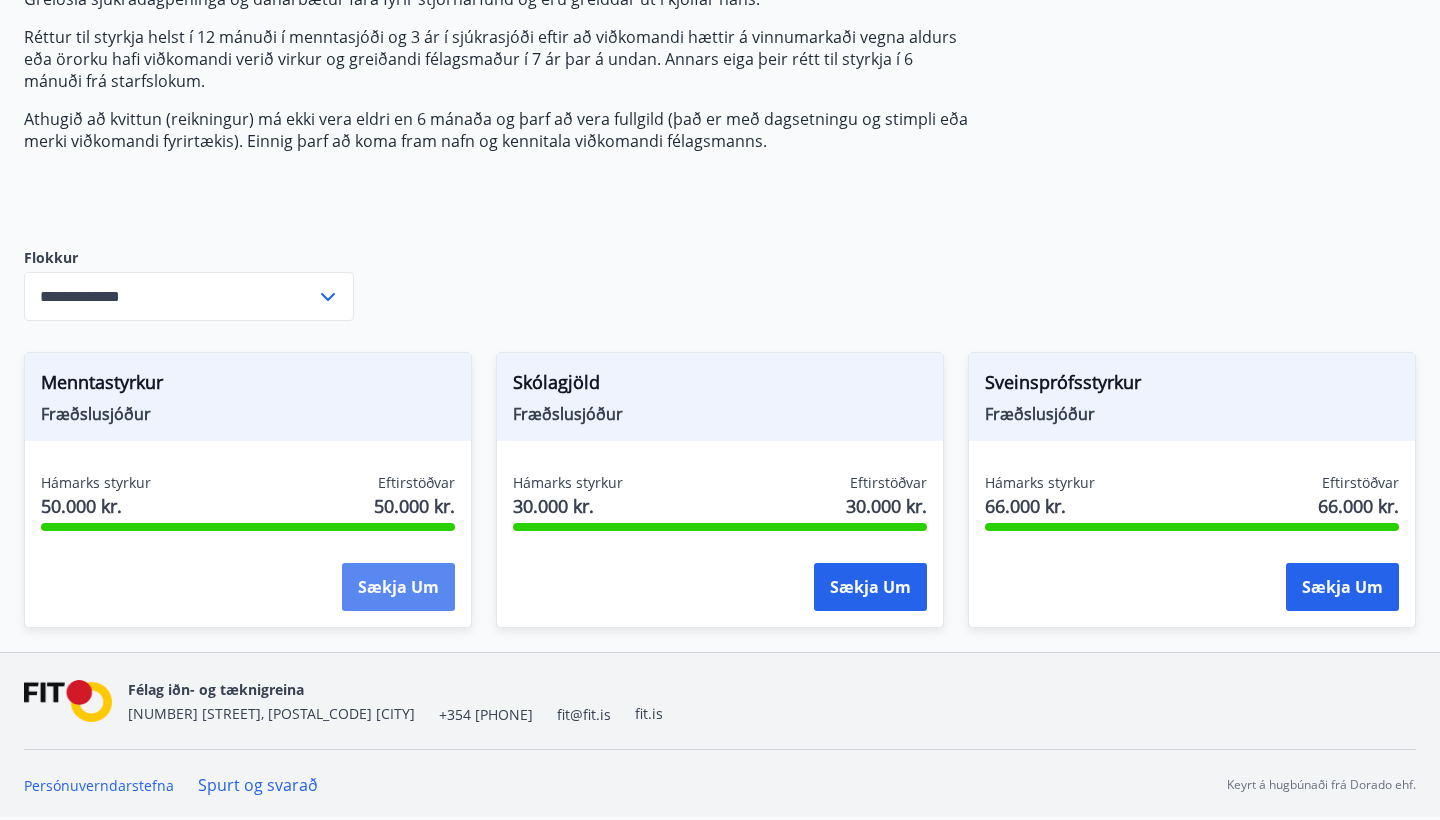 click on "Sækja um" at bounding box center [398, 587] 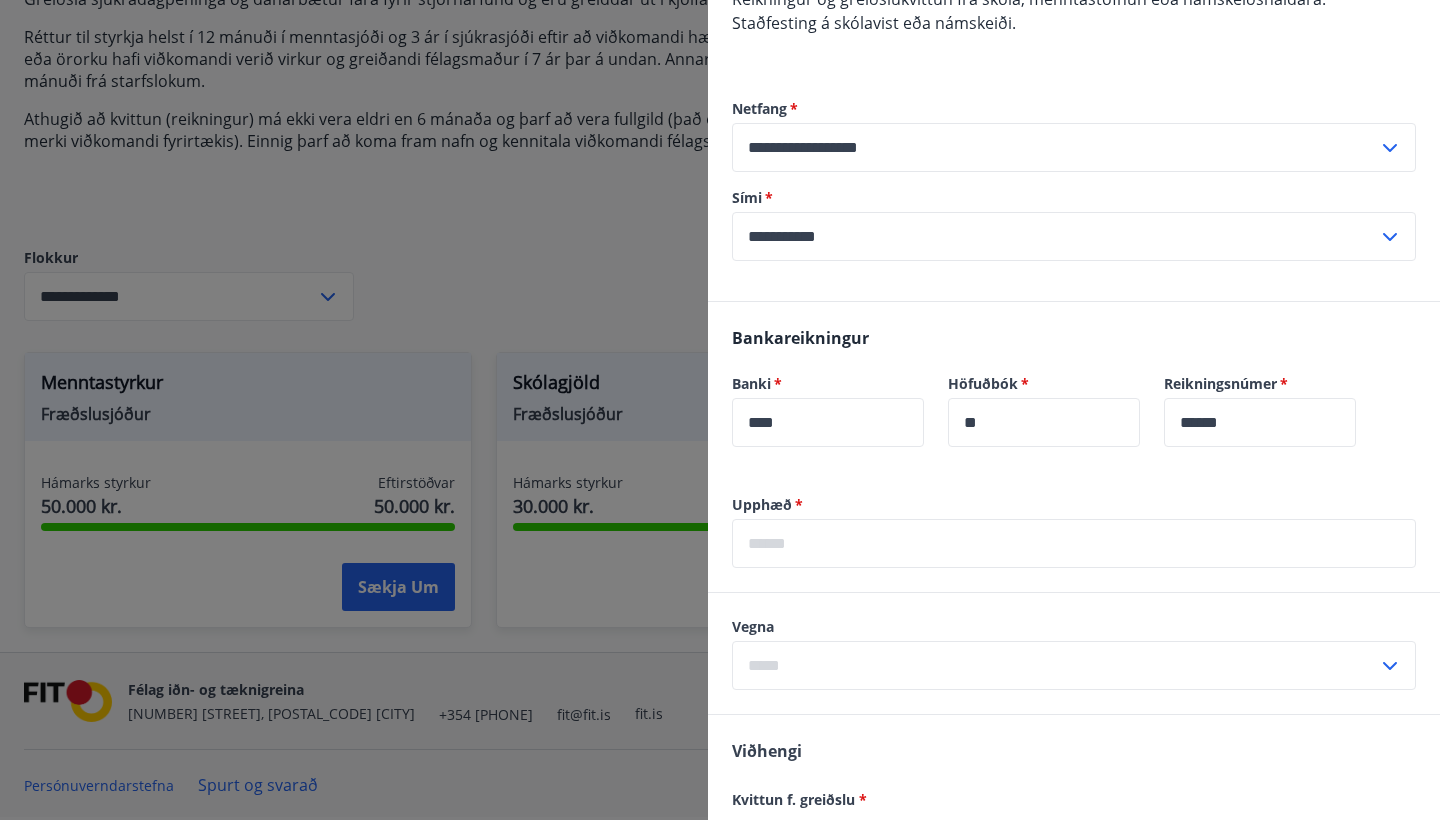 scroll, scrollTop: 329, scrollLeft: 0, axis: vertical 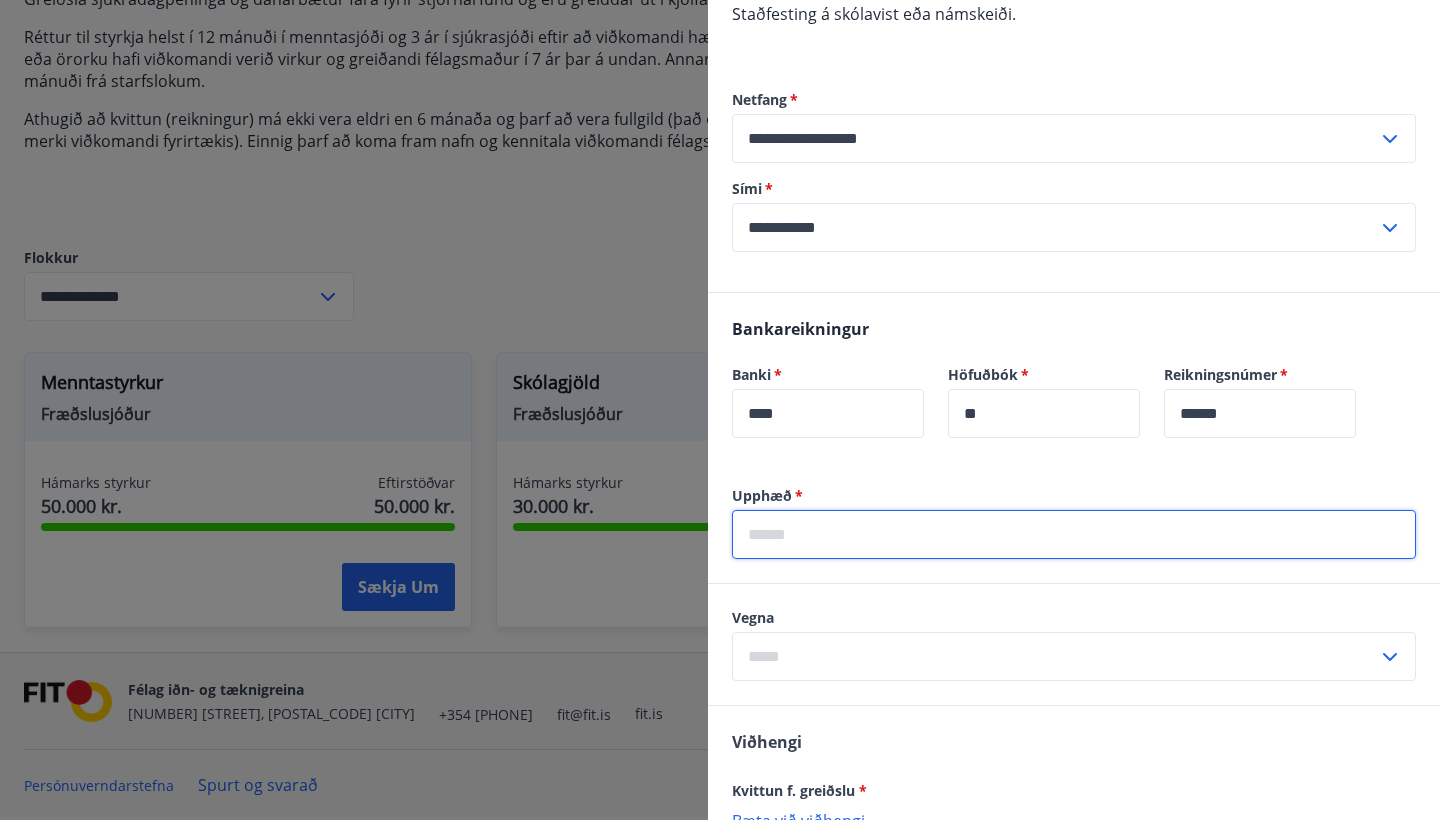 click at bounding box center (1074, 534) 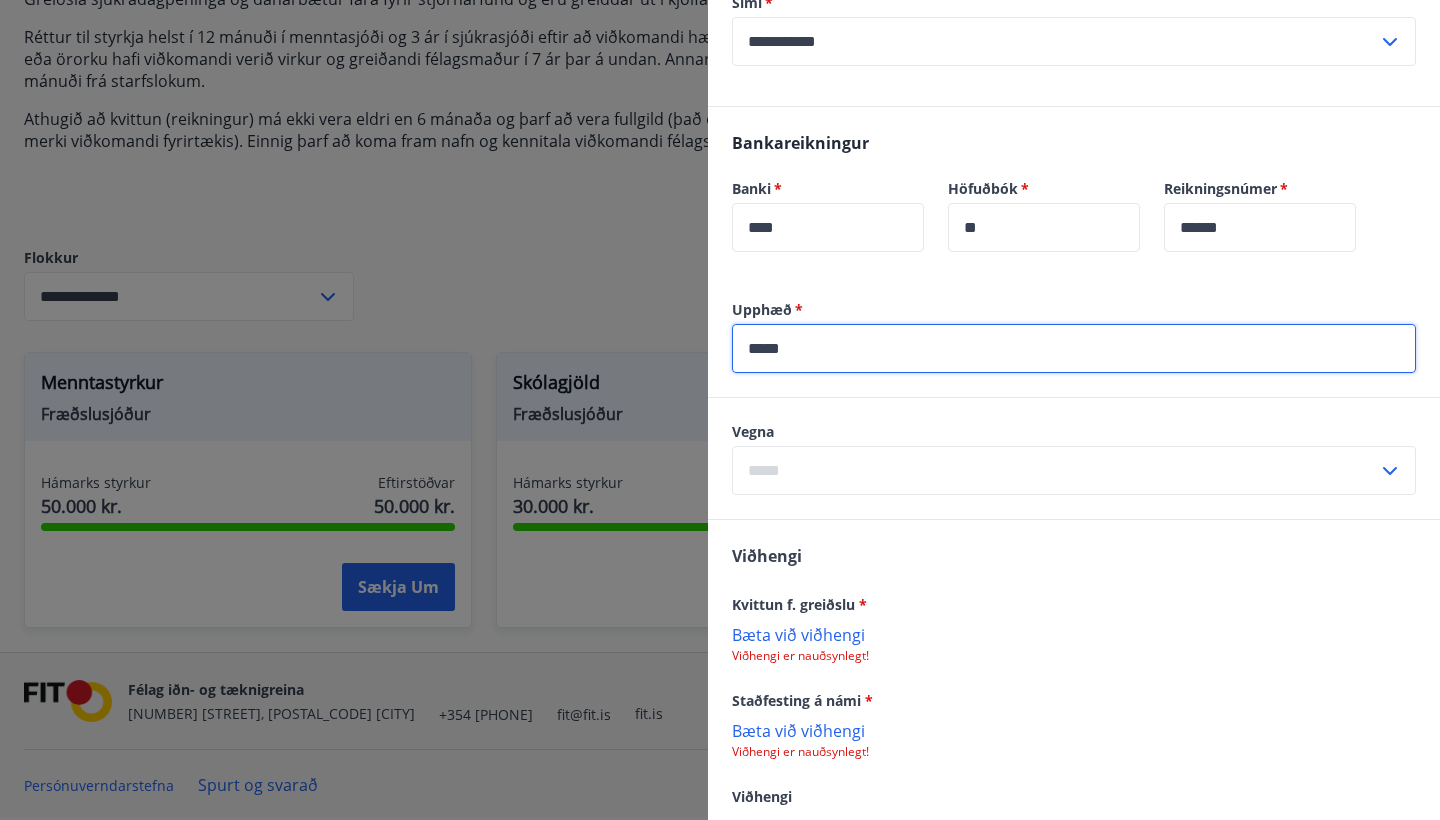 scroll, scrollTop: 557, scrollLeft: 0, axis: vertical 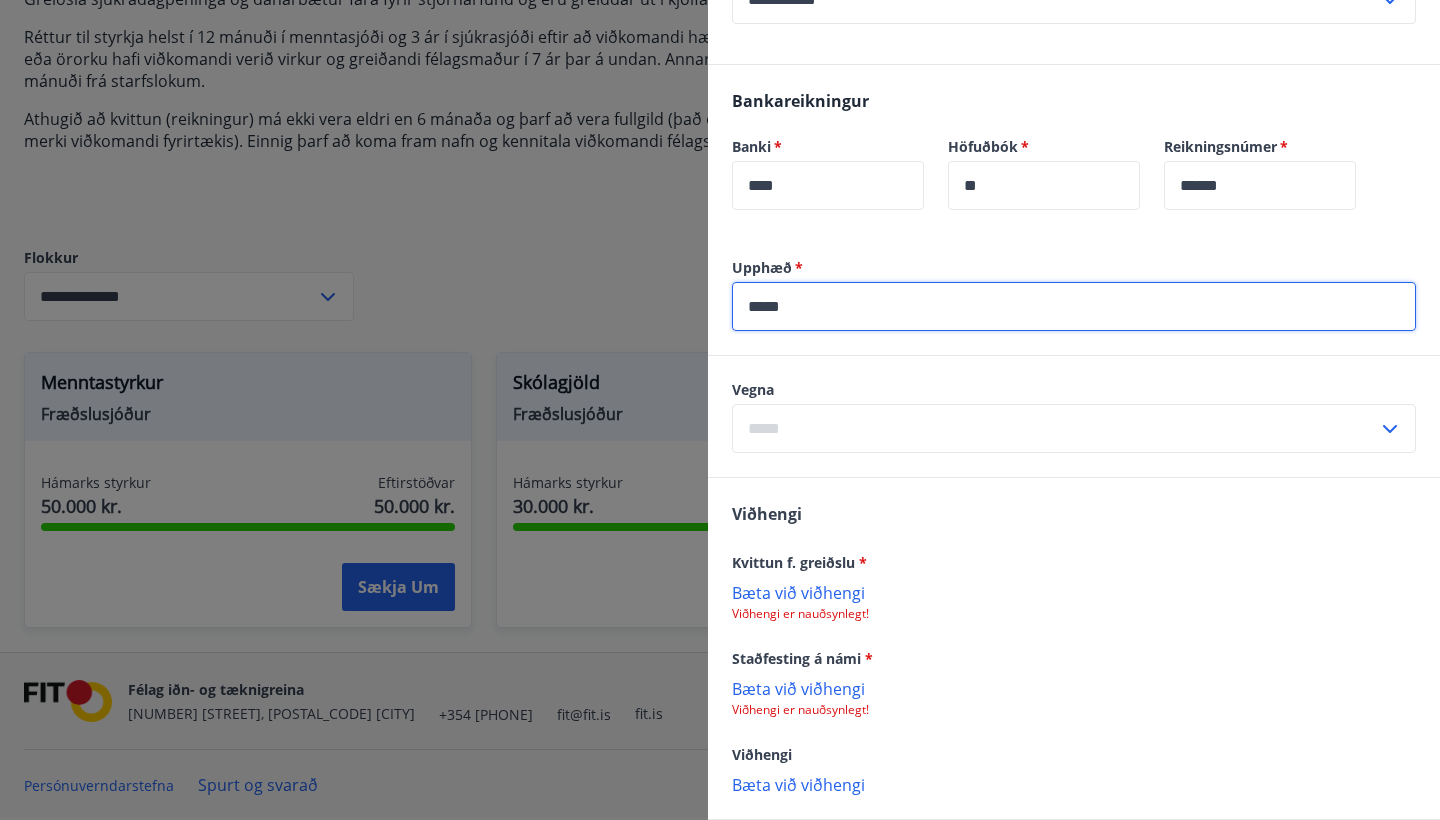 type on "*****" 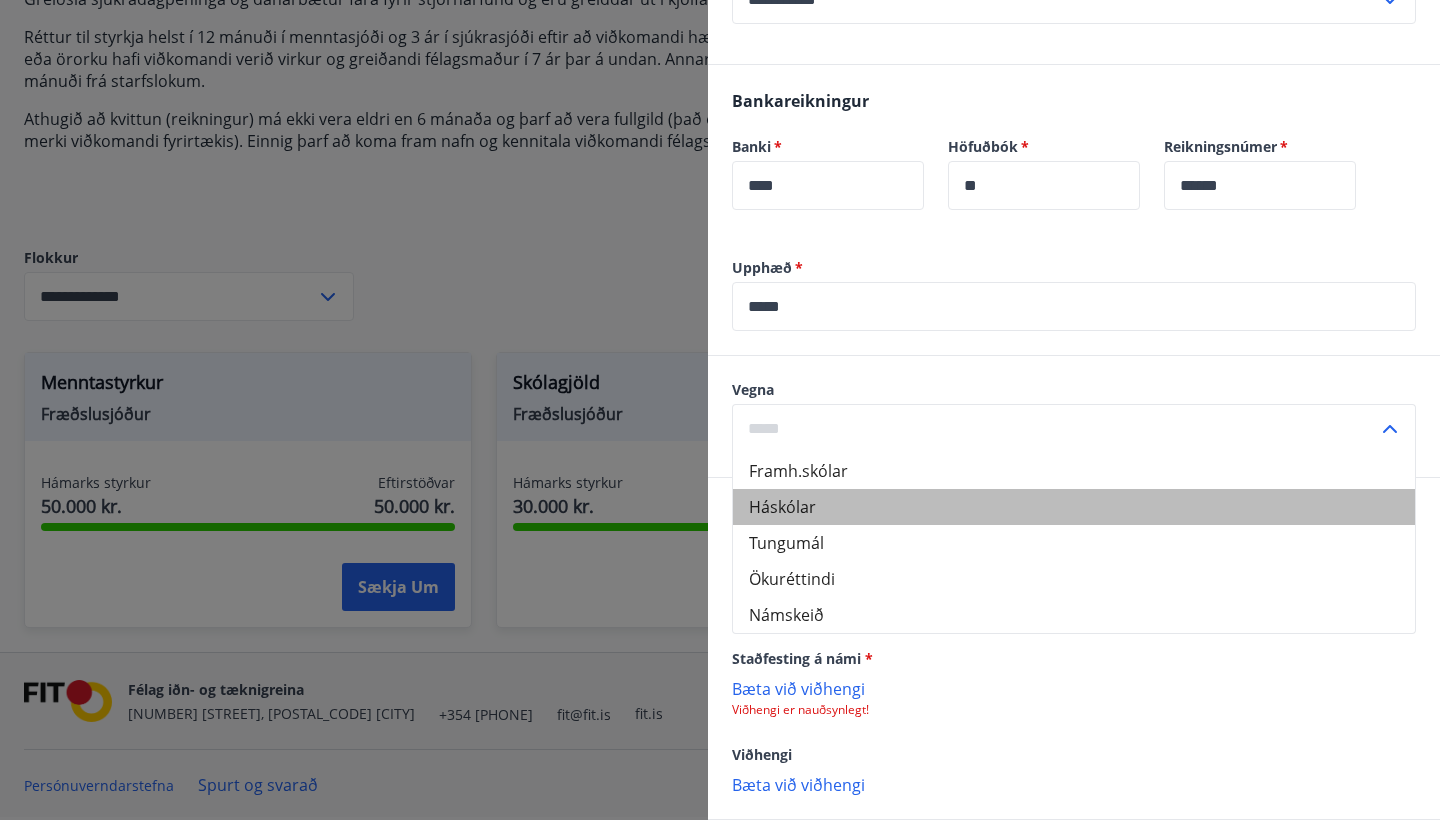 click on "Háskólar" at bounding box center (1074, 507) 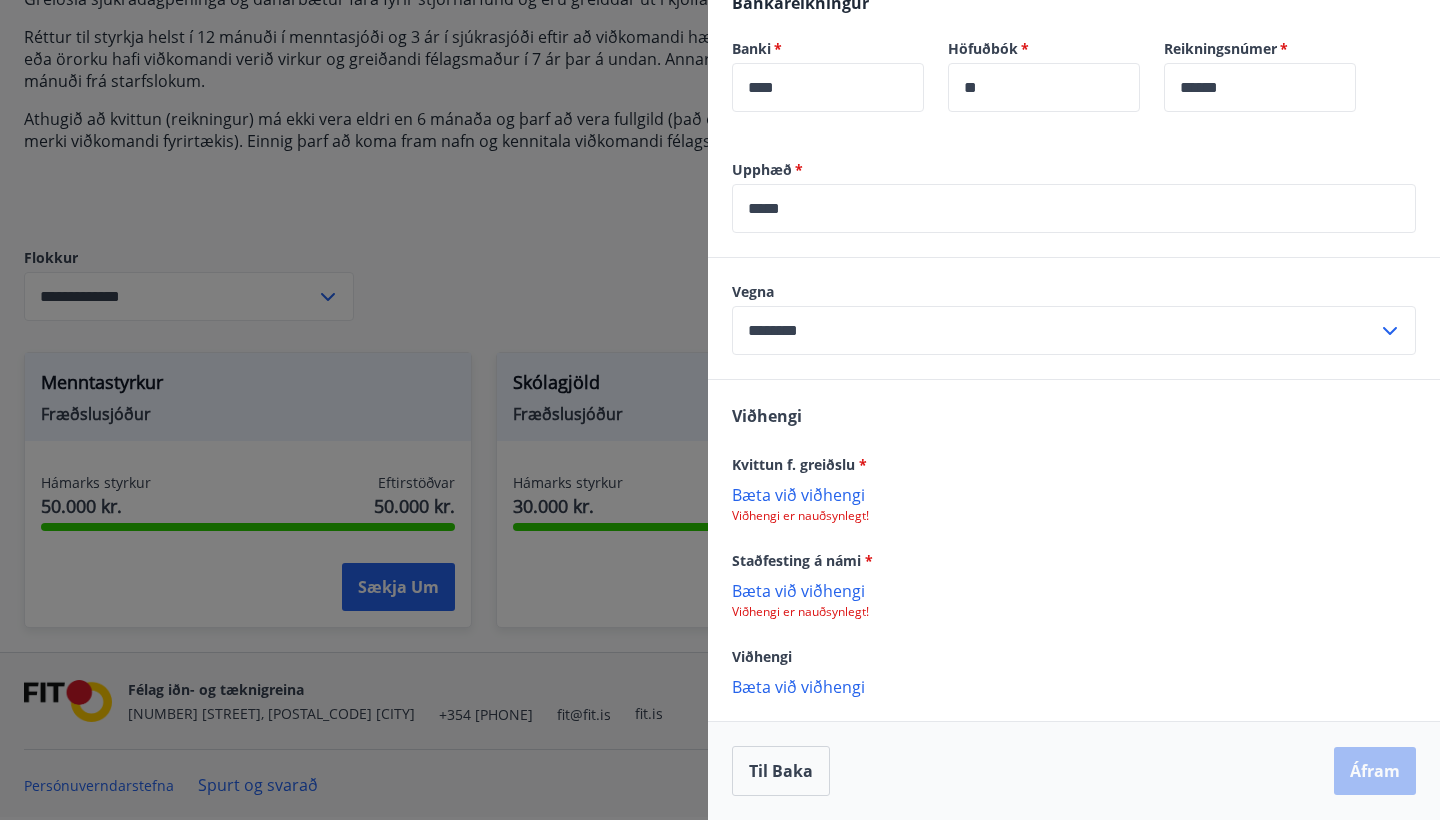 scroll, scrollTop: 655, scrollLeft: 0, axis: vertical 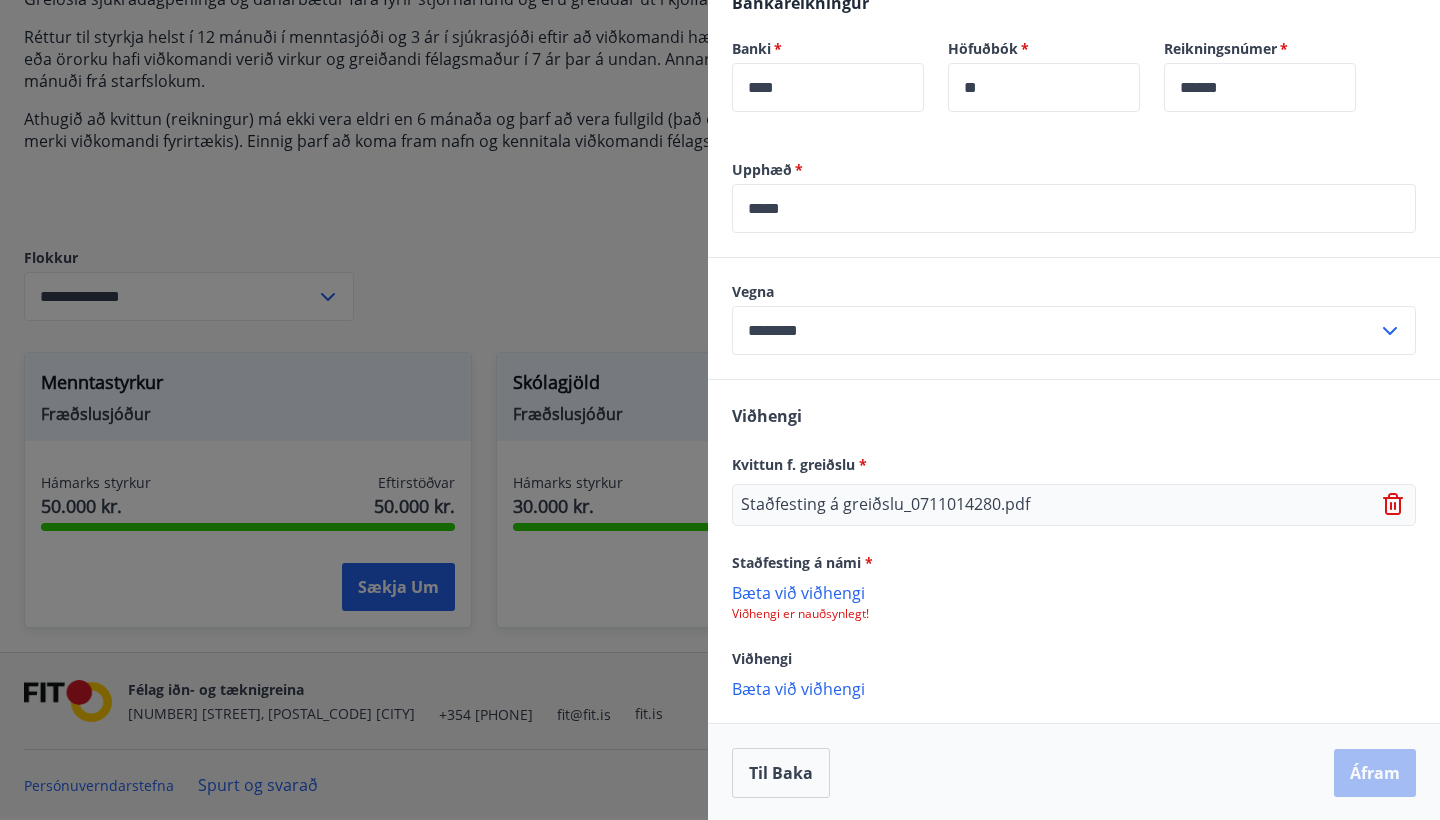 click 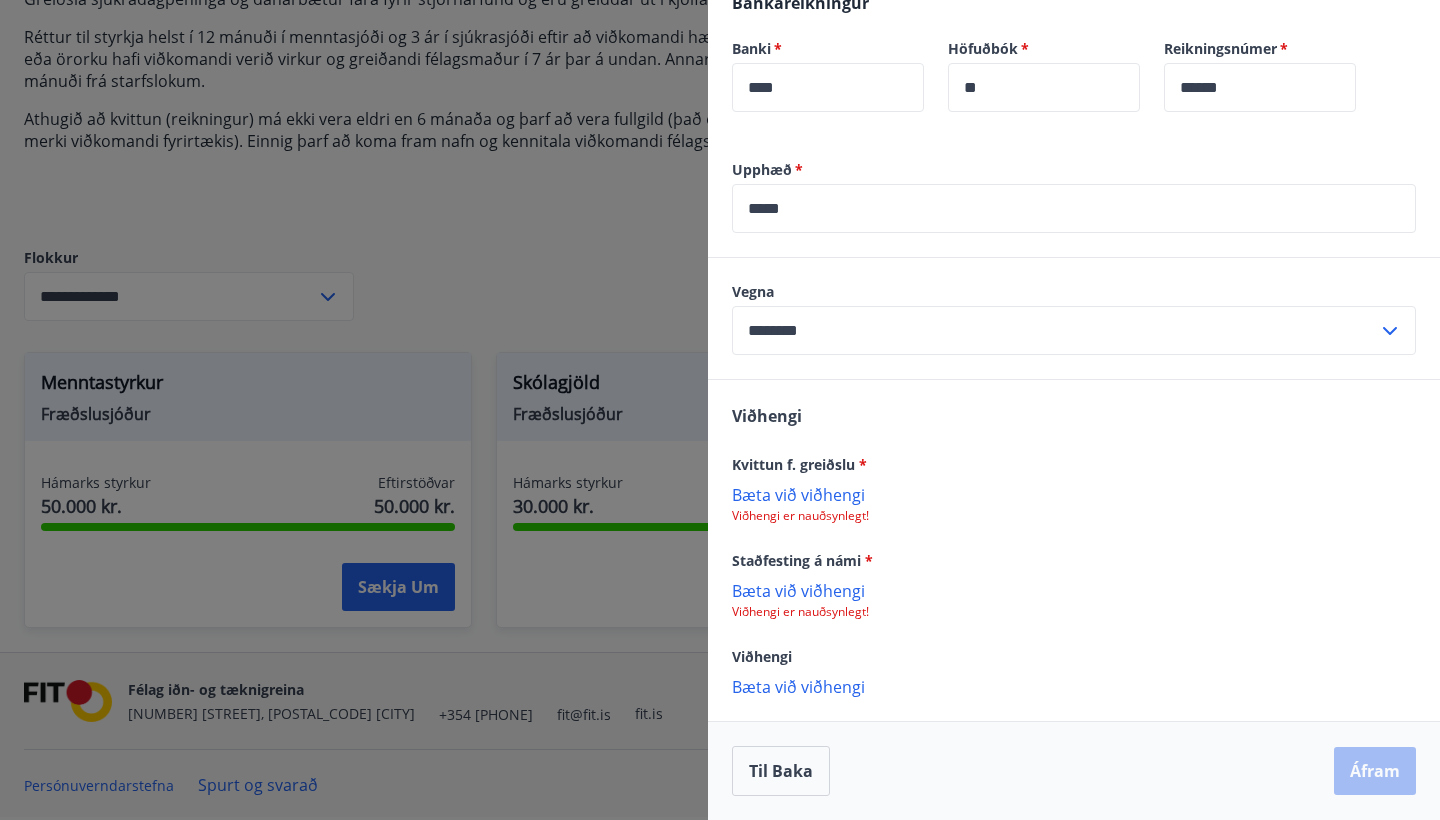 click on "Bæta við viðhengi" at bounding box center (1074, 590) 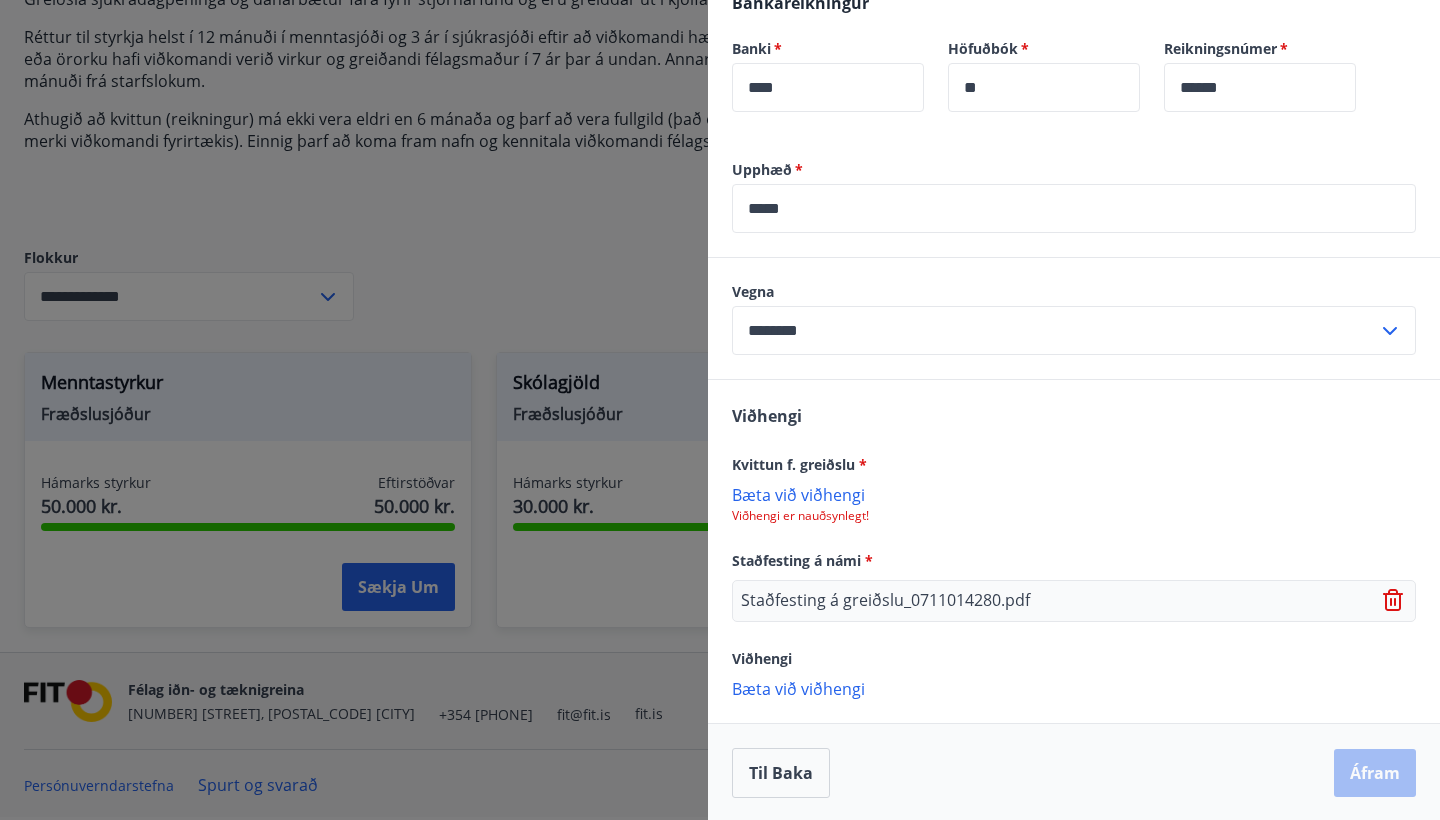 click on "Bæta við viðhengi" at bounding box center [1074, 494] 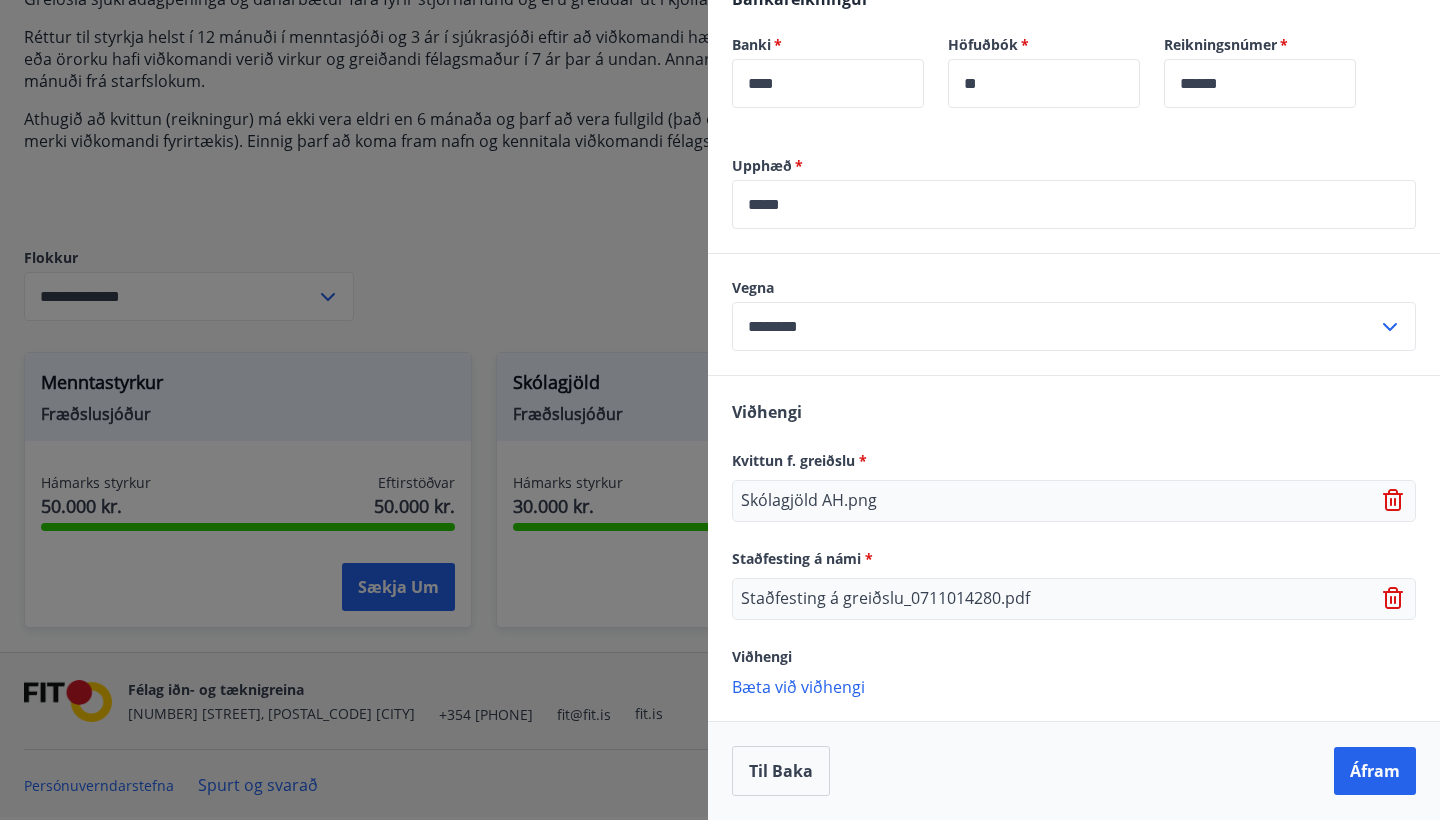 scroll, scrollTop: 659, scrollLeft: 0, axis: vertical 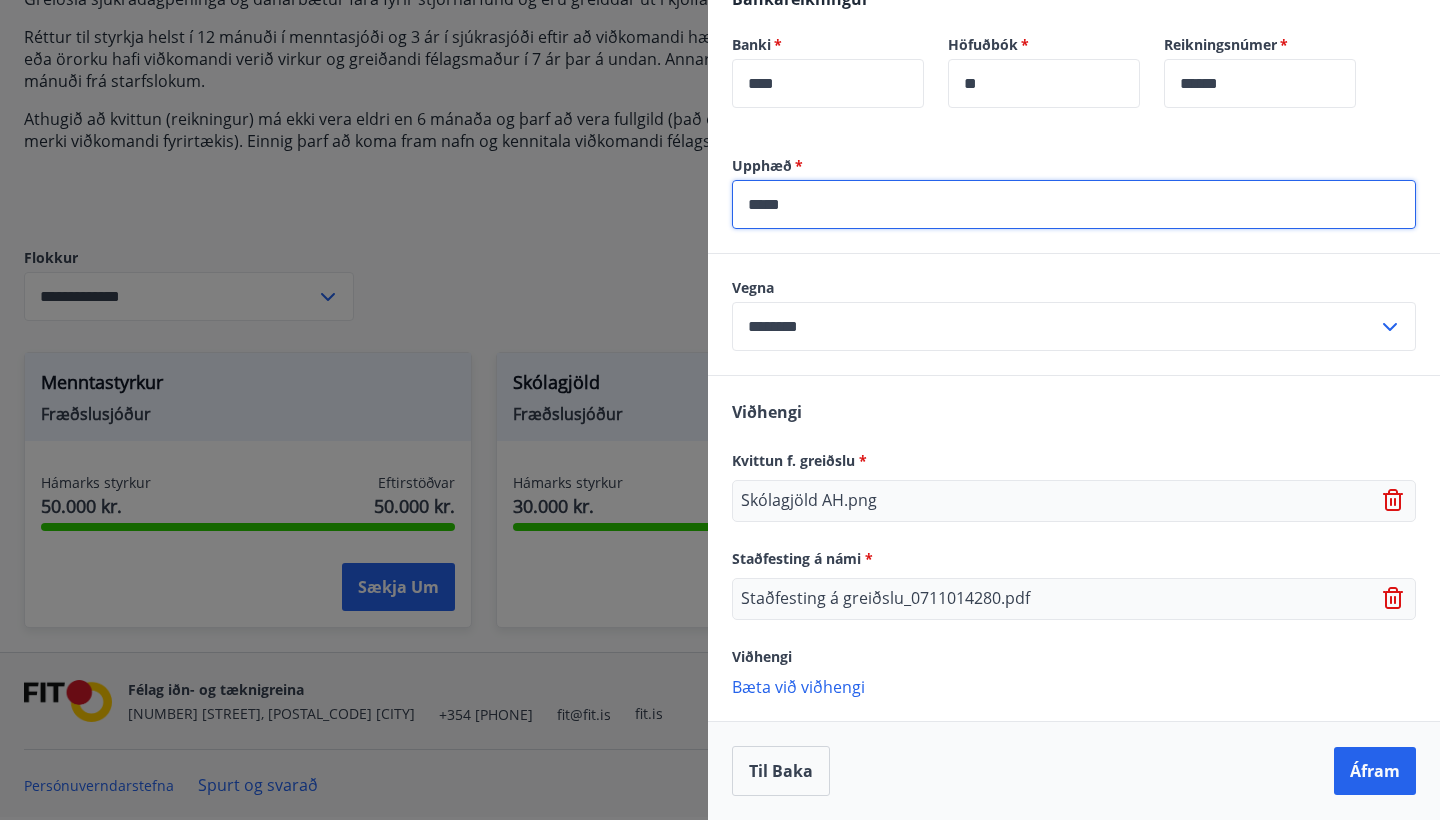 click on "*****" at bounding box center (1074, 204) 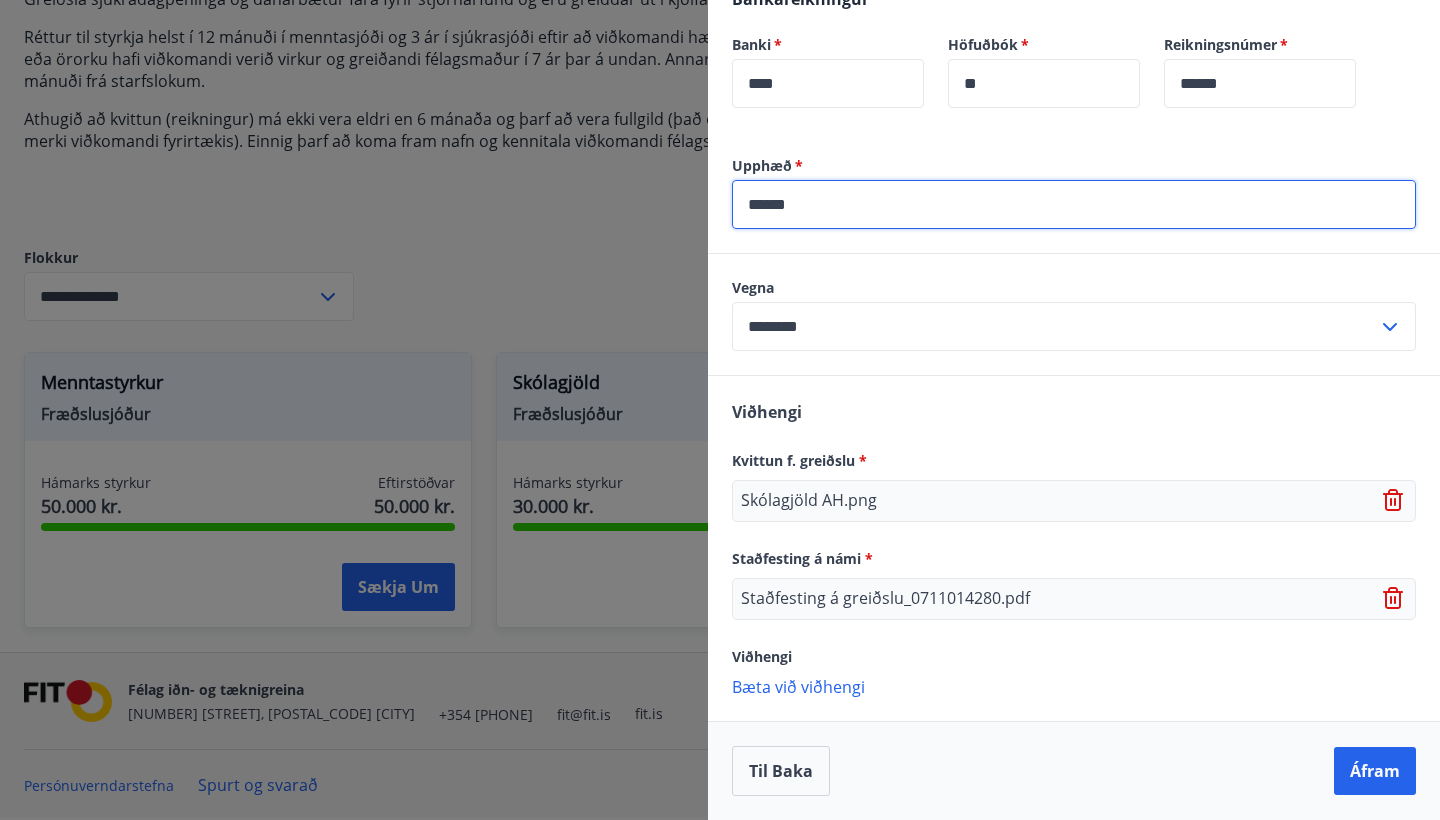 click on "******" at bounding box center [1074, 204] 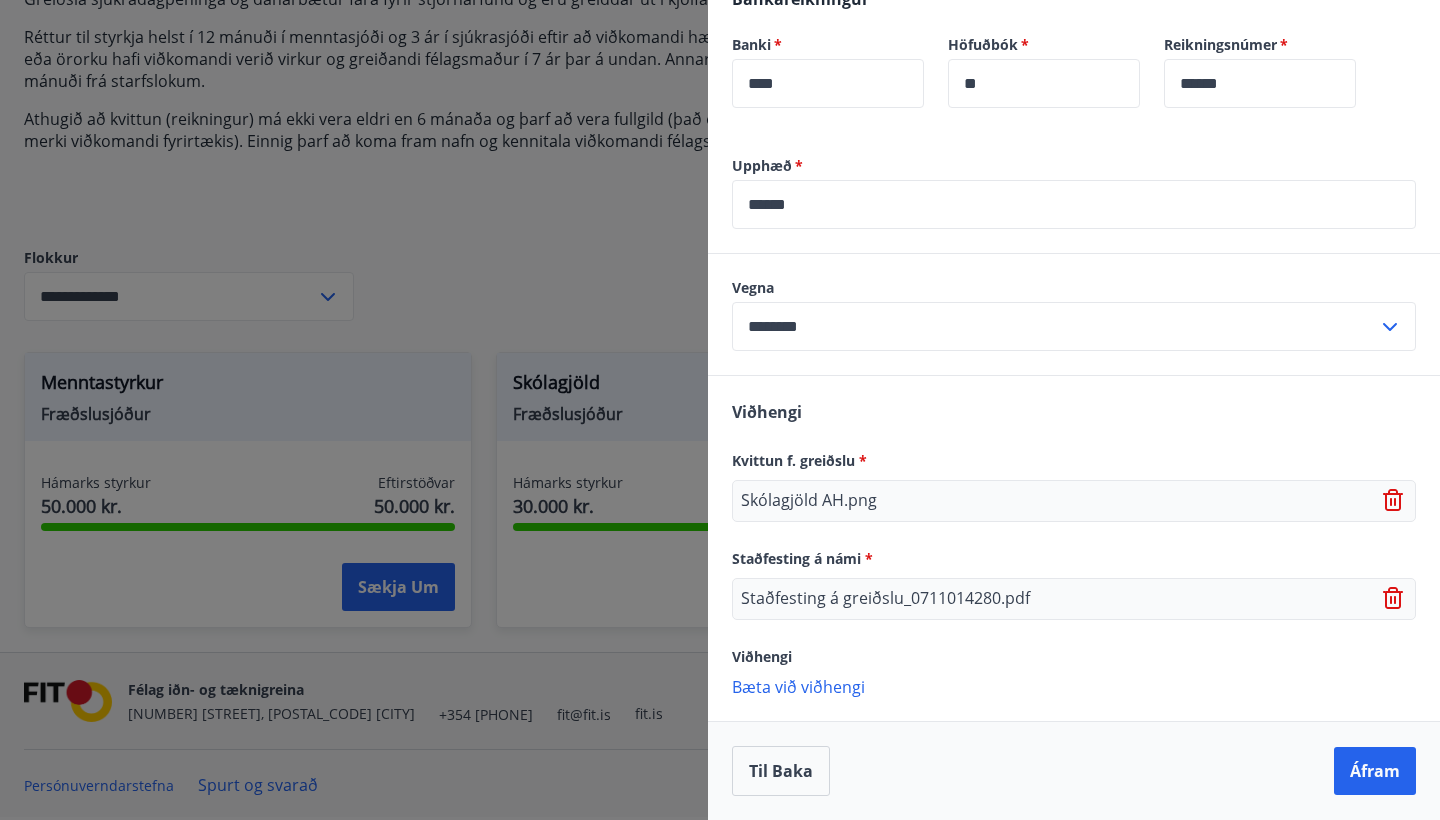 scroll, scrollTop: 659, scrollLeft: 0, axis: vertical 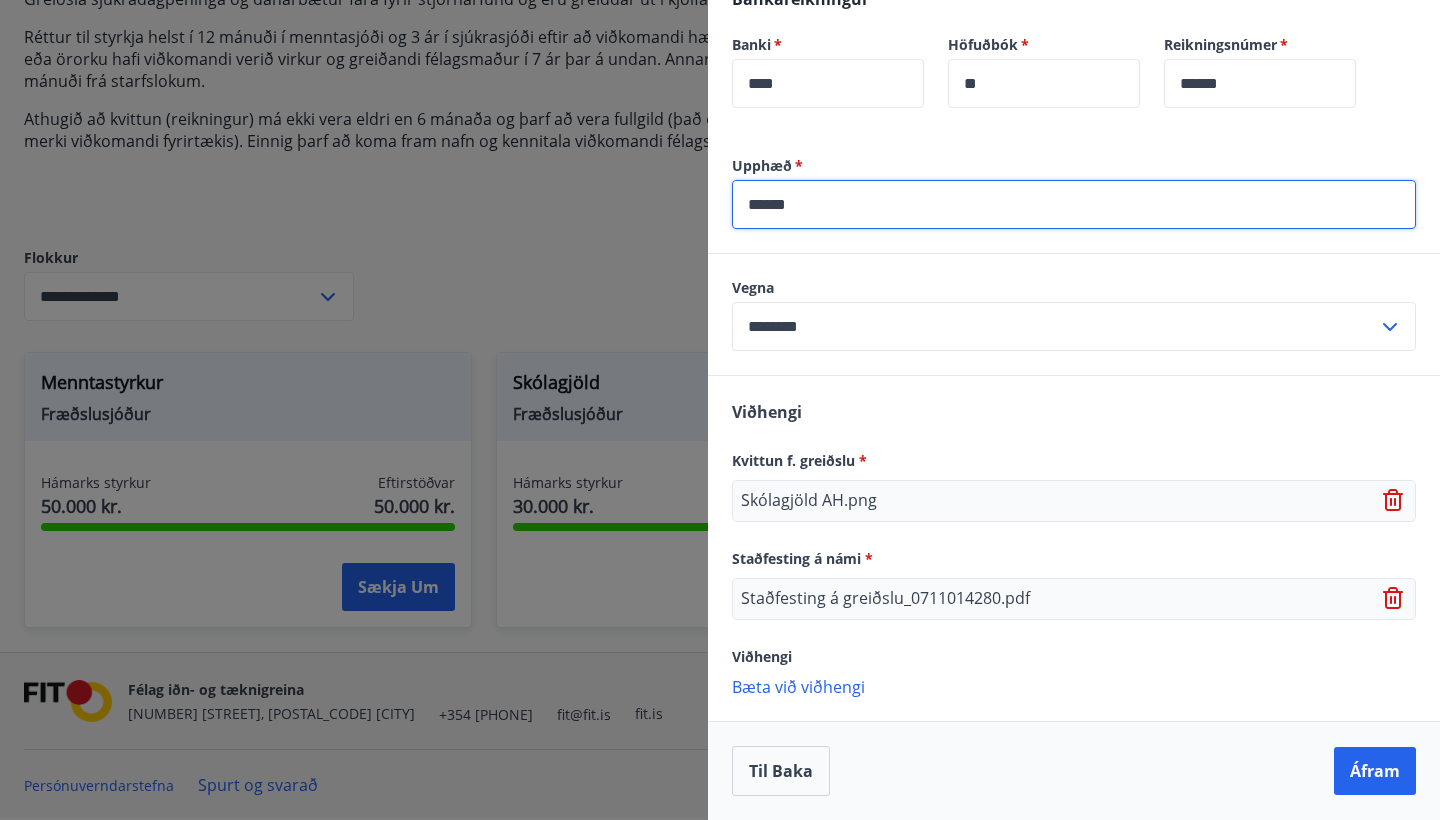 click on "******" at bounding box center [1074, 204] 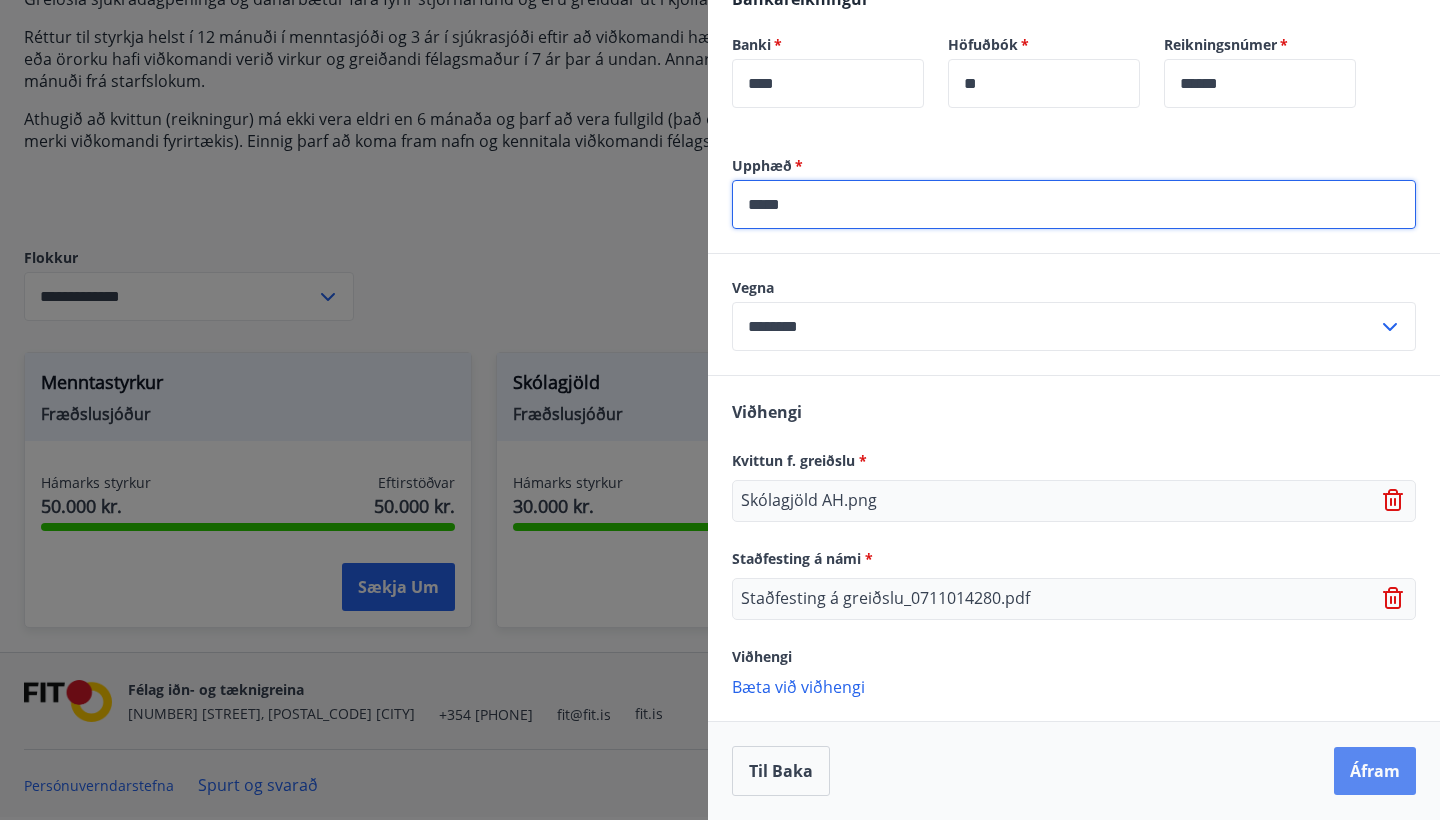 type on "*****" 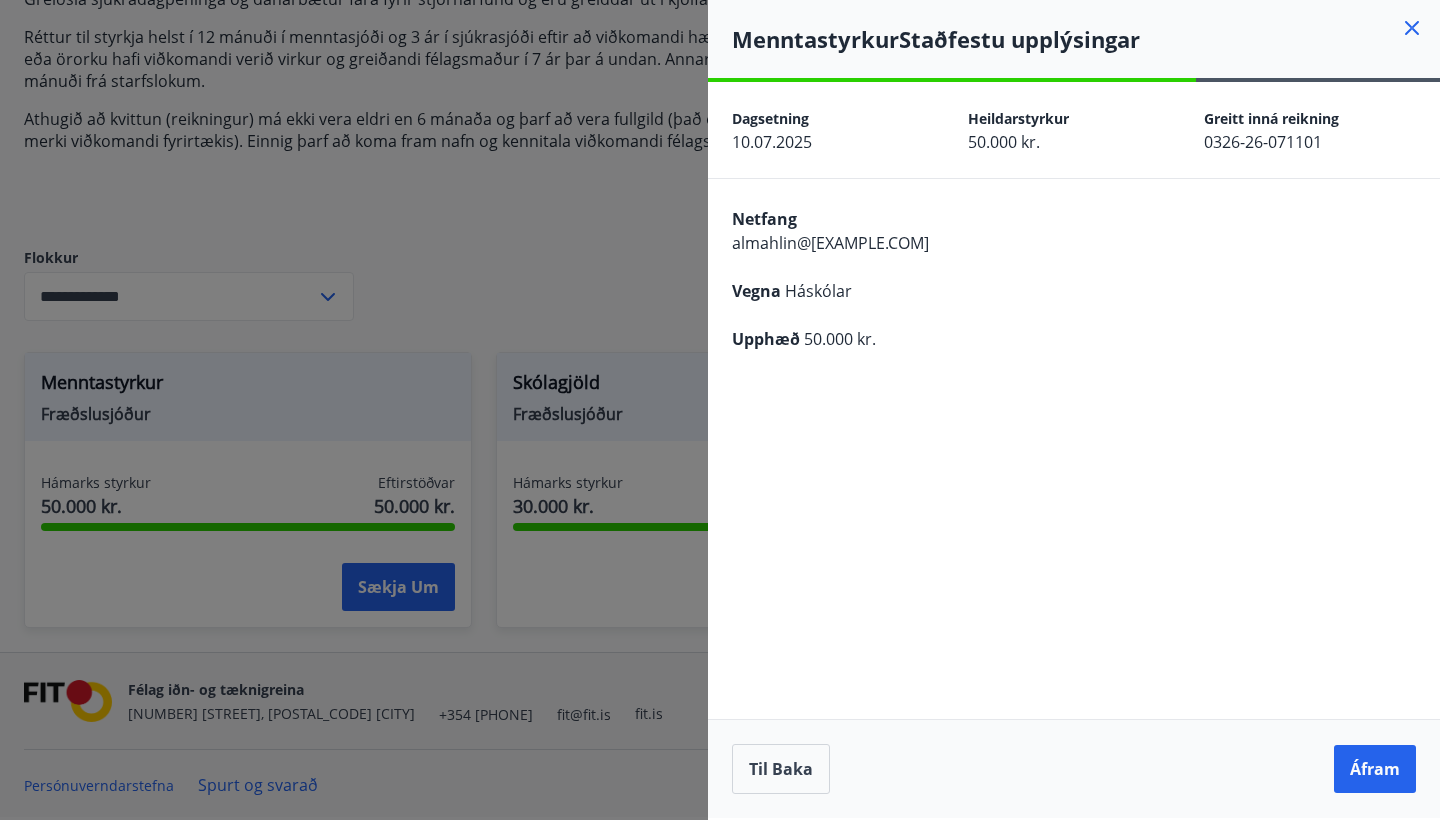 scroll, scrollTop: 0, scrollLeft: 0, axis: both 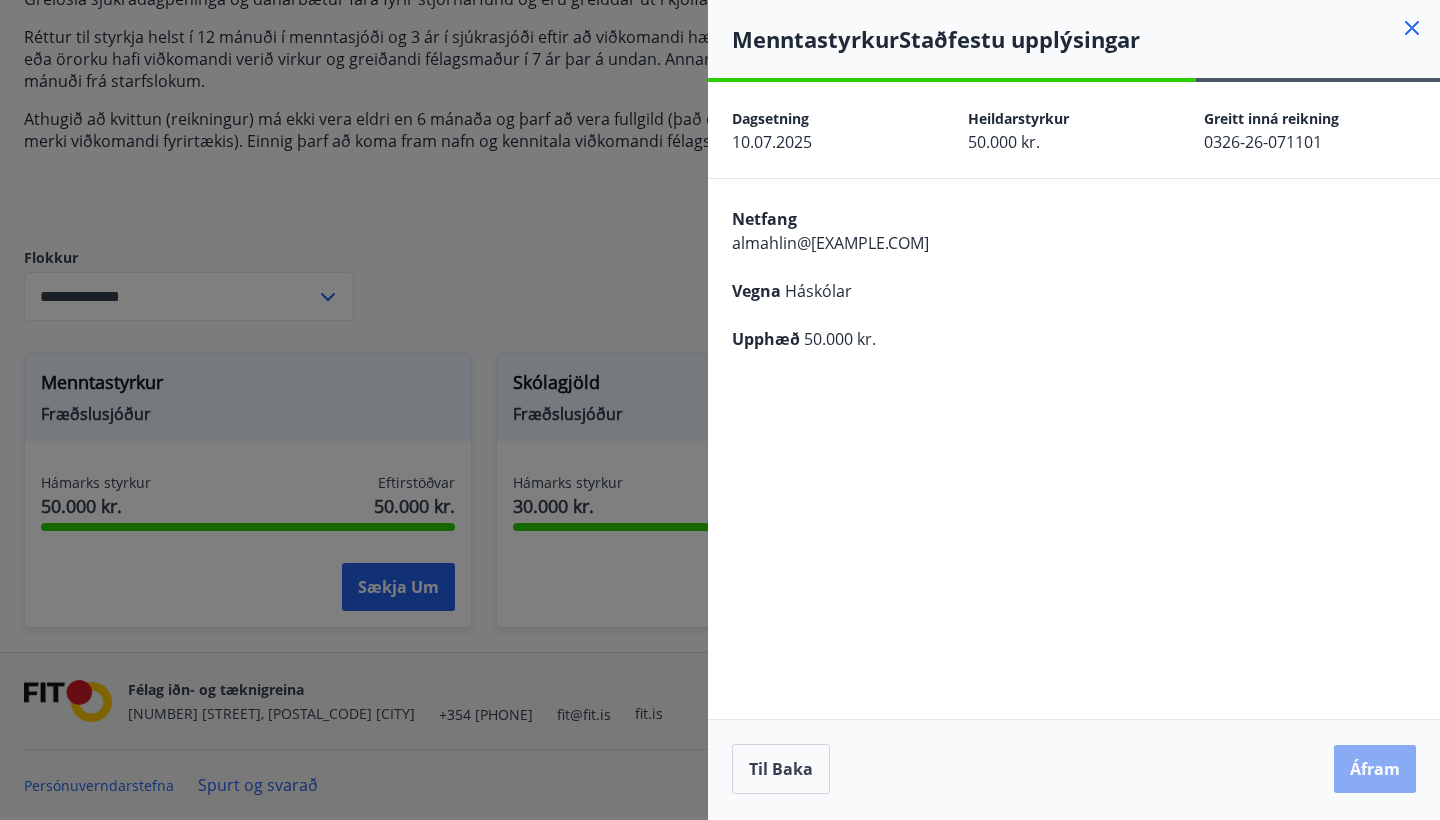 click on "Áfram" at bounding box center [1375, 769] 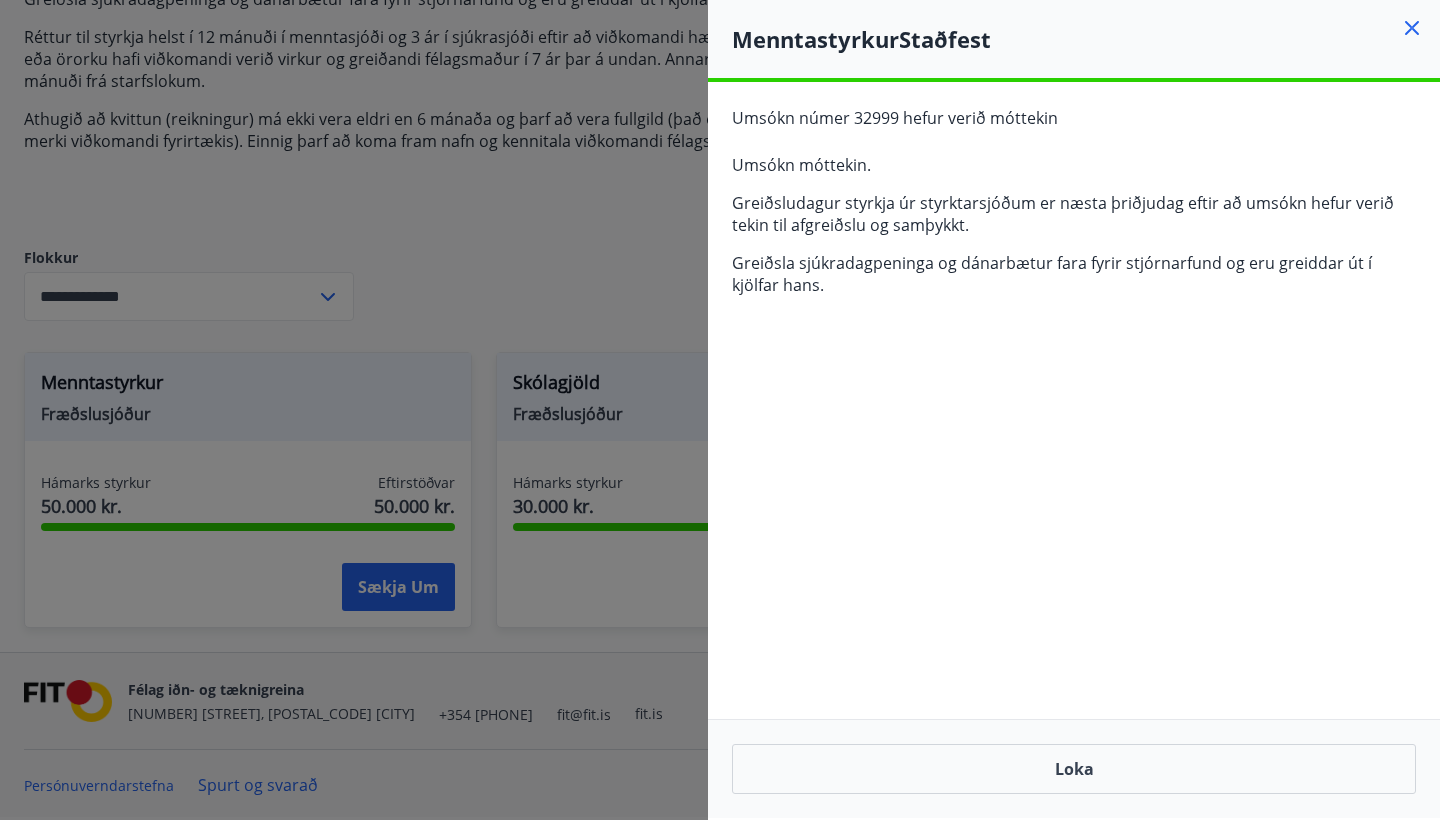 click 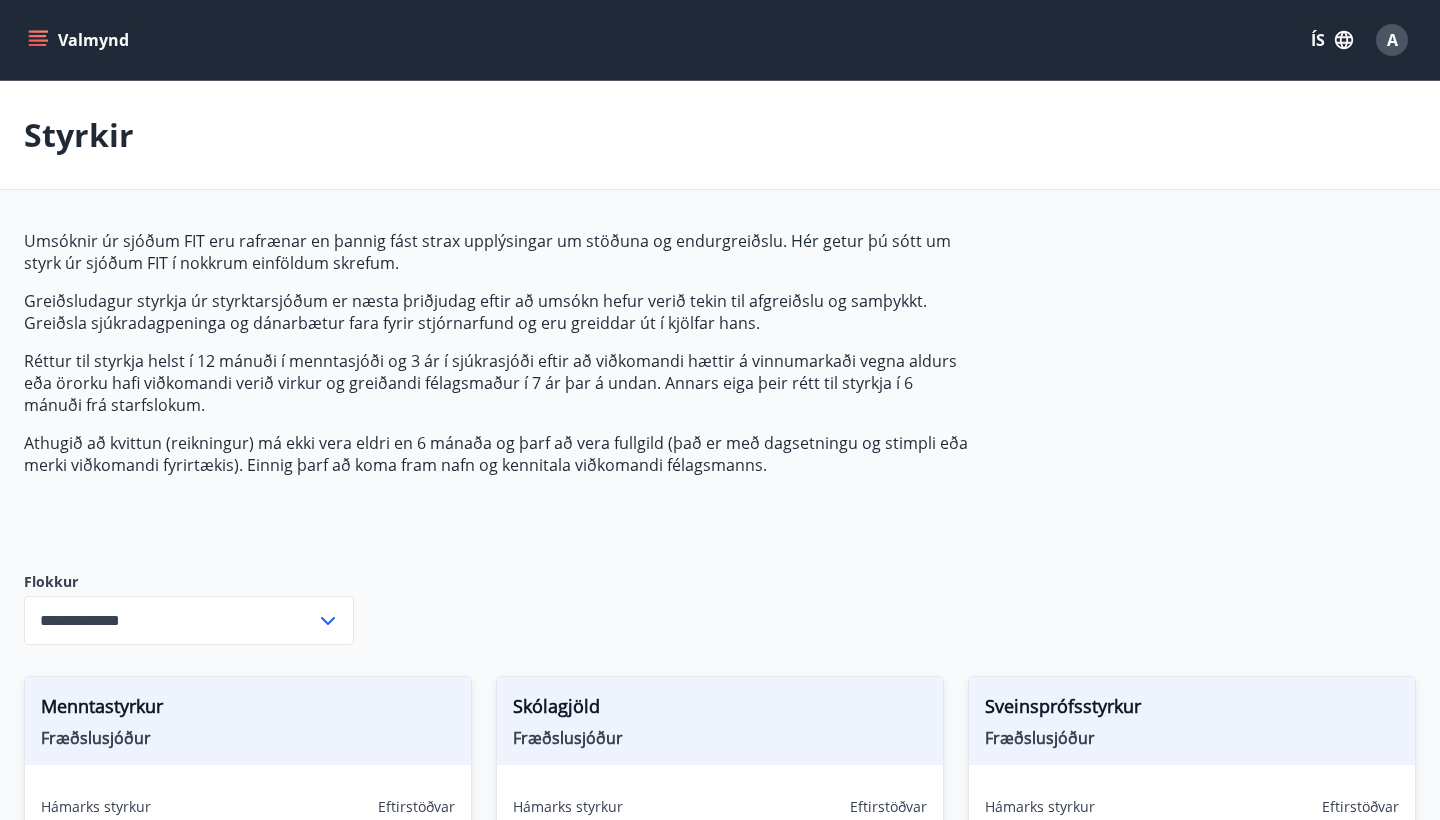 scroll, scrollTop: 0, scrollLeft: 0, axis: both 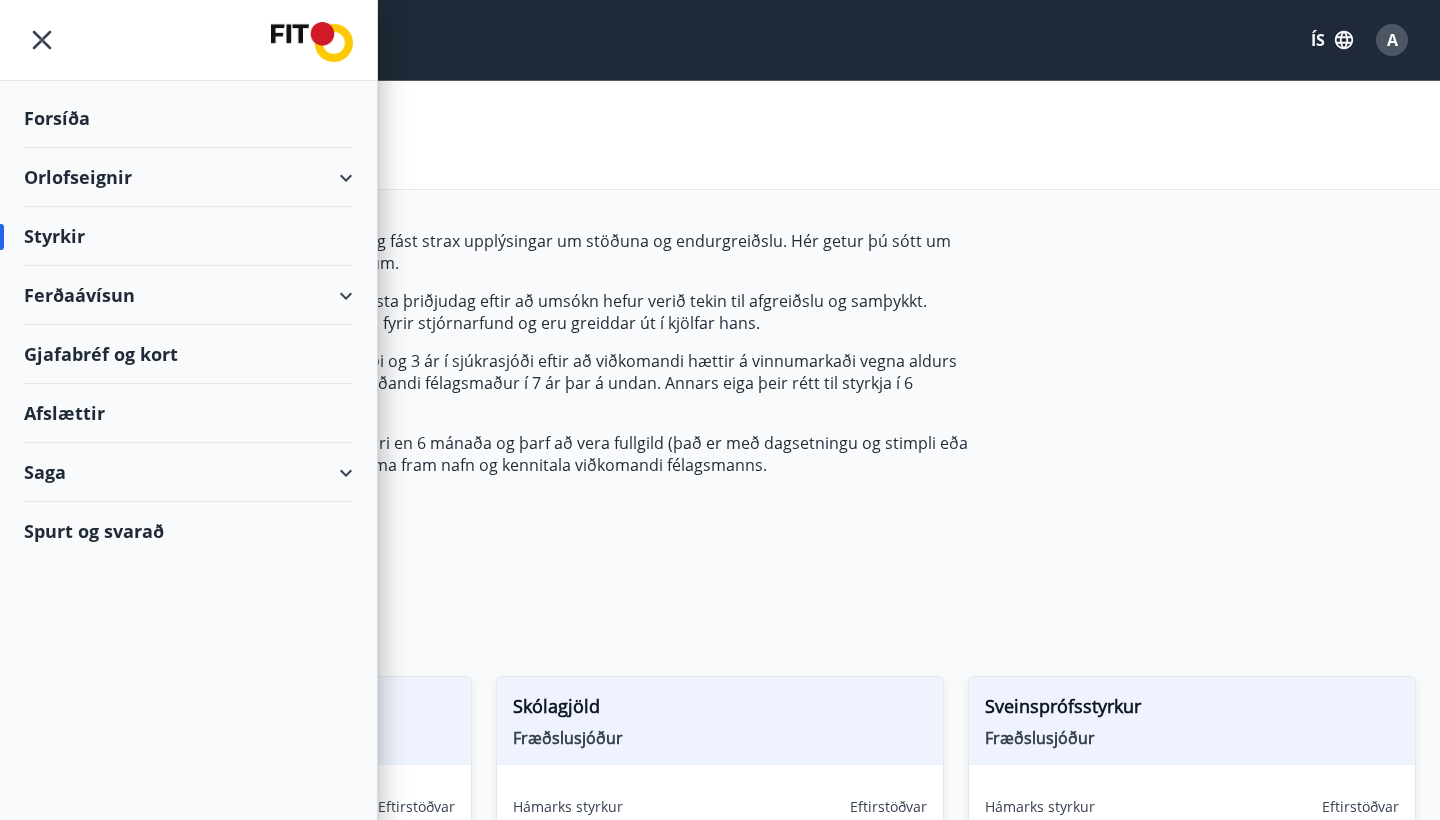 click on "Saga" at bounding box center [188, 472] 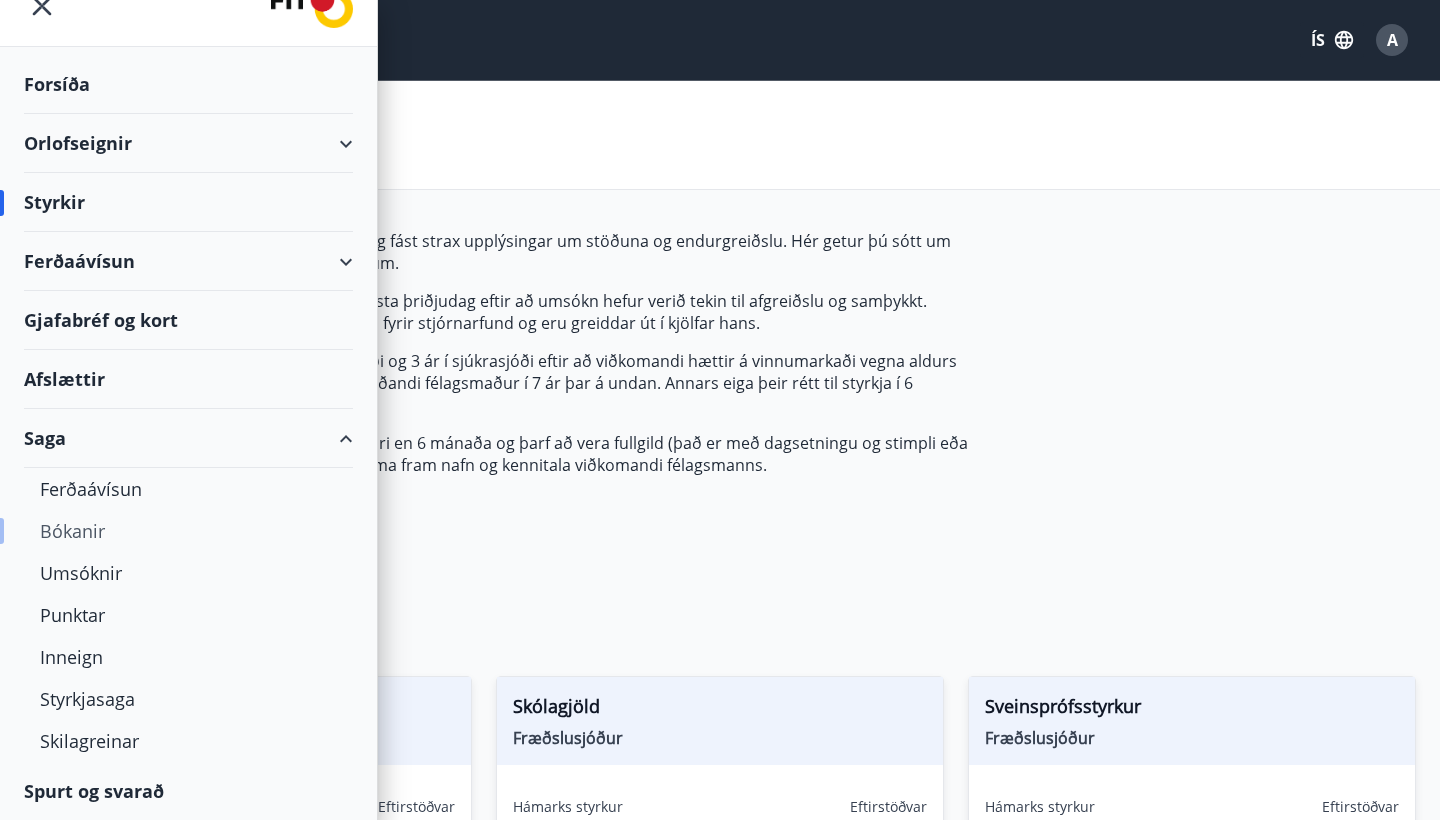 scroll, scrollTop: 34, scrollLeft: 0, axis: vertical 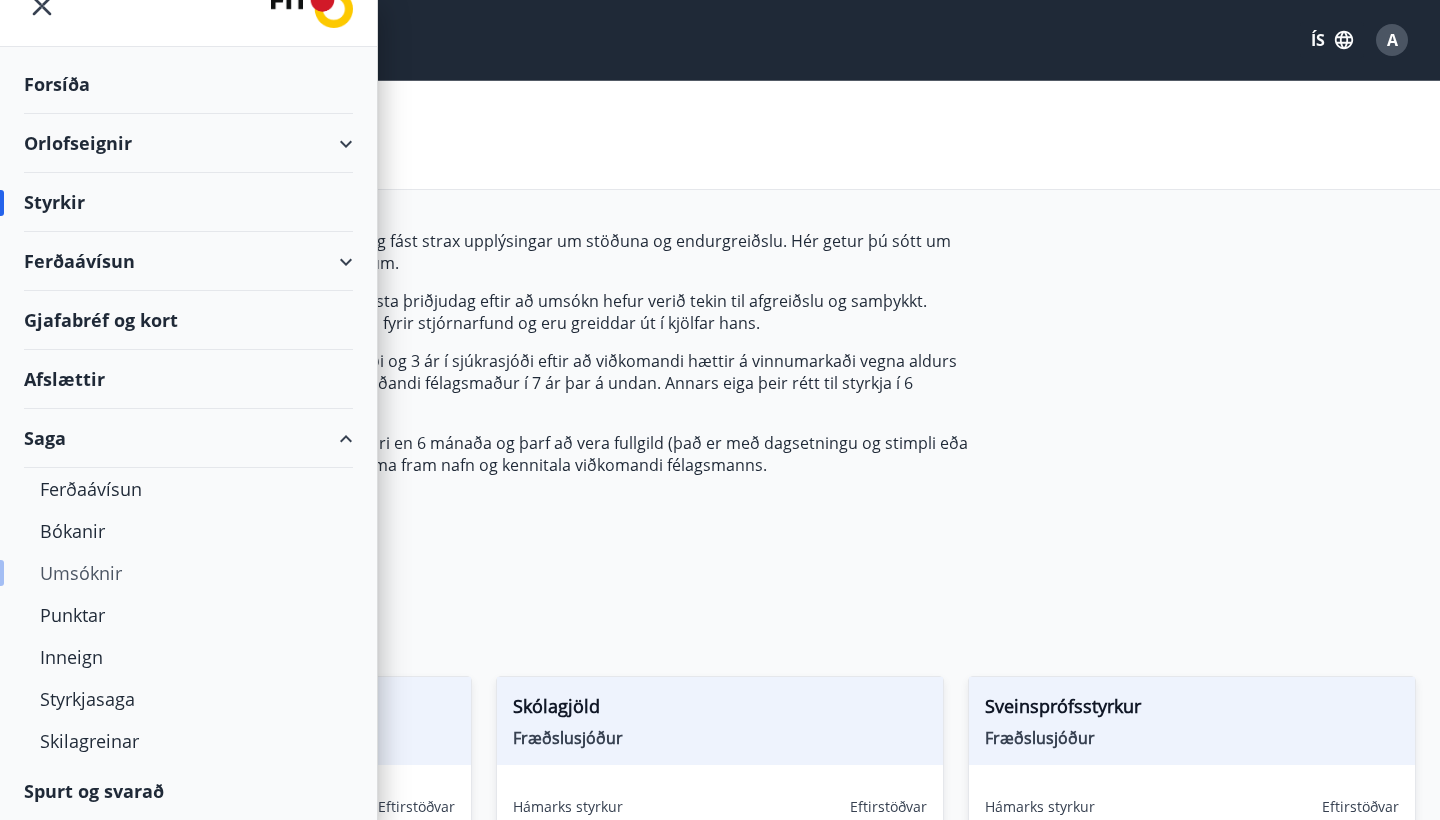 click on "Umsóknir" at bounding box center [188, 573] 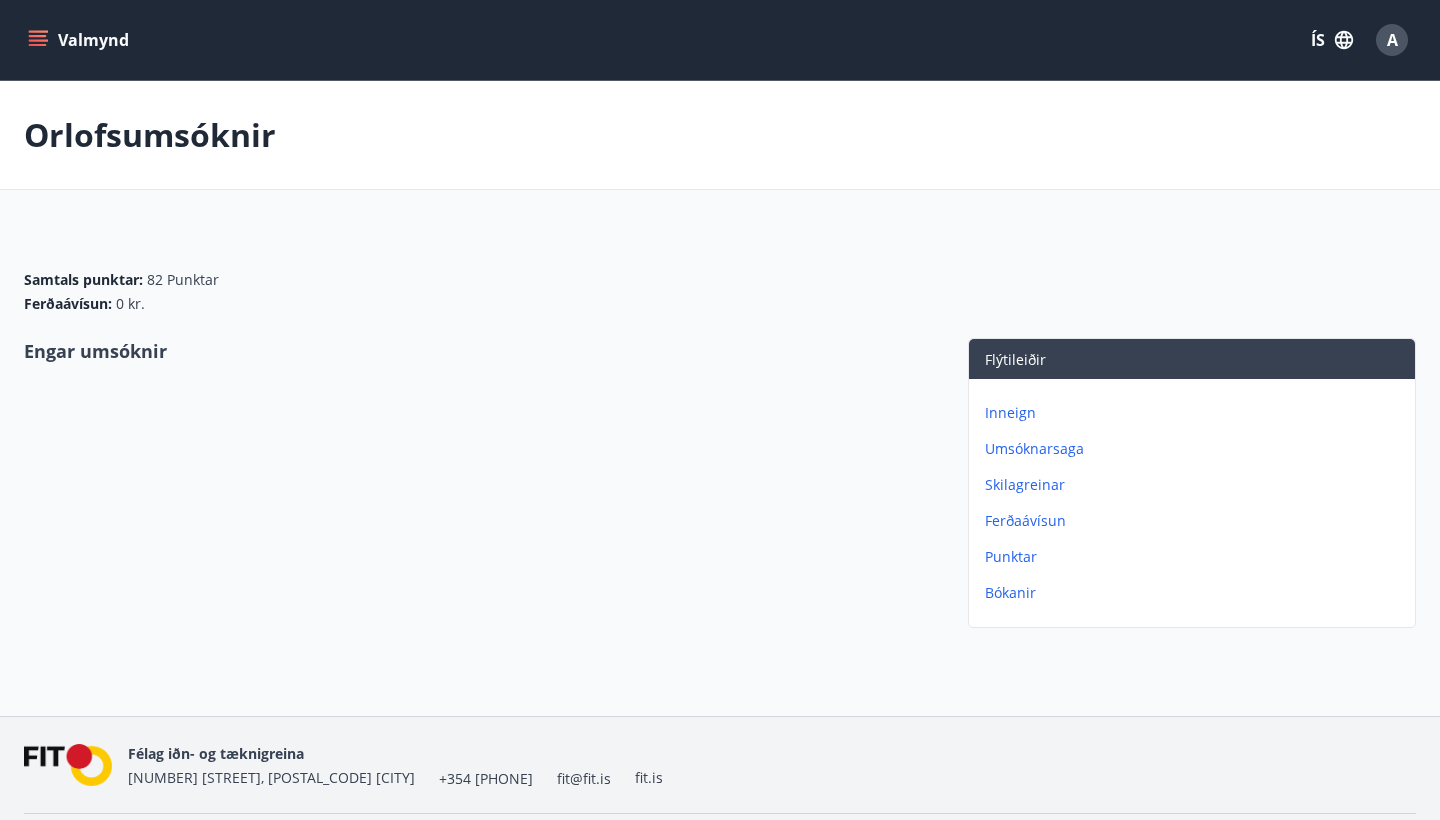 click on "Umsóknarsaga" at bounding box center (1196, 449) 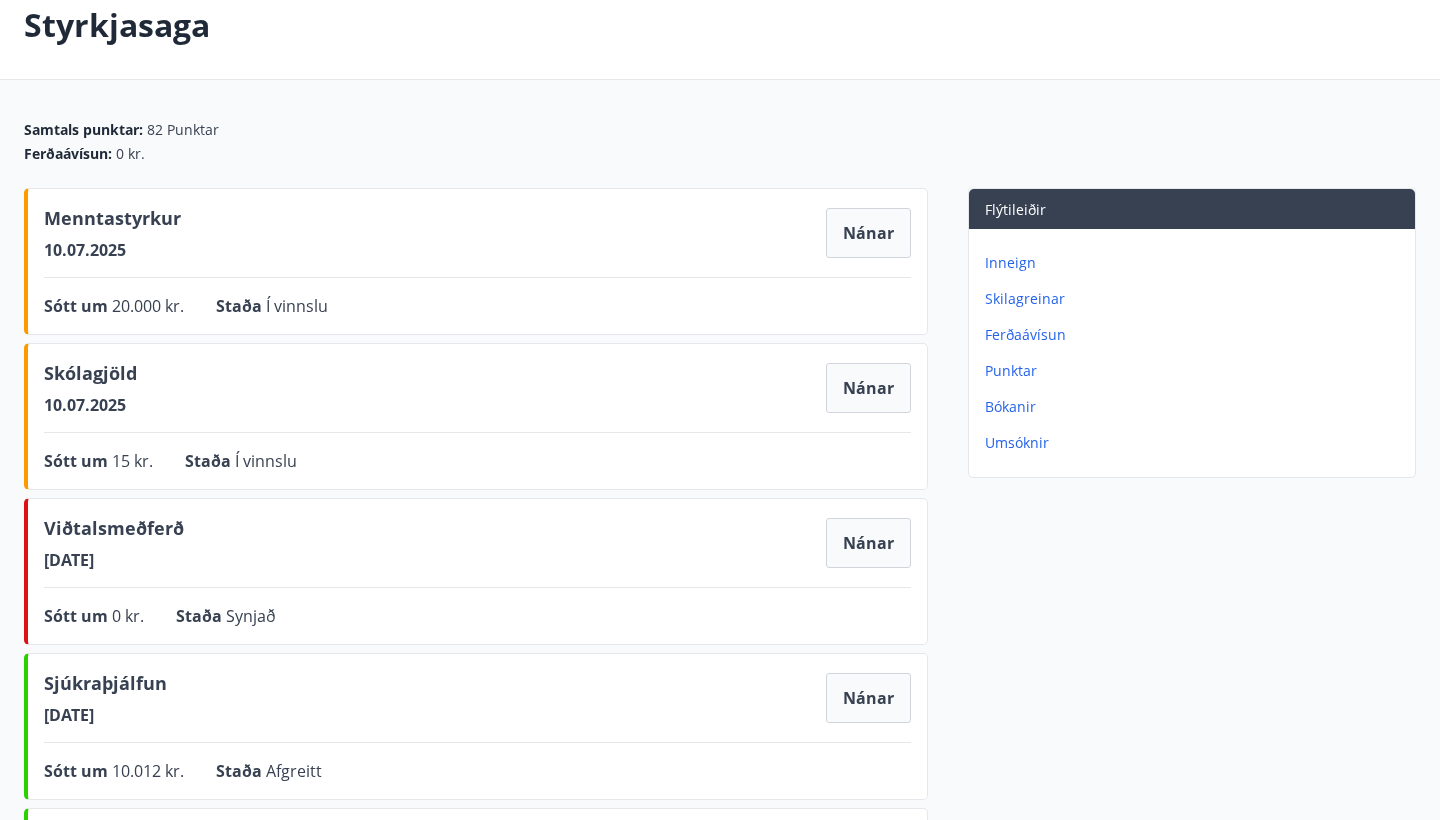 scroll, scrollTop: 99, scrollLeft: 0, axis: vertical 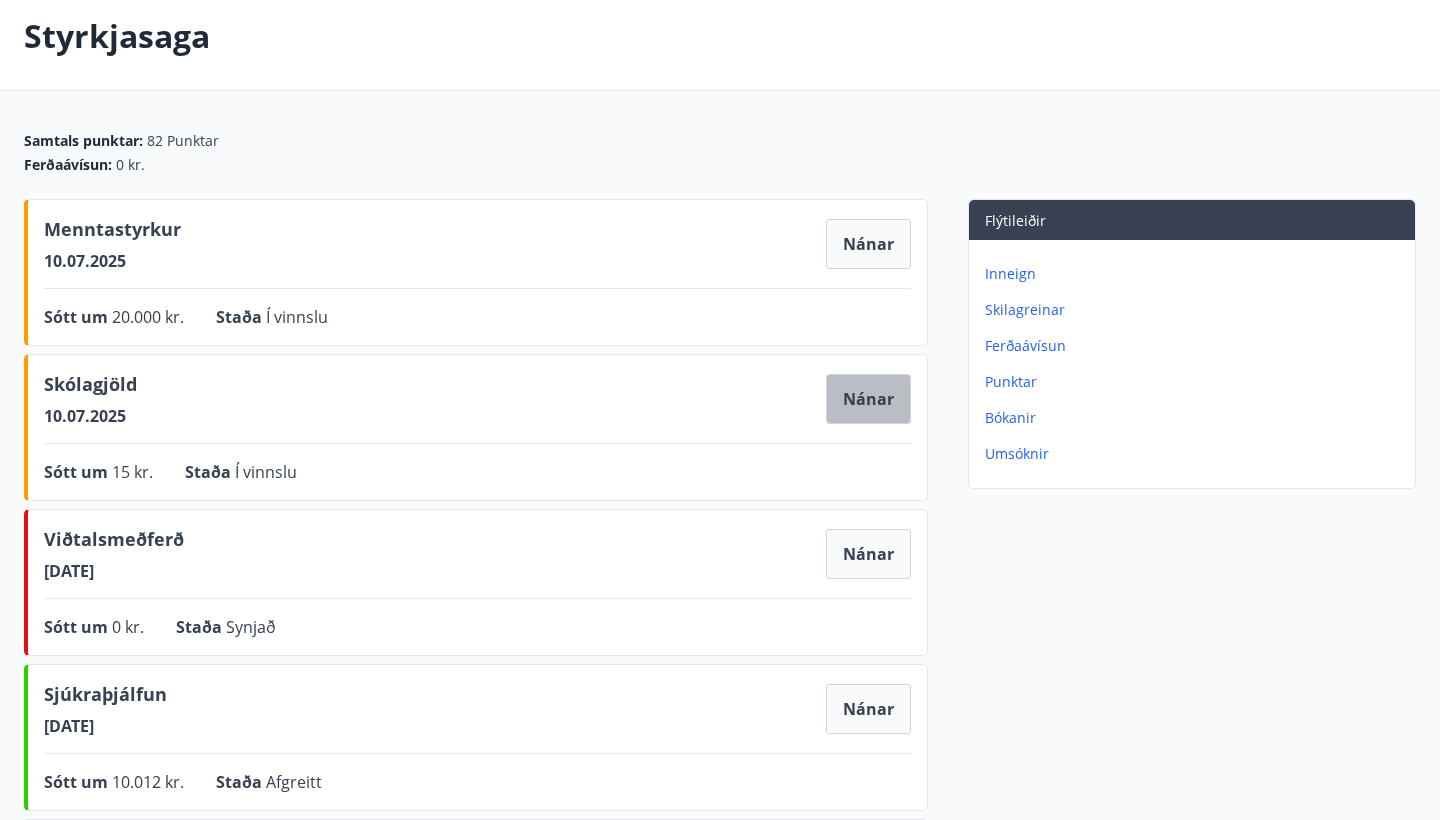 click on "Nánar" at bounding box center (868, 399) 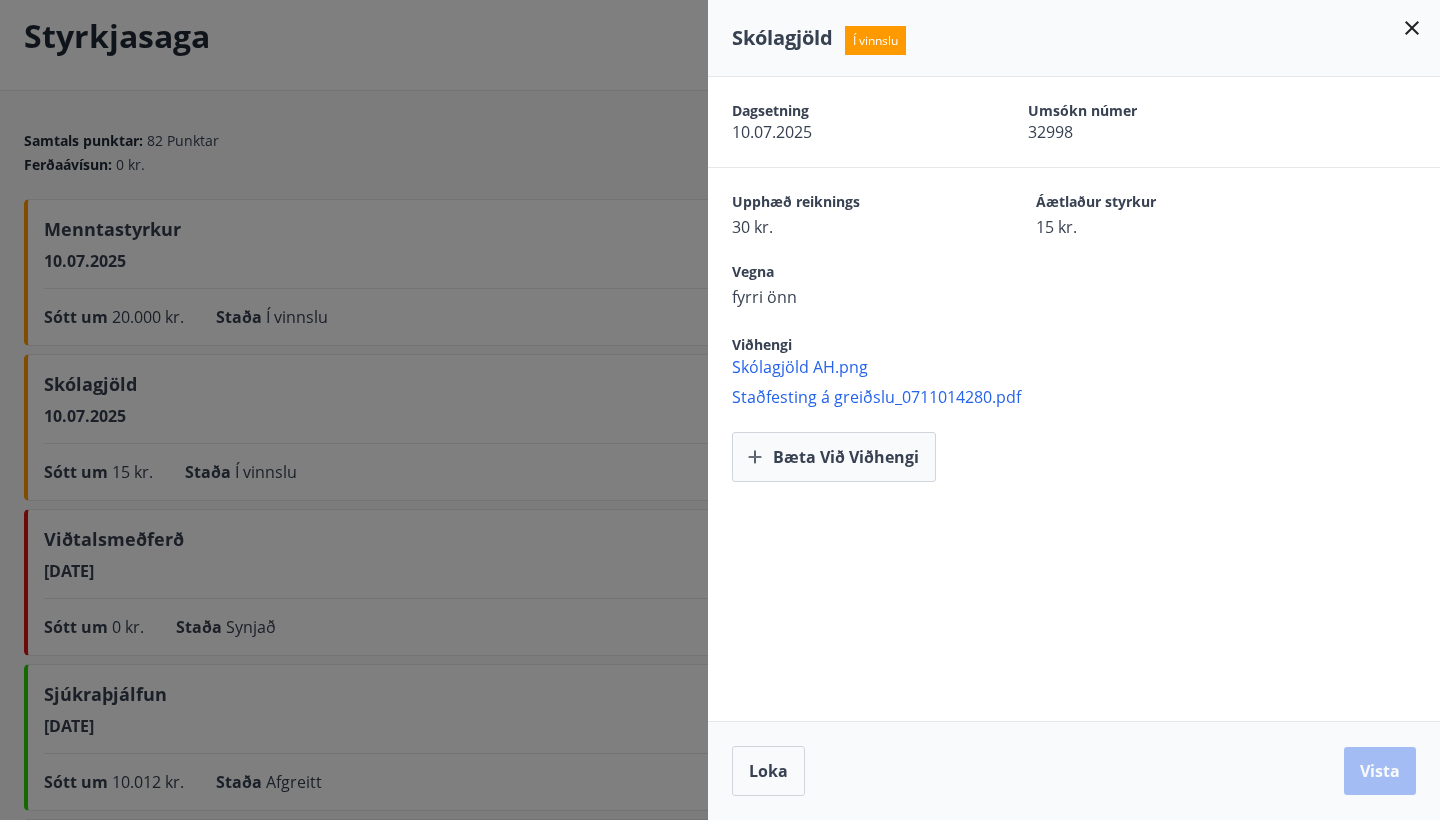 click 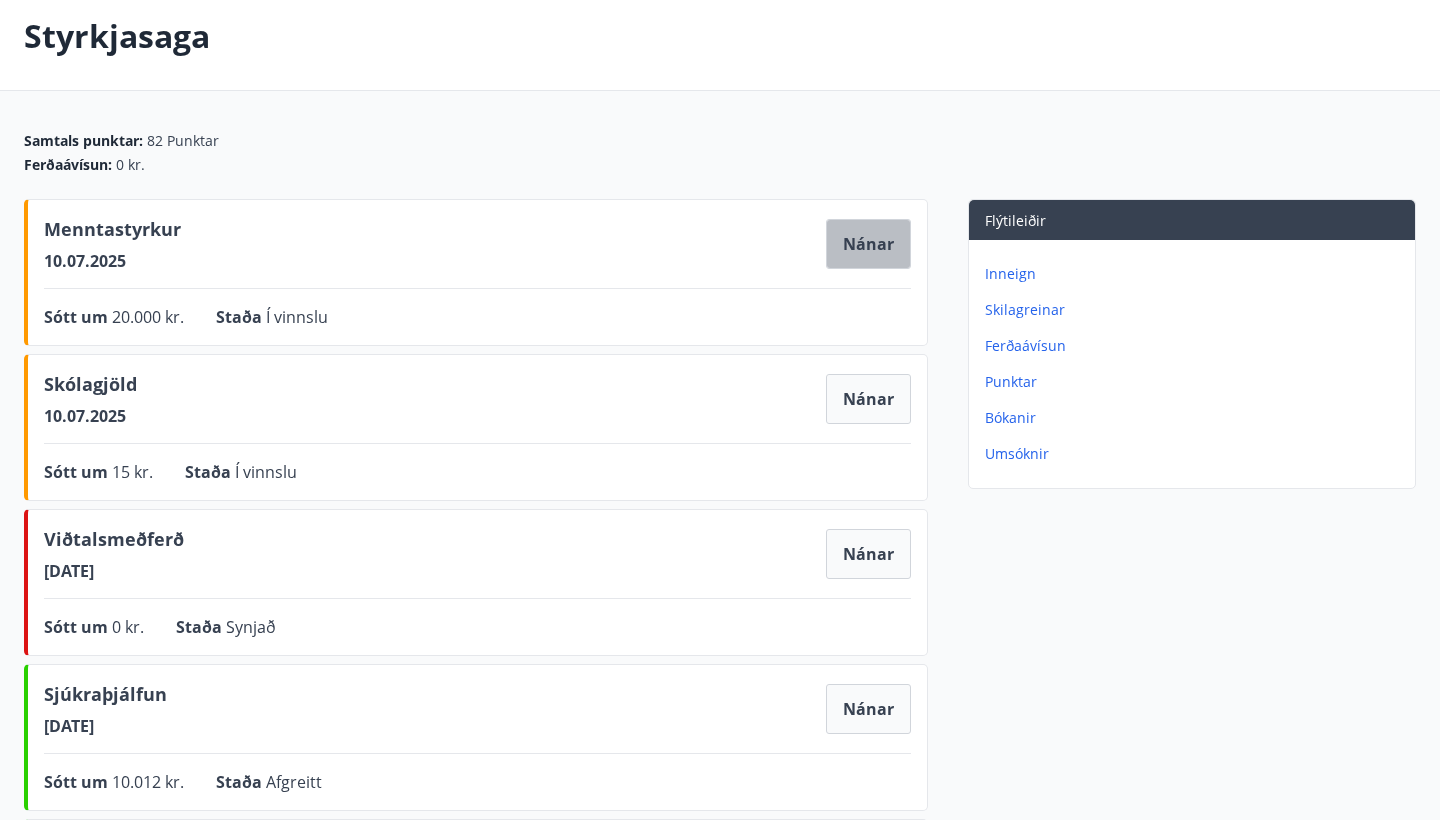 click on "Nánar" at bounding box center (868, 244) 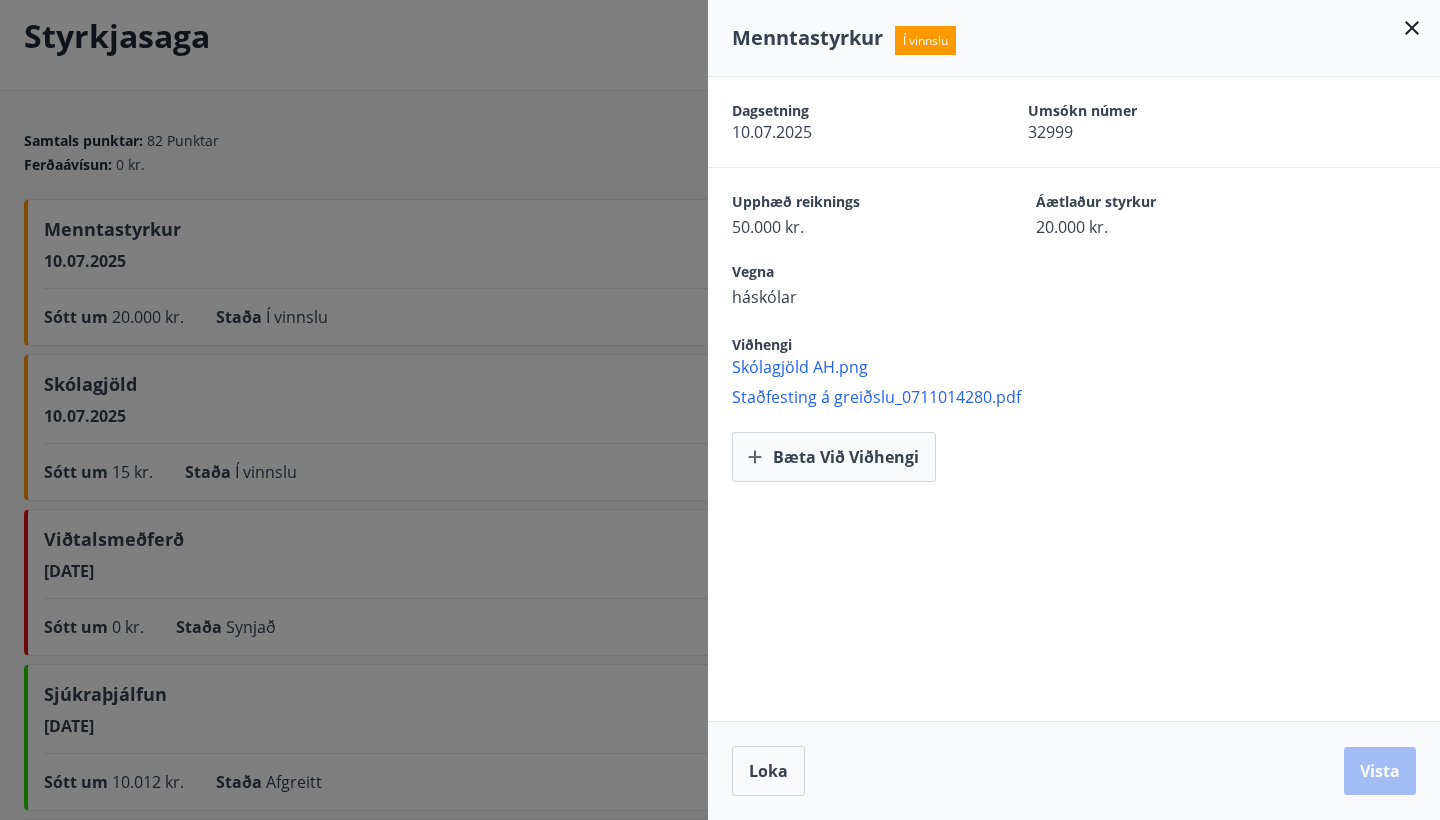 click 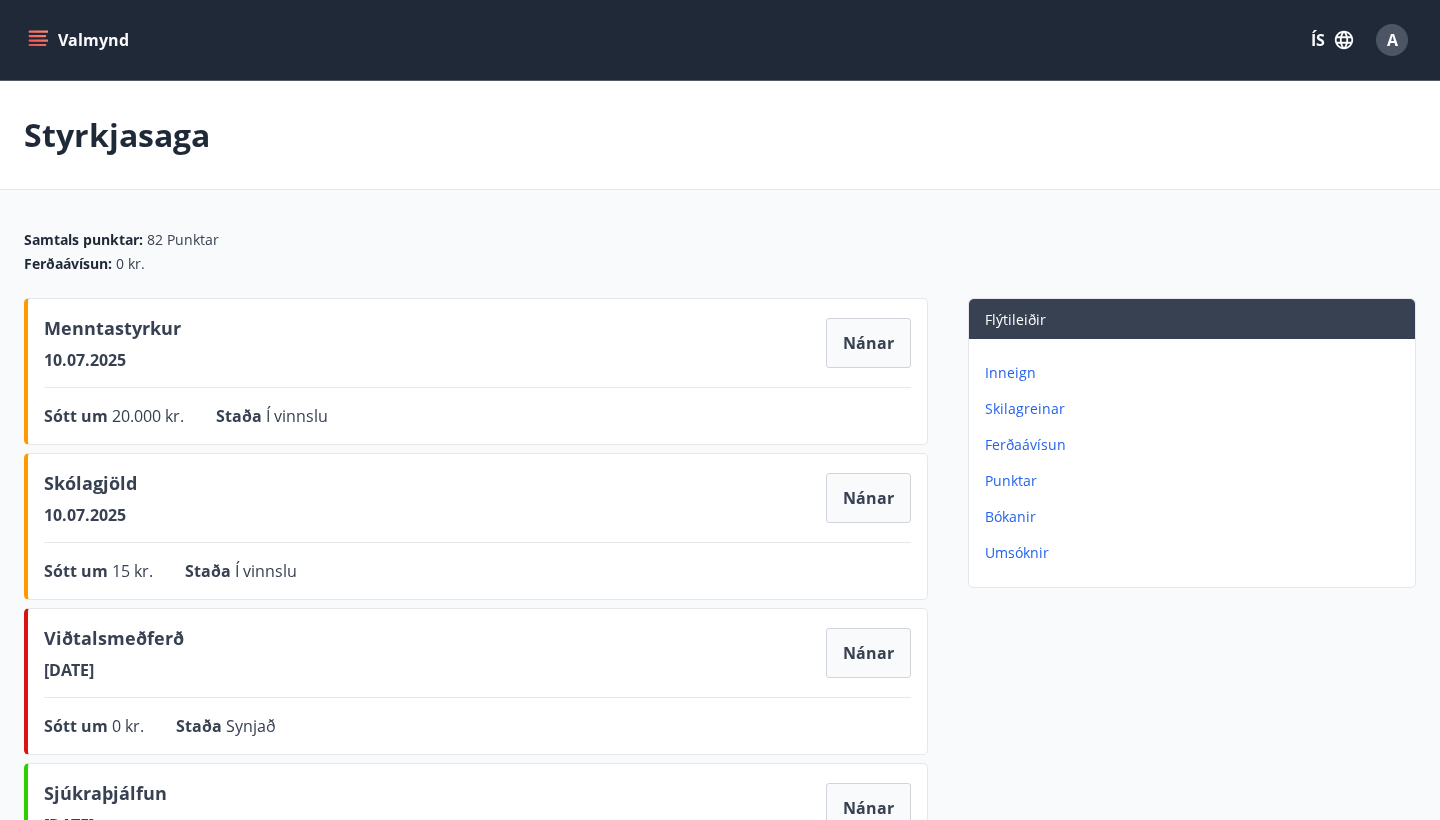 scroll, scrollTop: 0, scrollLeft: 0, axis: both 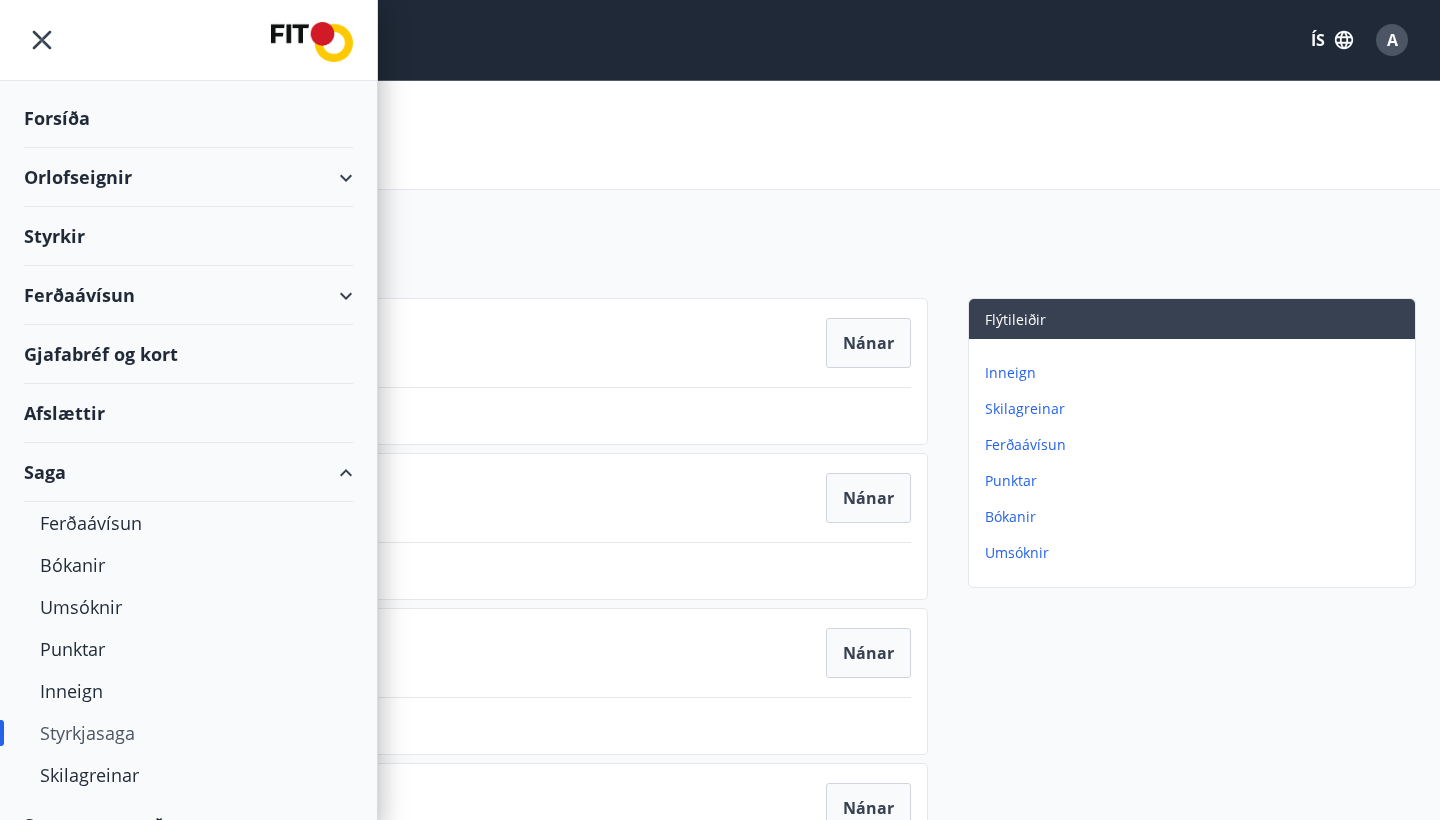 click on "Saga" at bounding box center [188, 472] 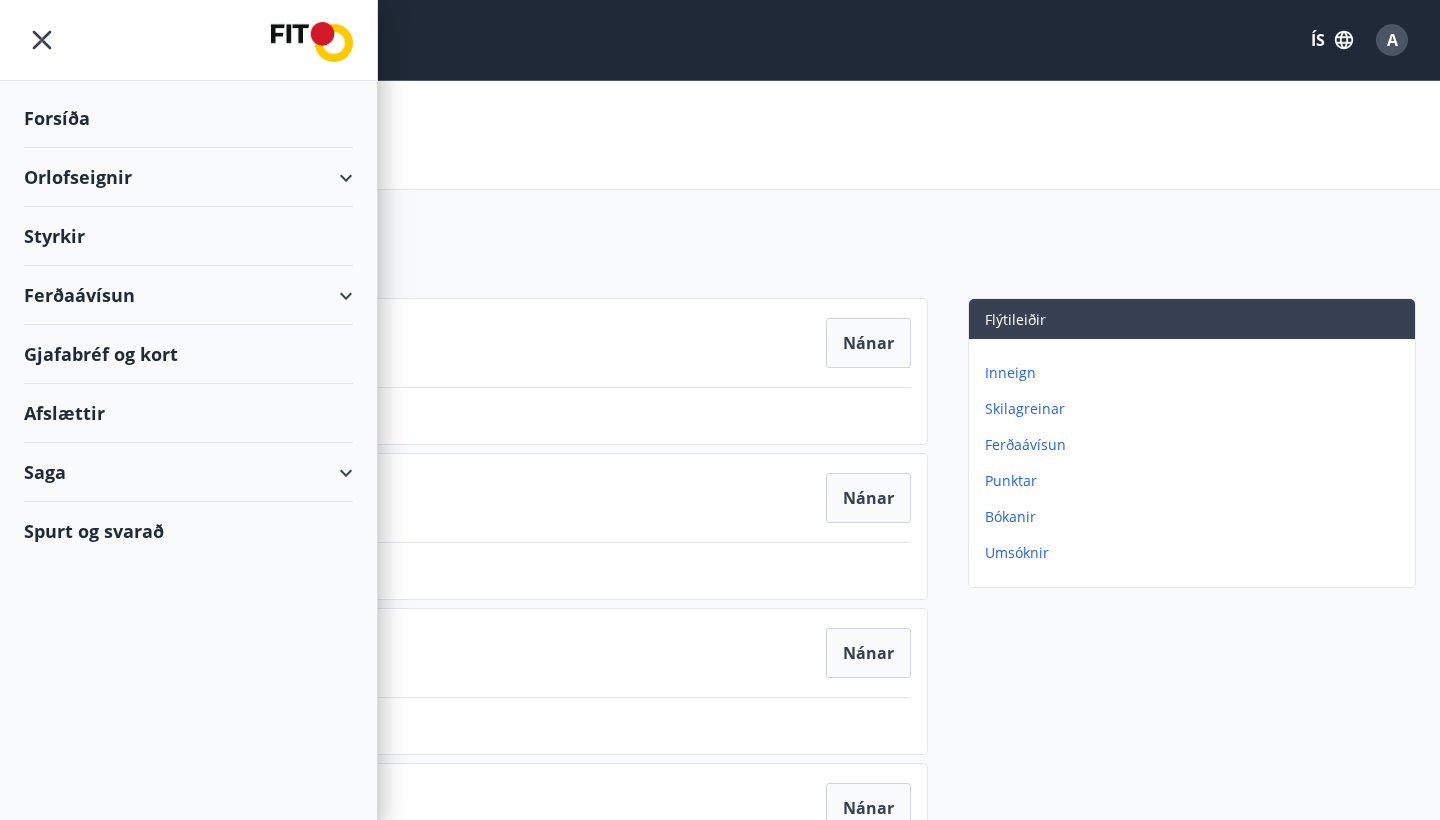 click on "Gjafabréf og kort" at bounding box center (188, 354) 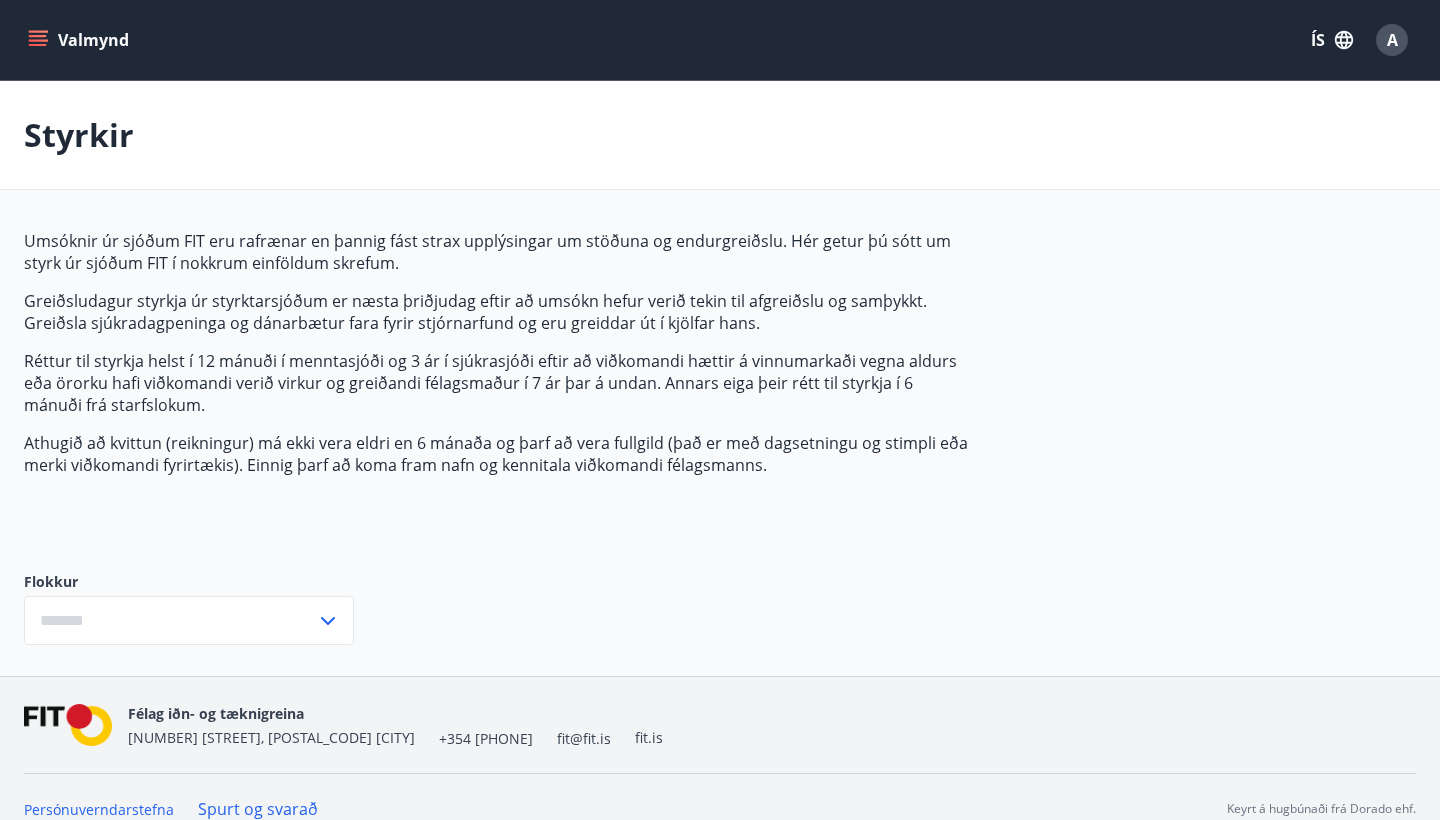 type on "***" 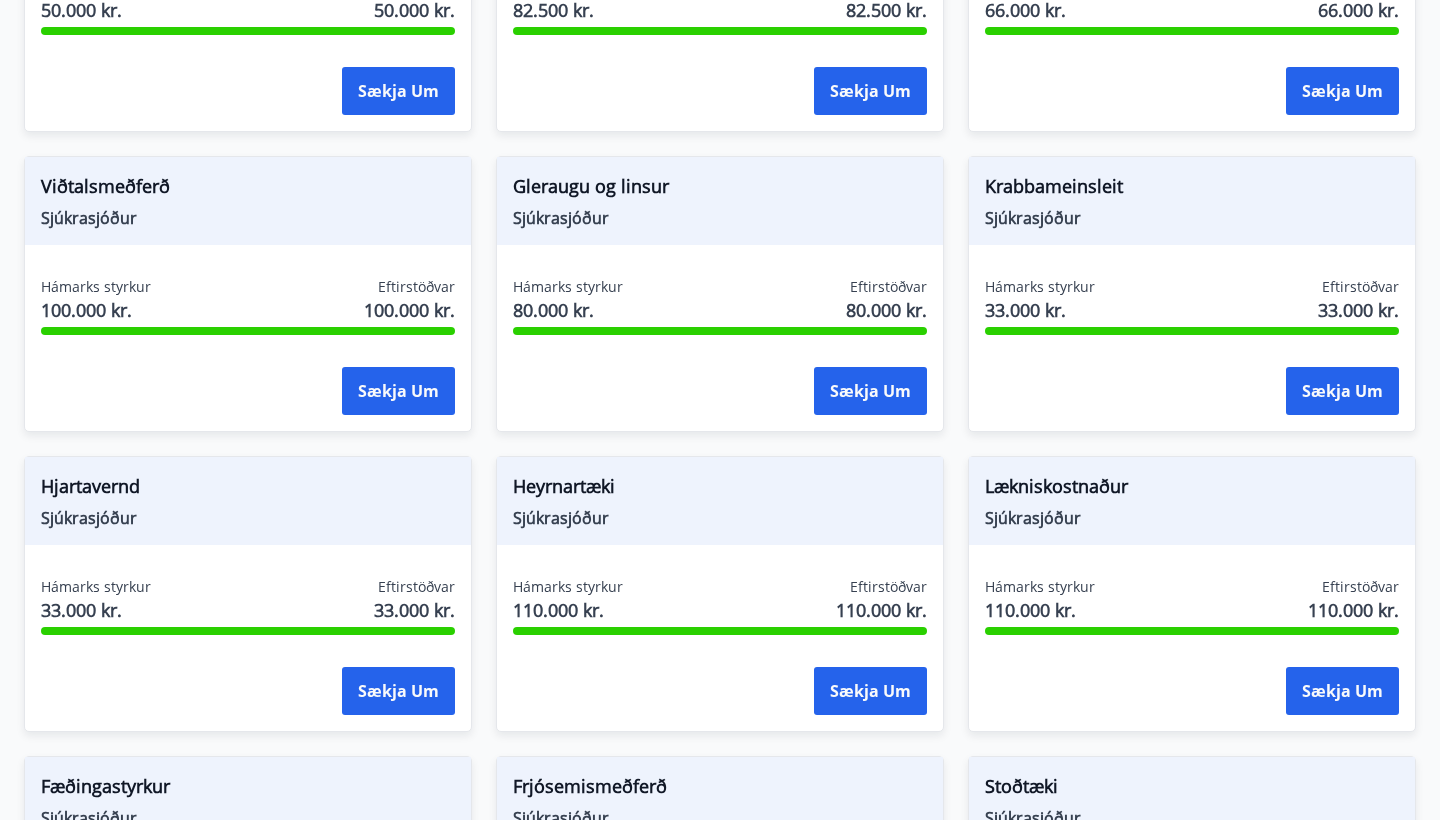 scroll, scrollTop: 806, scrollLeft: 0, axis: vertical 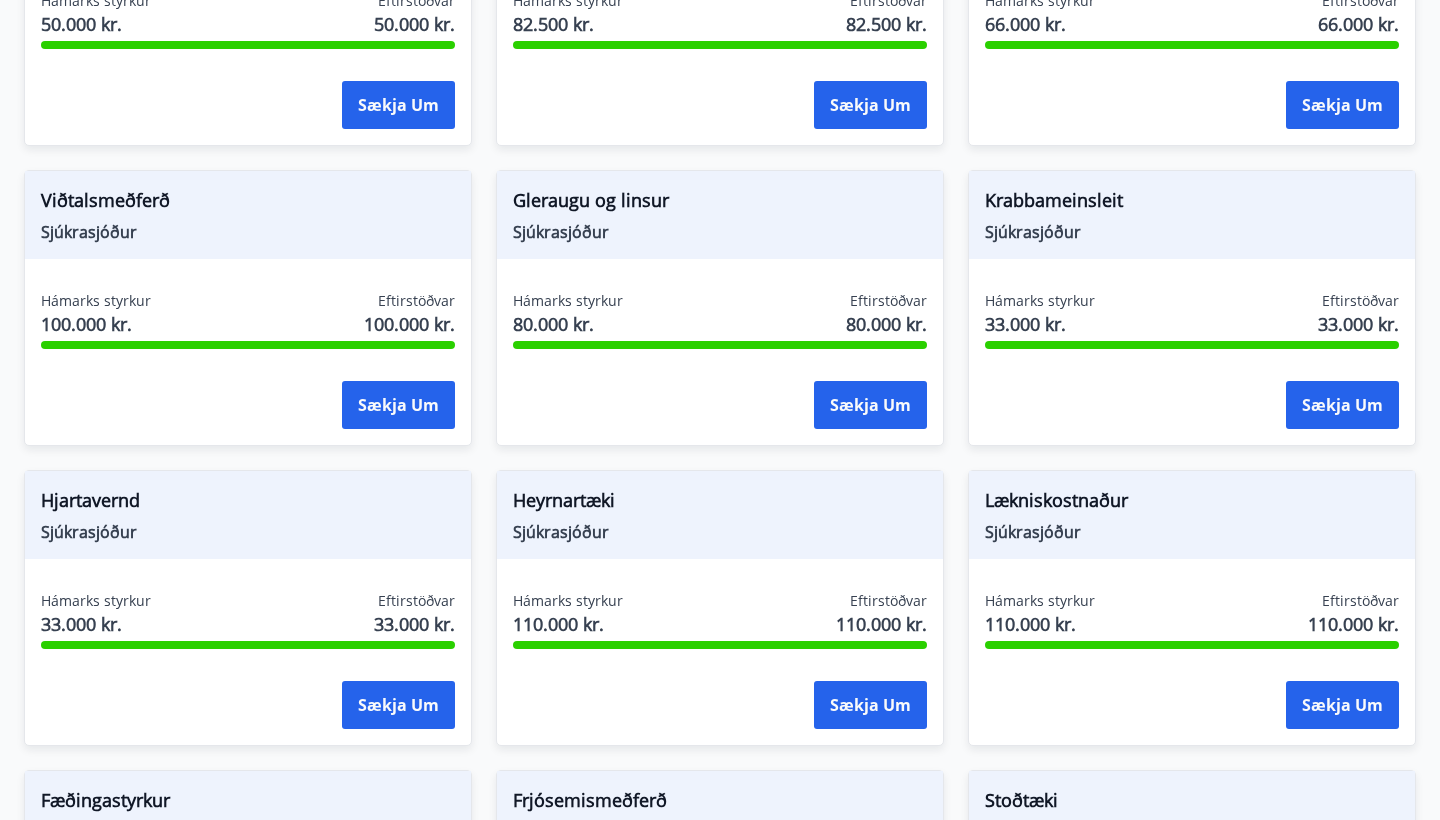 click on "Hámarks styrkur 80.000 kr. Eftirstöðvar 80.000 kr." at bounding box center [720, 316] 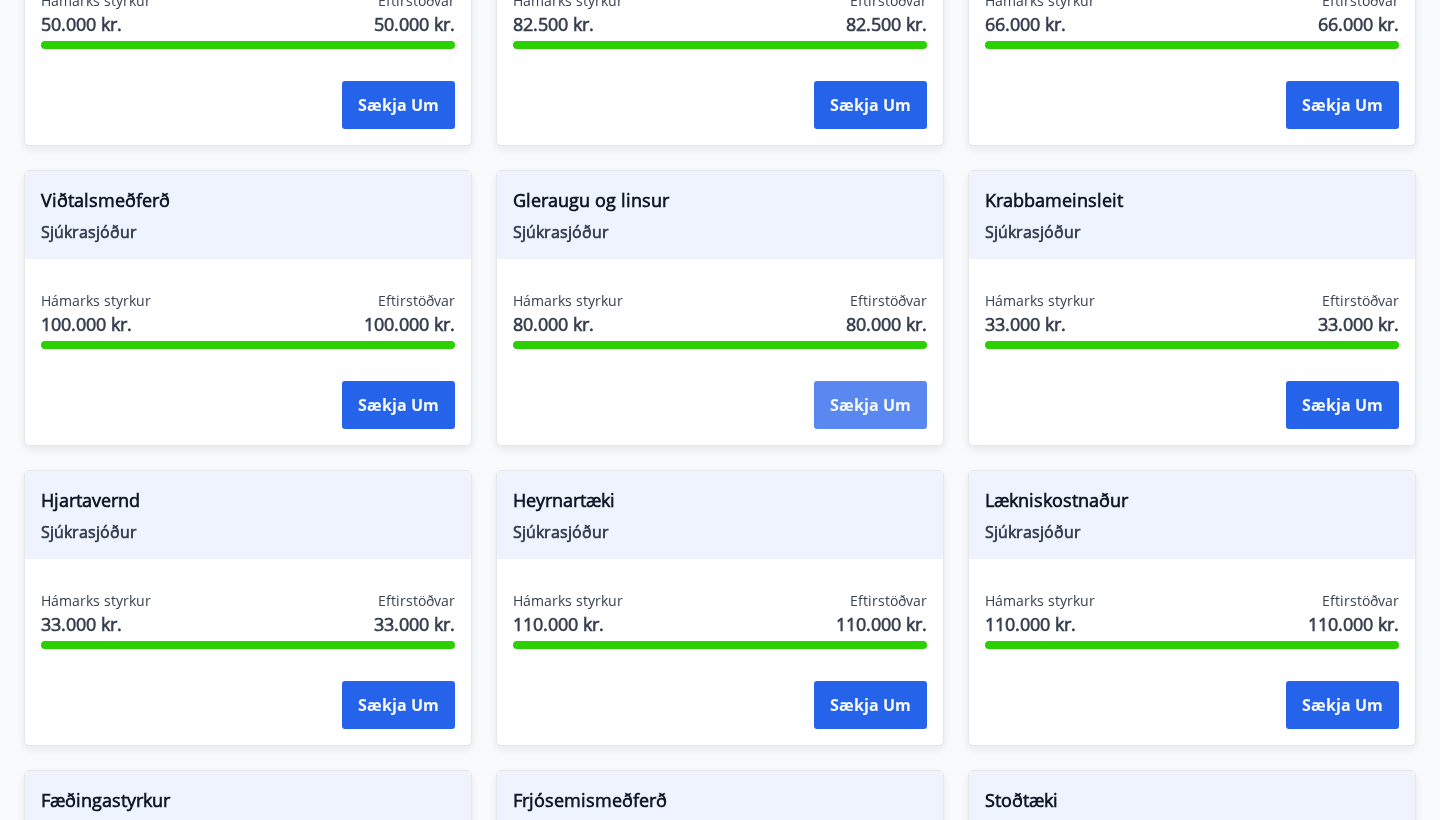 click on "Sækja um" at bounding box center (870, 405) 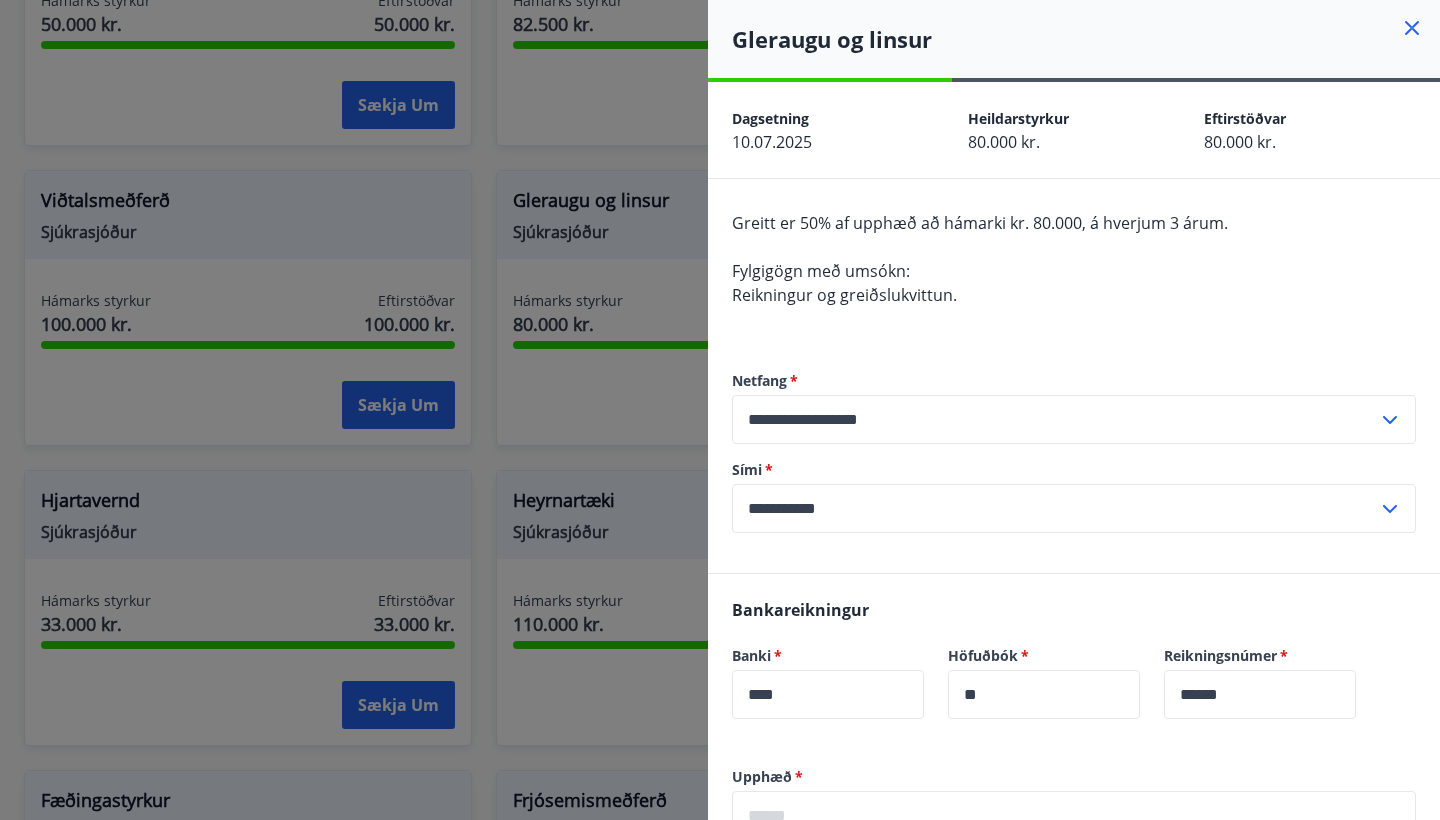 click 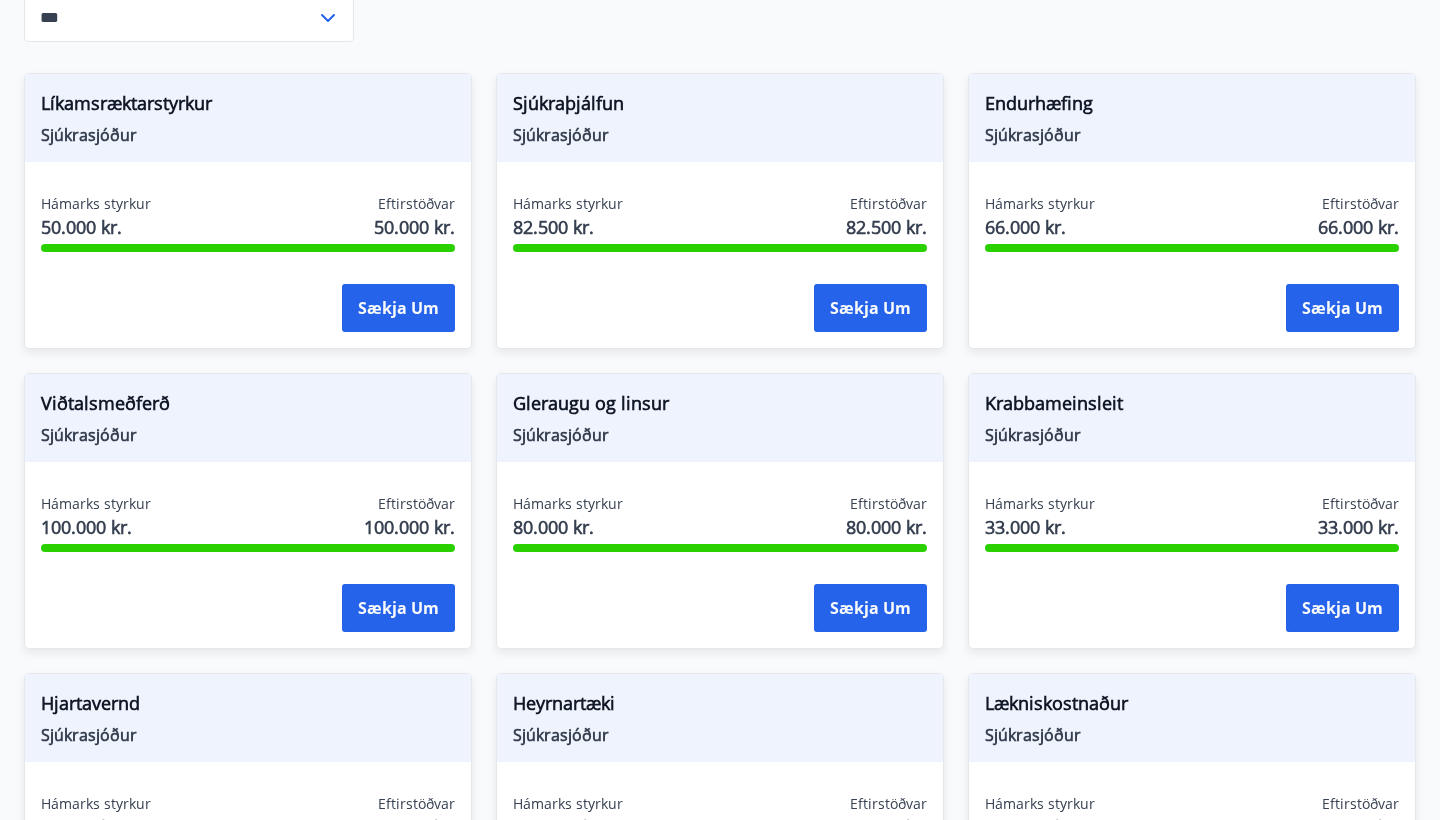 scroll, scrollTop: 600, scrollLeft: 0, axis: vertical 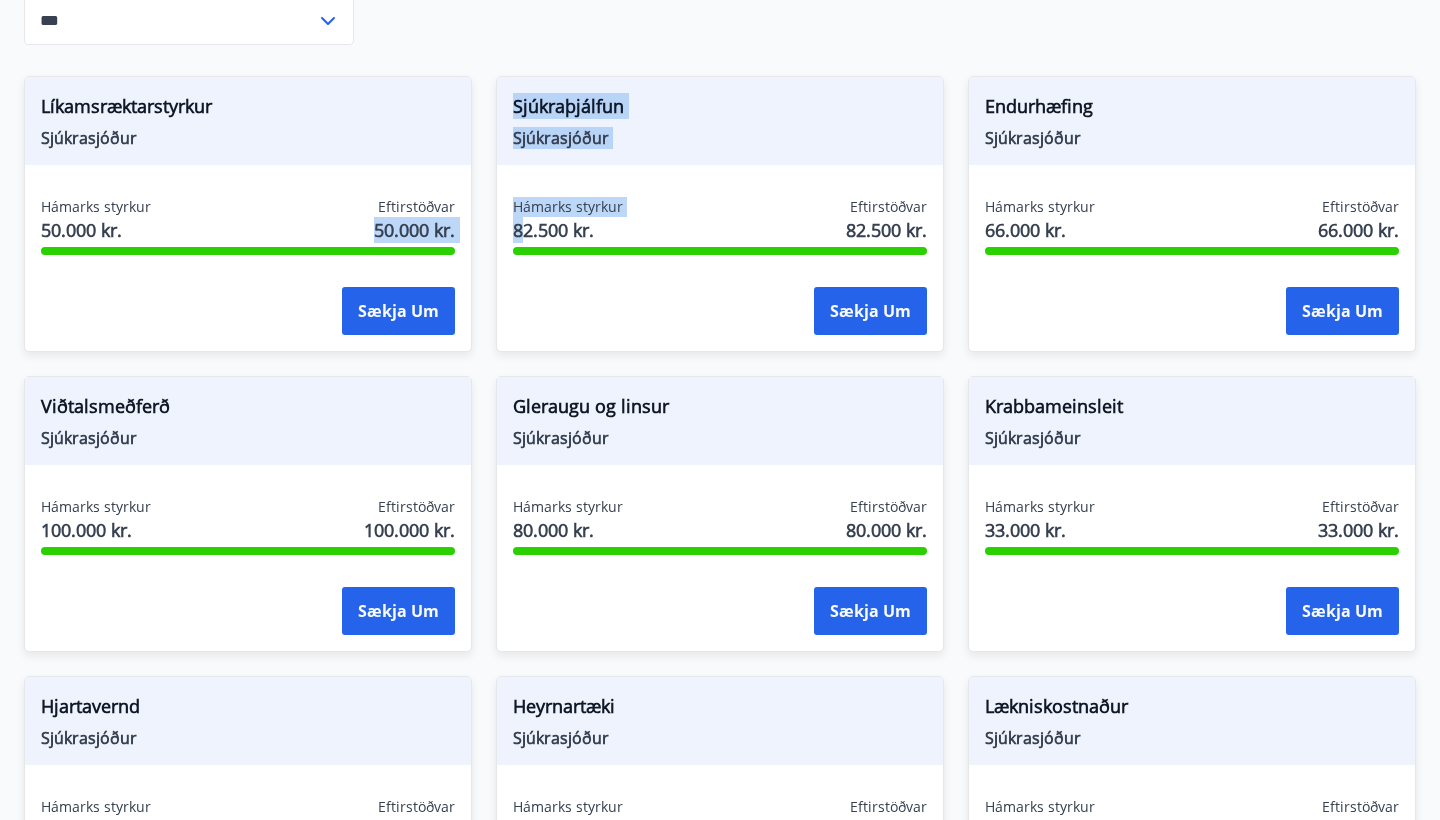drag, startPoint x: 365, startPoint y: 225, endPoint x: 521, endPoint y: 225, distance: 156 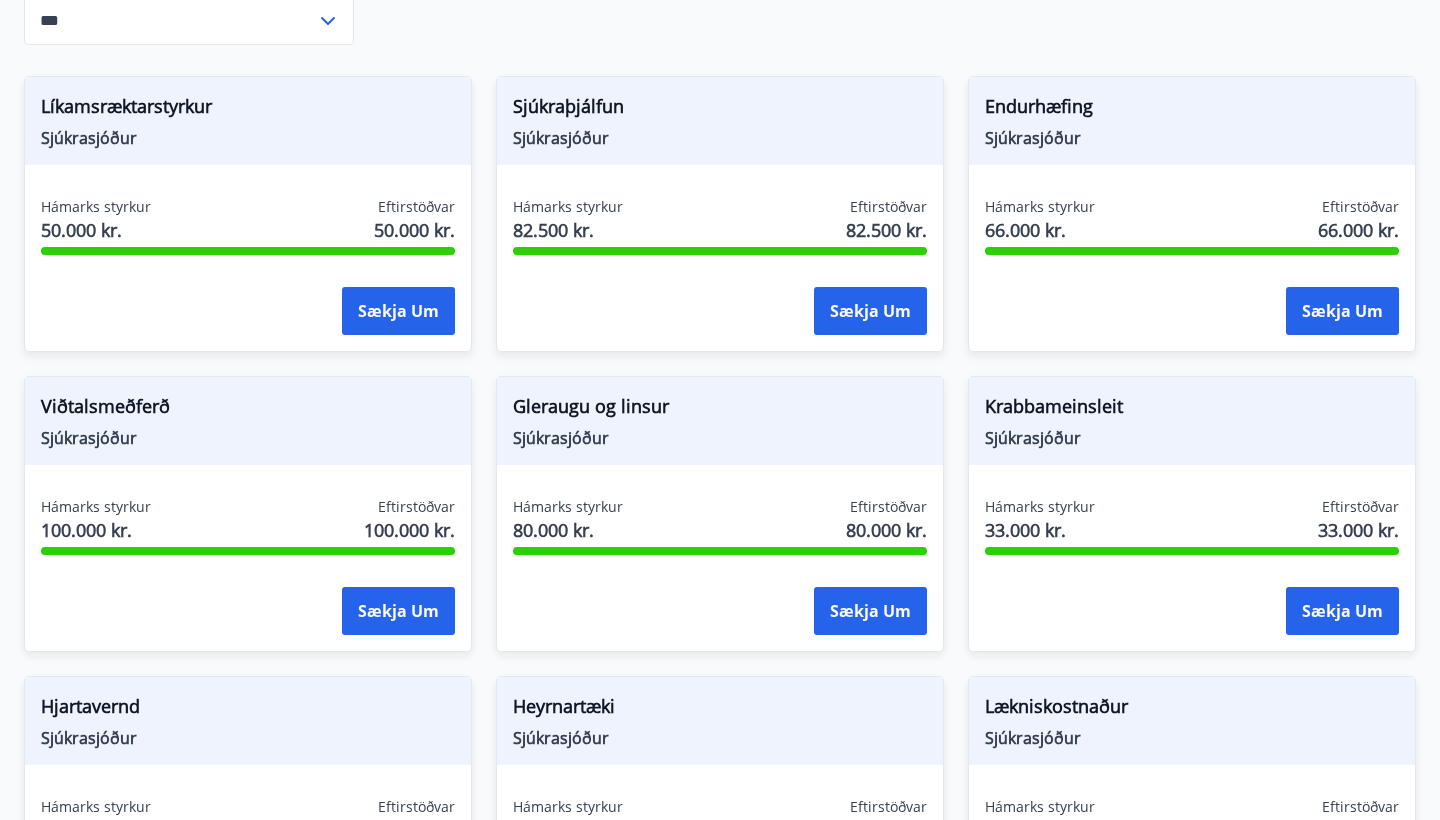 click on "50.000 kr." at bounding box center (414, 230) 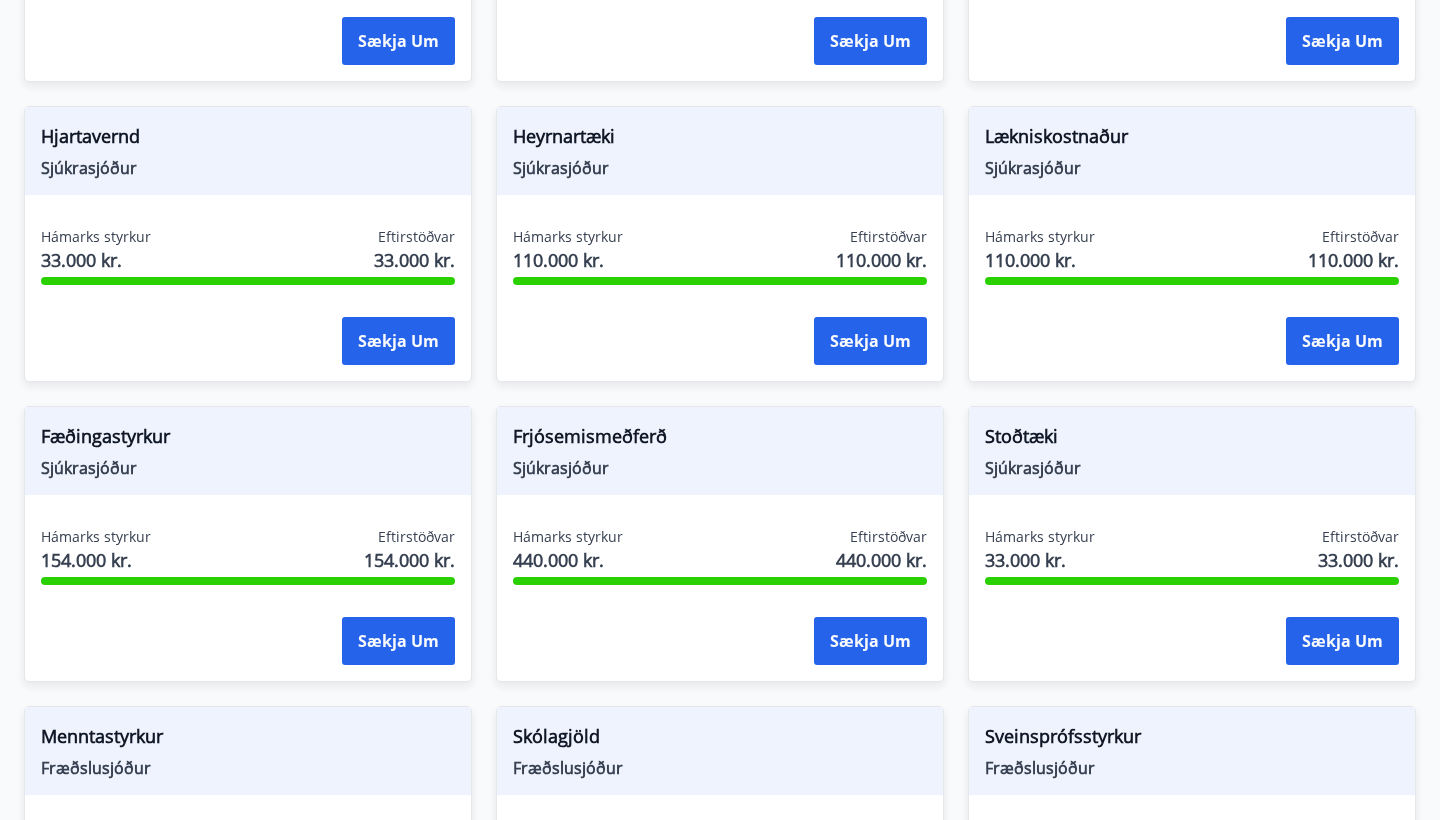 scroll, scrollTop: 1170, scrollLeft: 0, axis: vertical 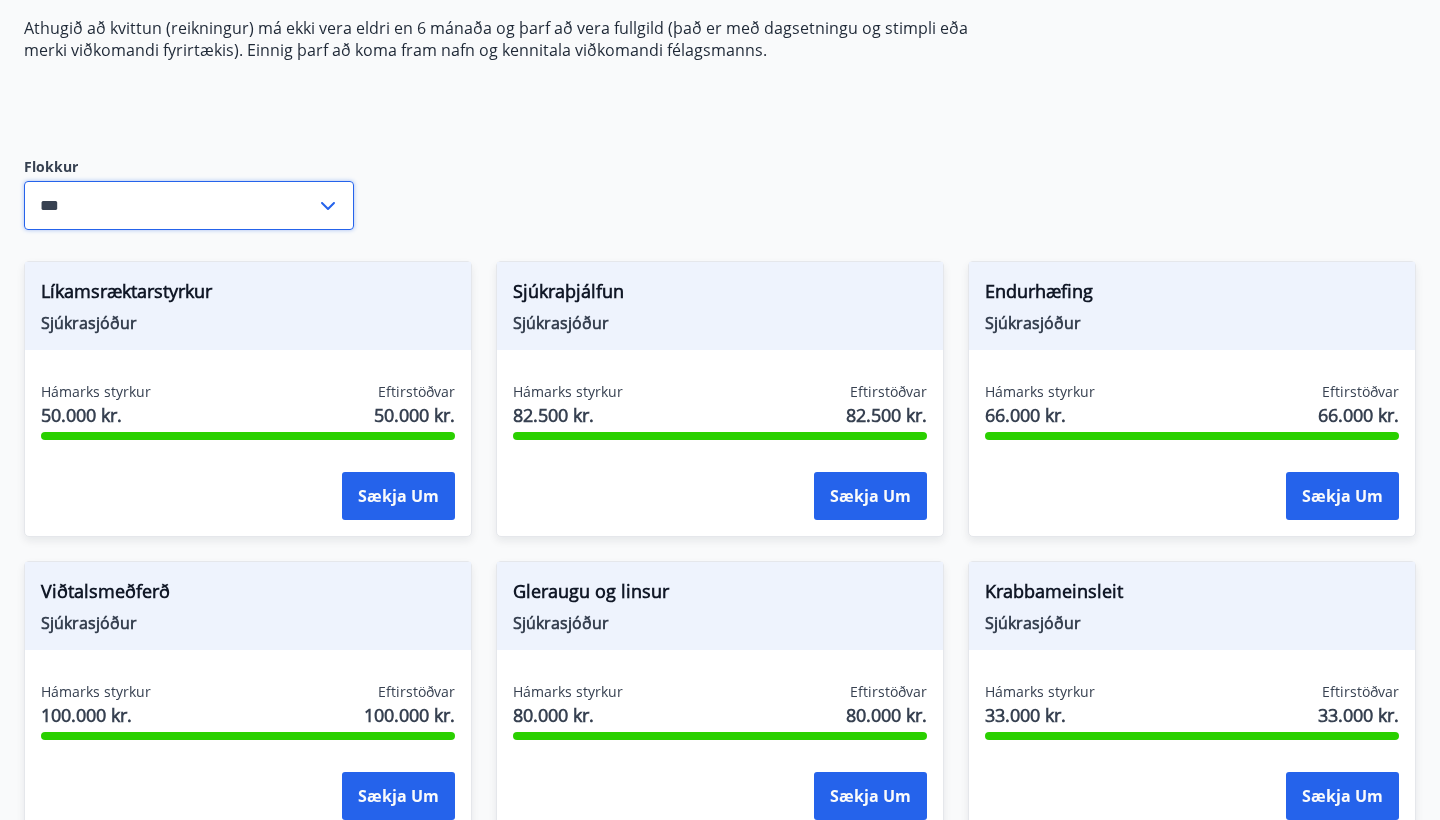 click on "***" at bounding box center [170, 205] 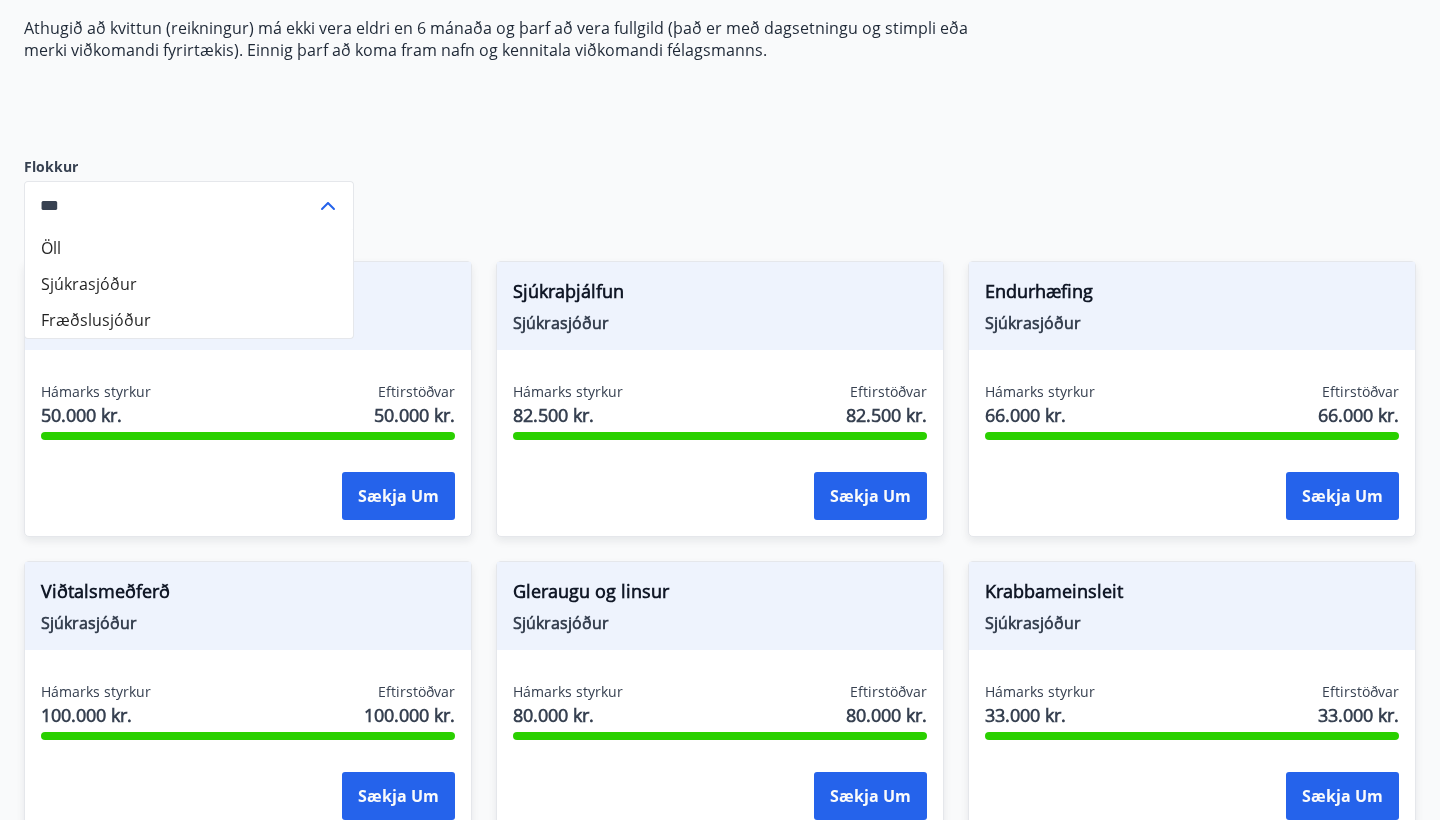 click on "***" at bounding box center (170, 205) 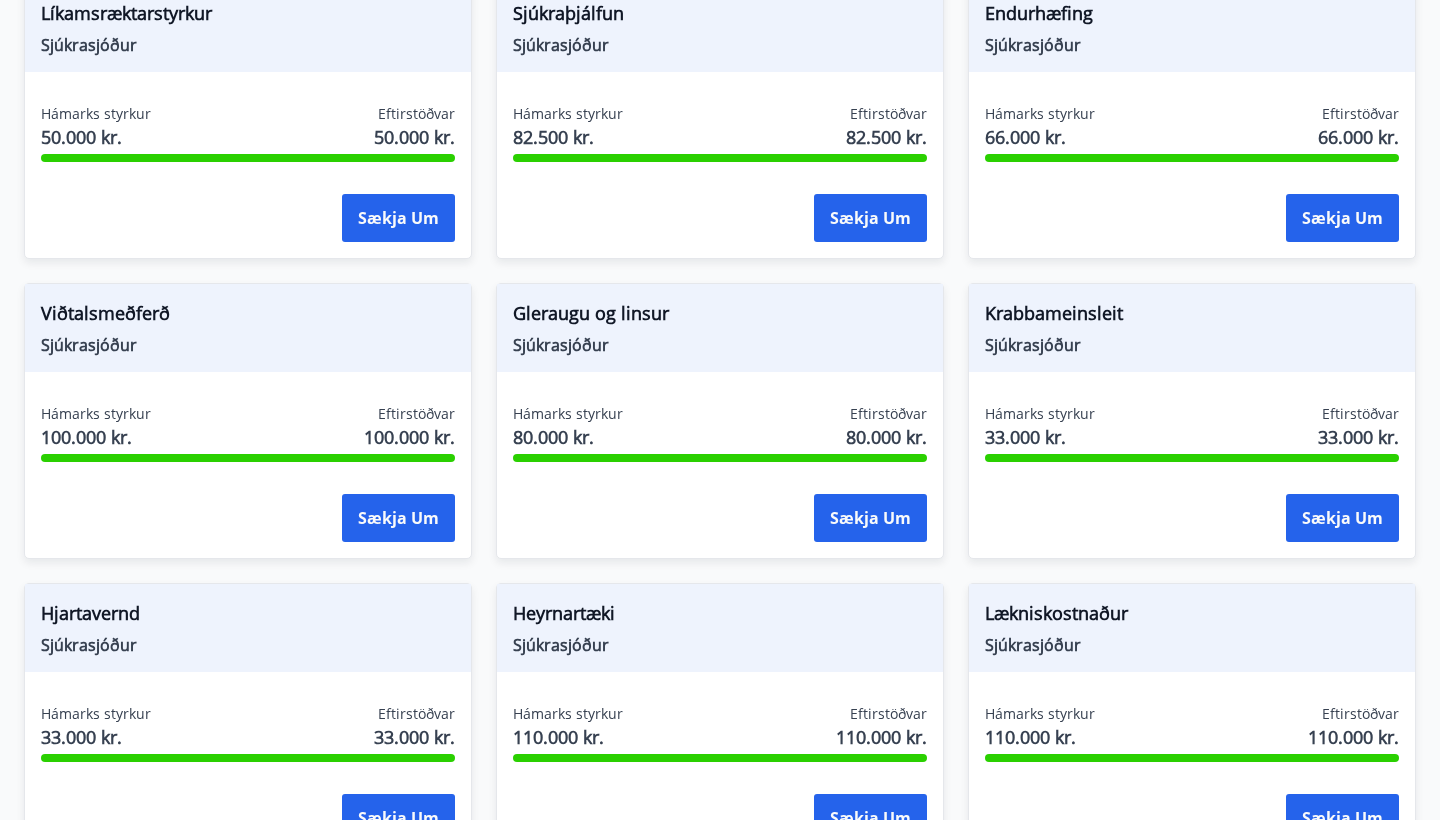scroll, scrollTop: 739, scrollLeft: 0, axis: vertical 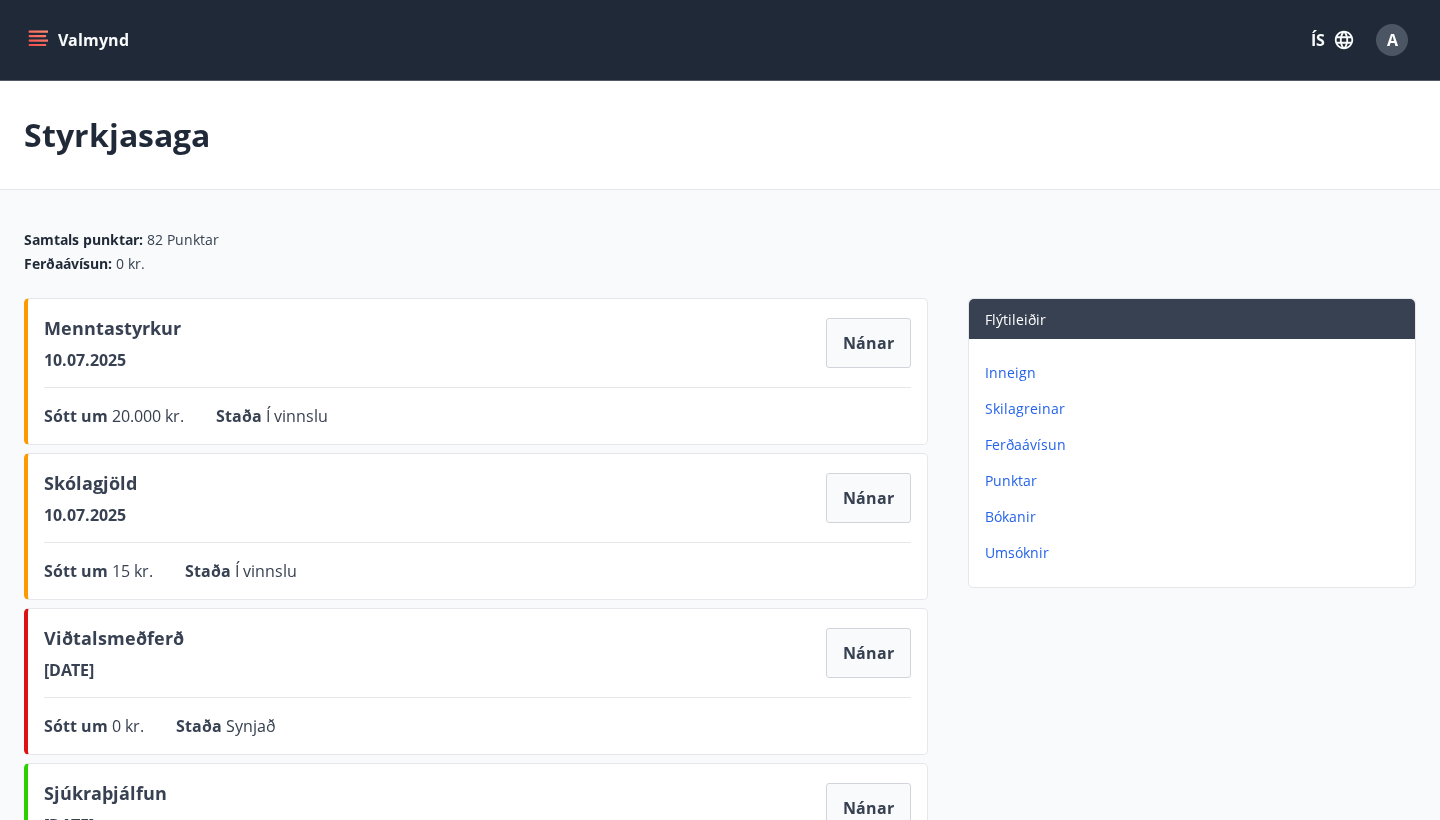 click on "Ferðaávísun" at bounding box center [1196, 445] 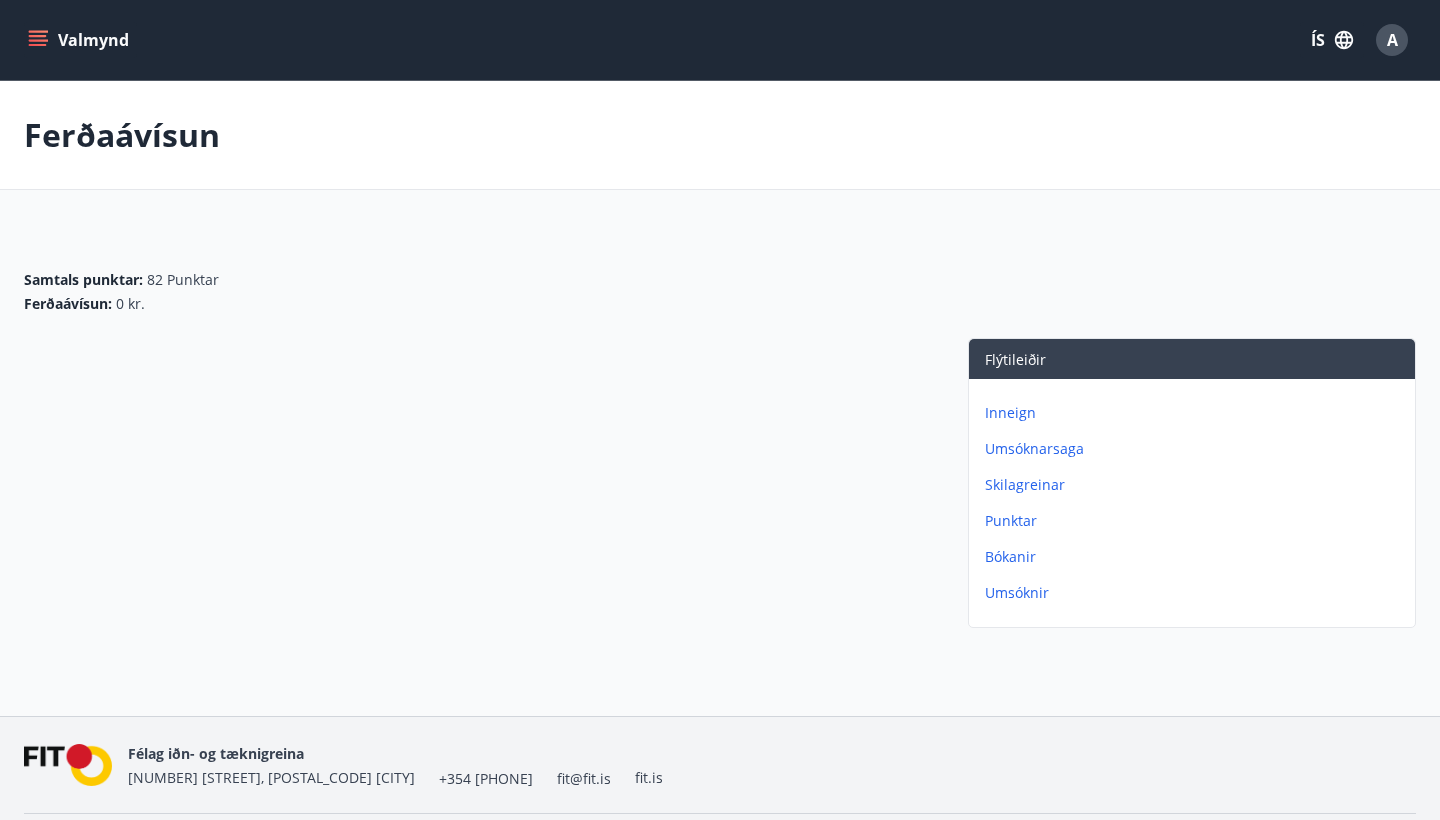 click on "Valmynd" at bounding box center (80, 40) 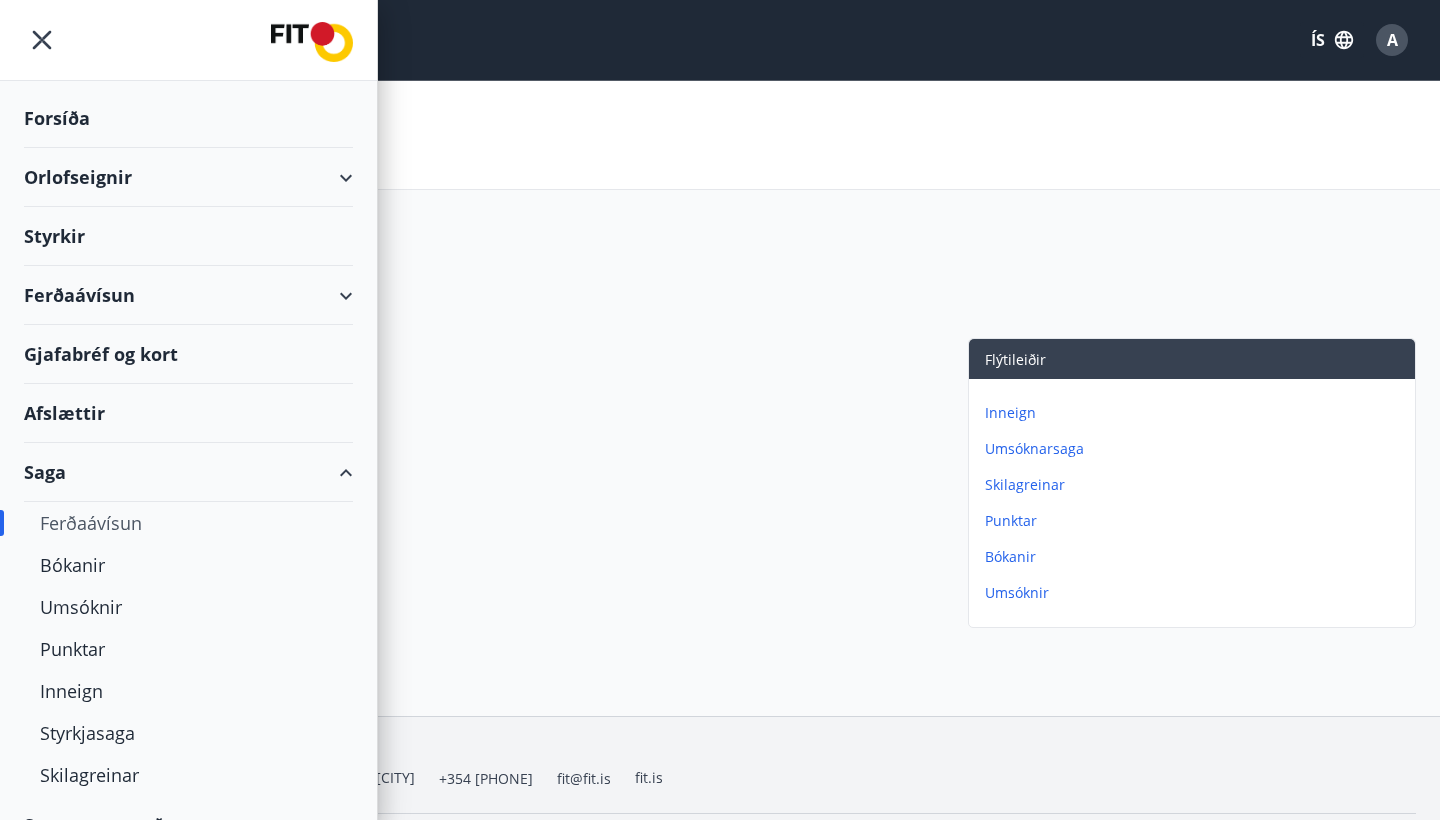 click on "Ferðaávísun" at bounding box center (188, 295) 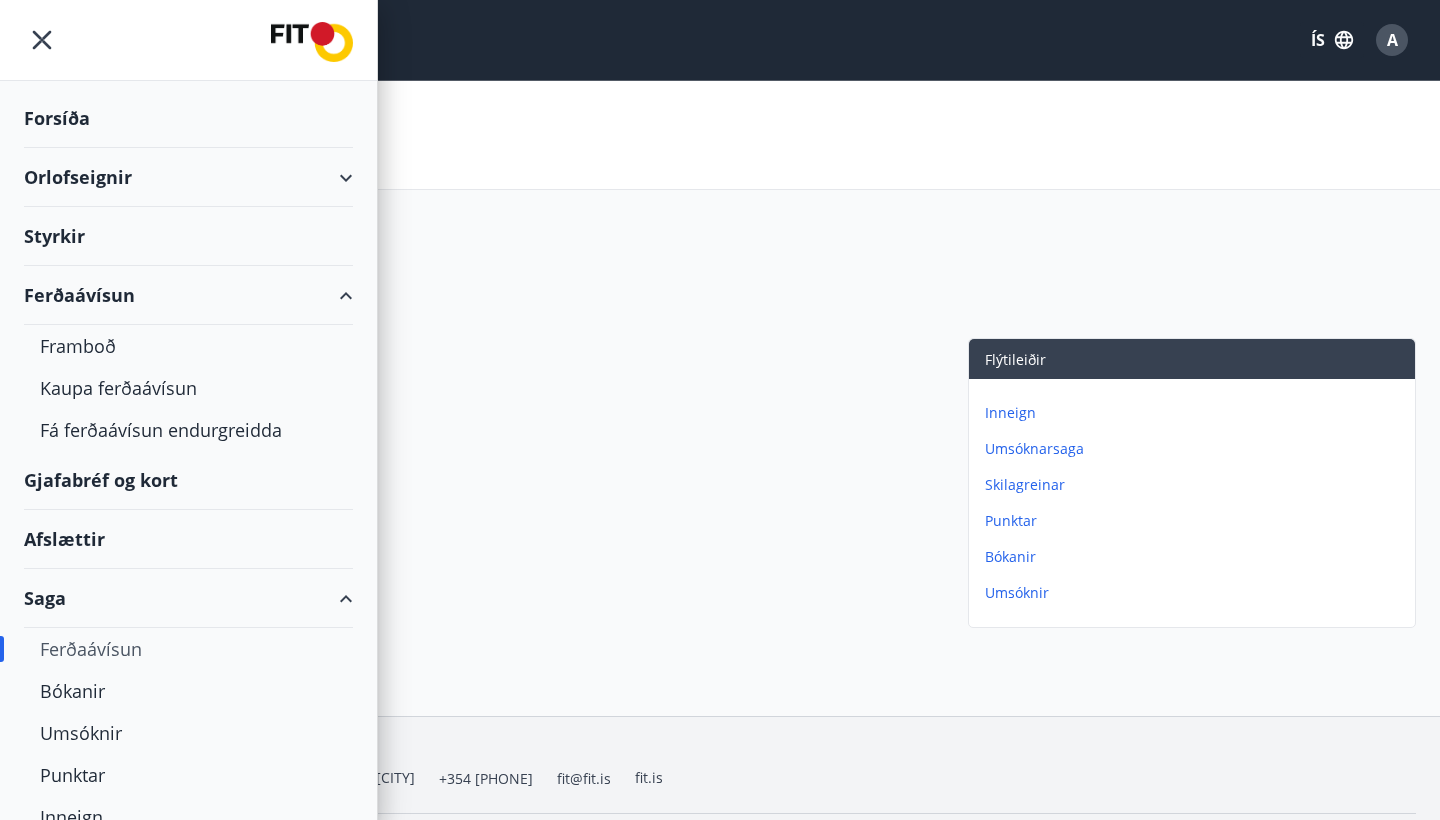 click on "Ferðaávísun" at bounding box center (188, 295) 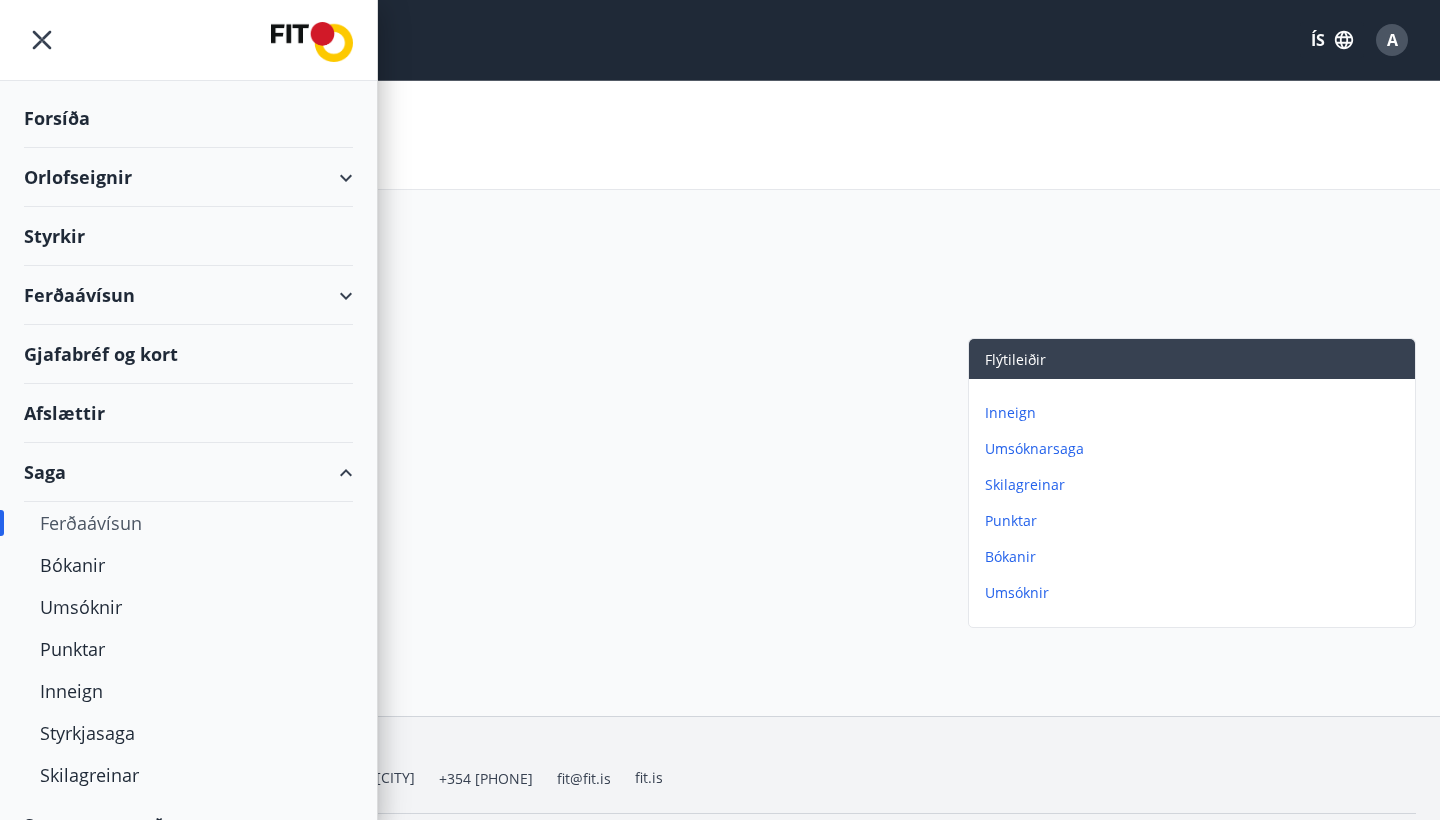 click on "Ferðaávísun" at bounding box center [188, 295] 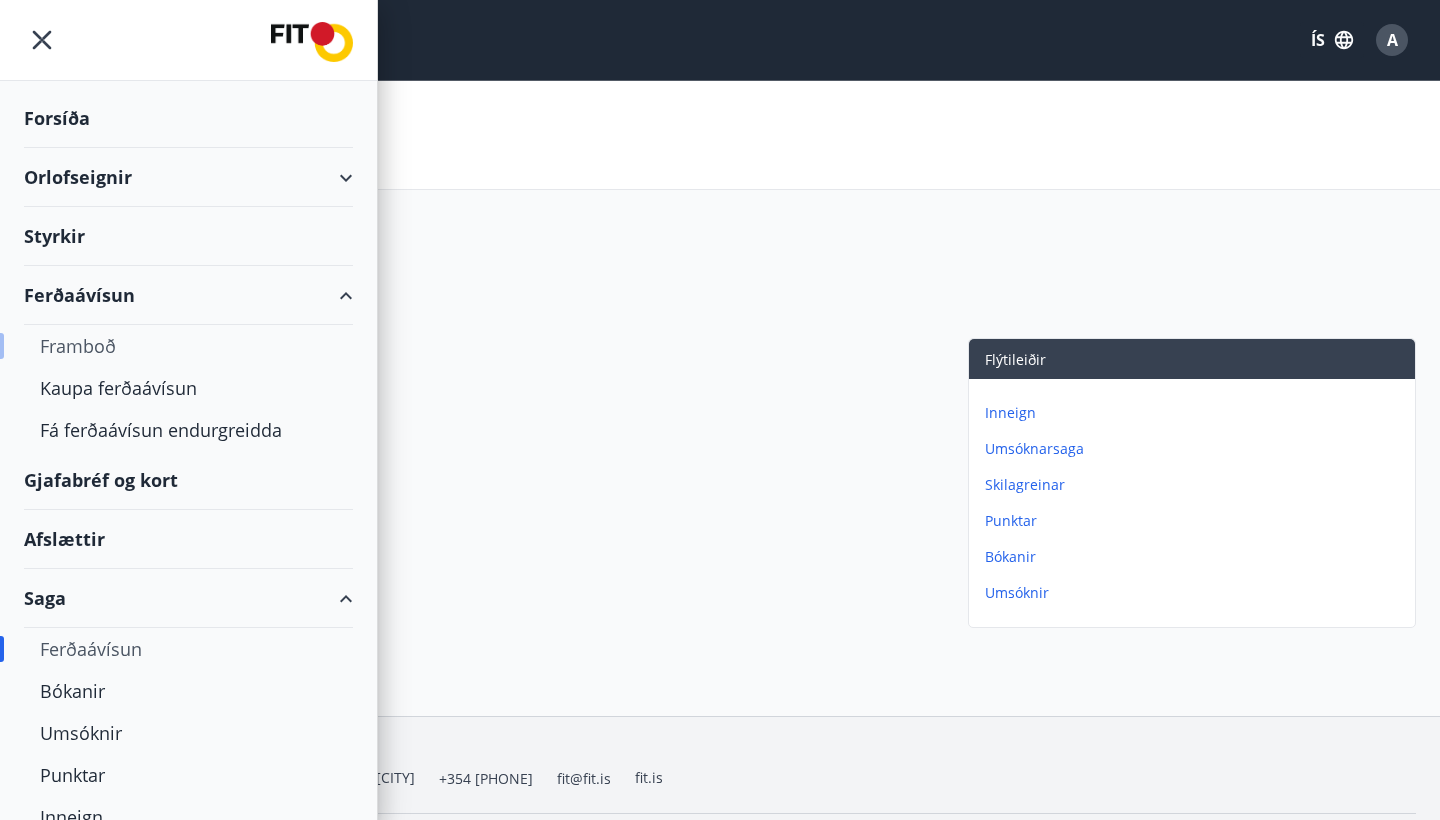 click on "Framboð" at bounding box center [188, 346] 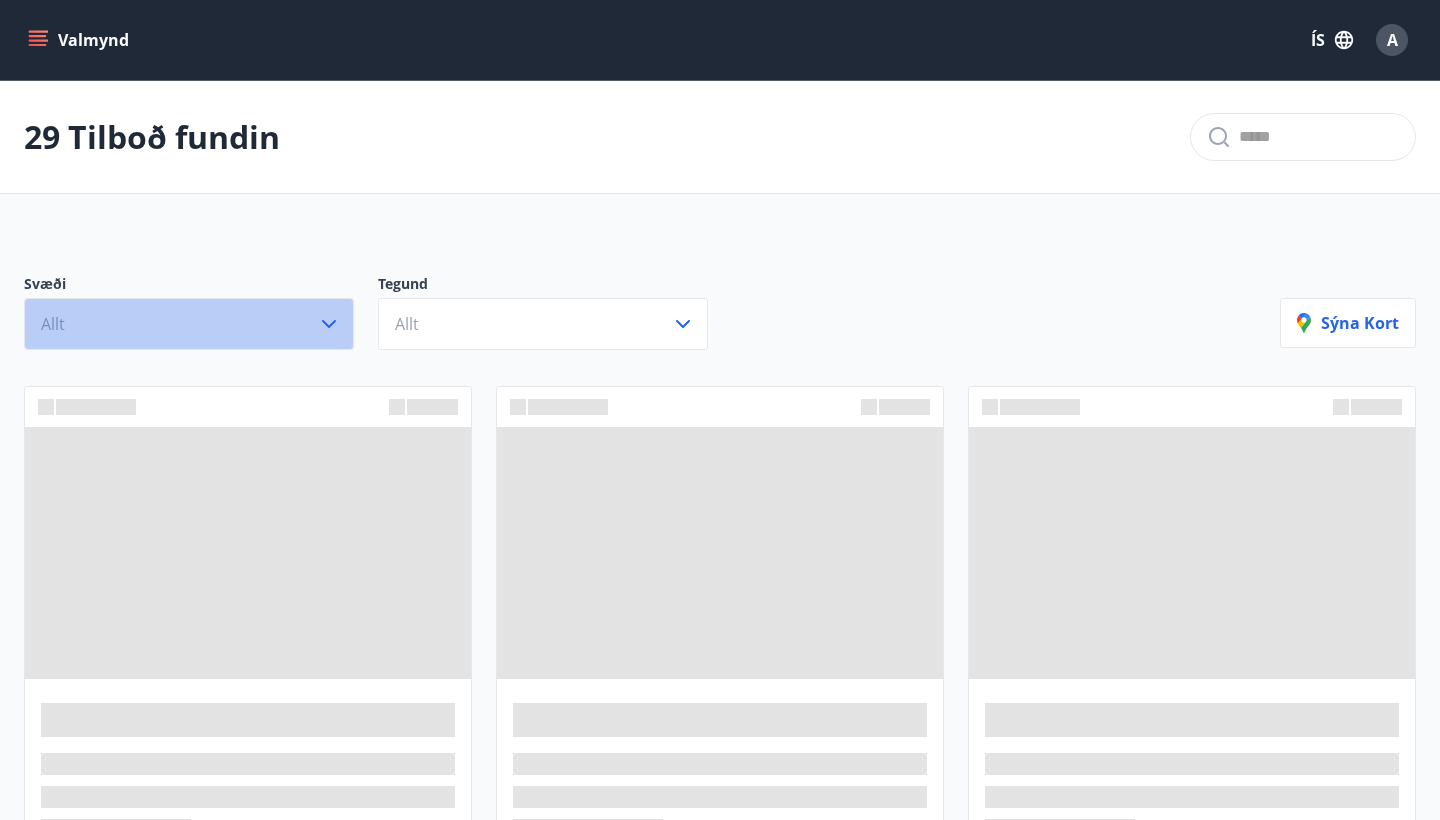 click on "Allt" at bounding box center [189, 324] 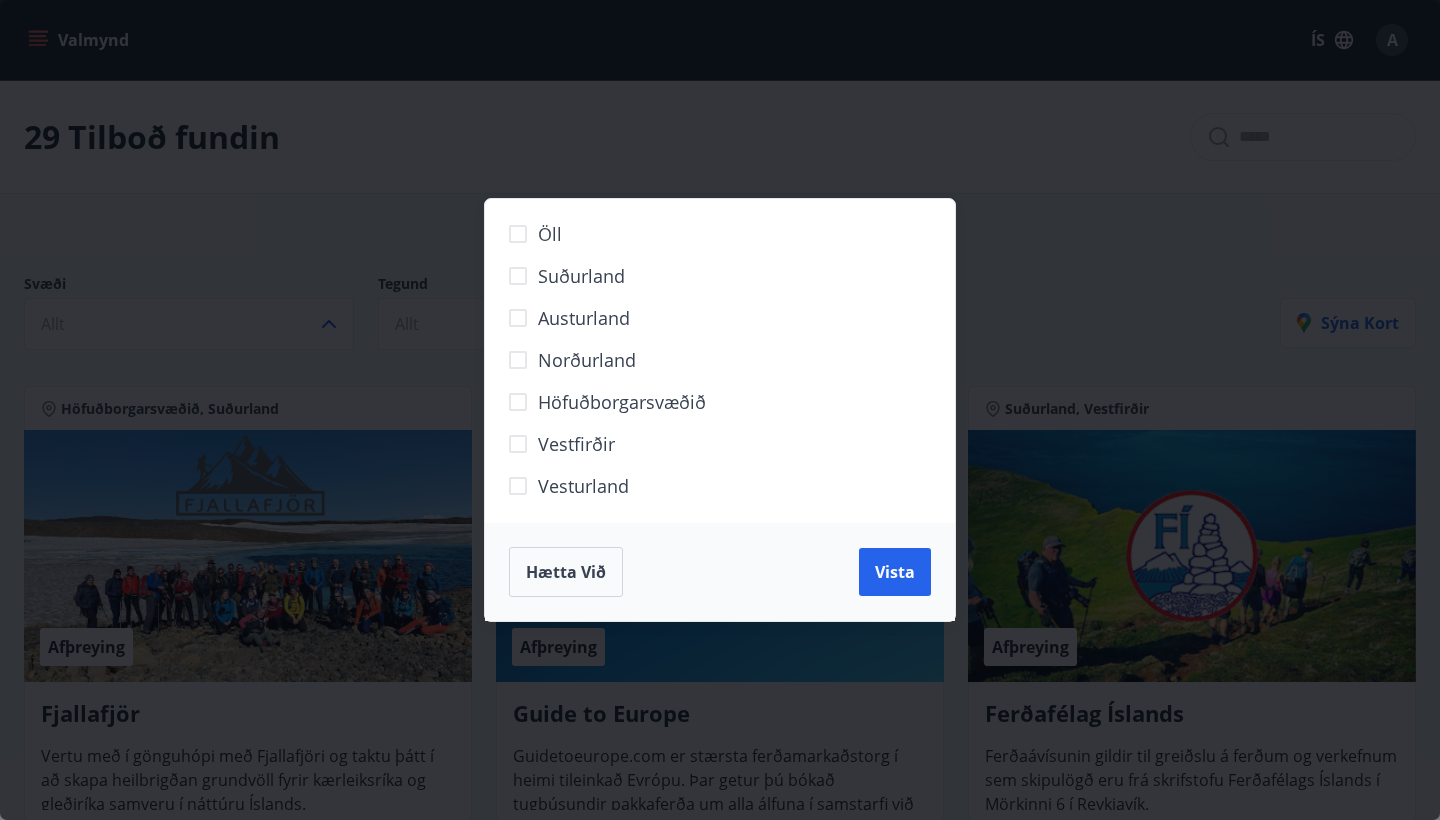 click on "Öll Suðurland Austurland Norðurland Höfuðborgarsvæðið Vestfirðir Vesturland Hætta við Vista" at bounding box center [720, 410] 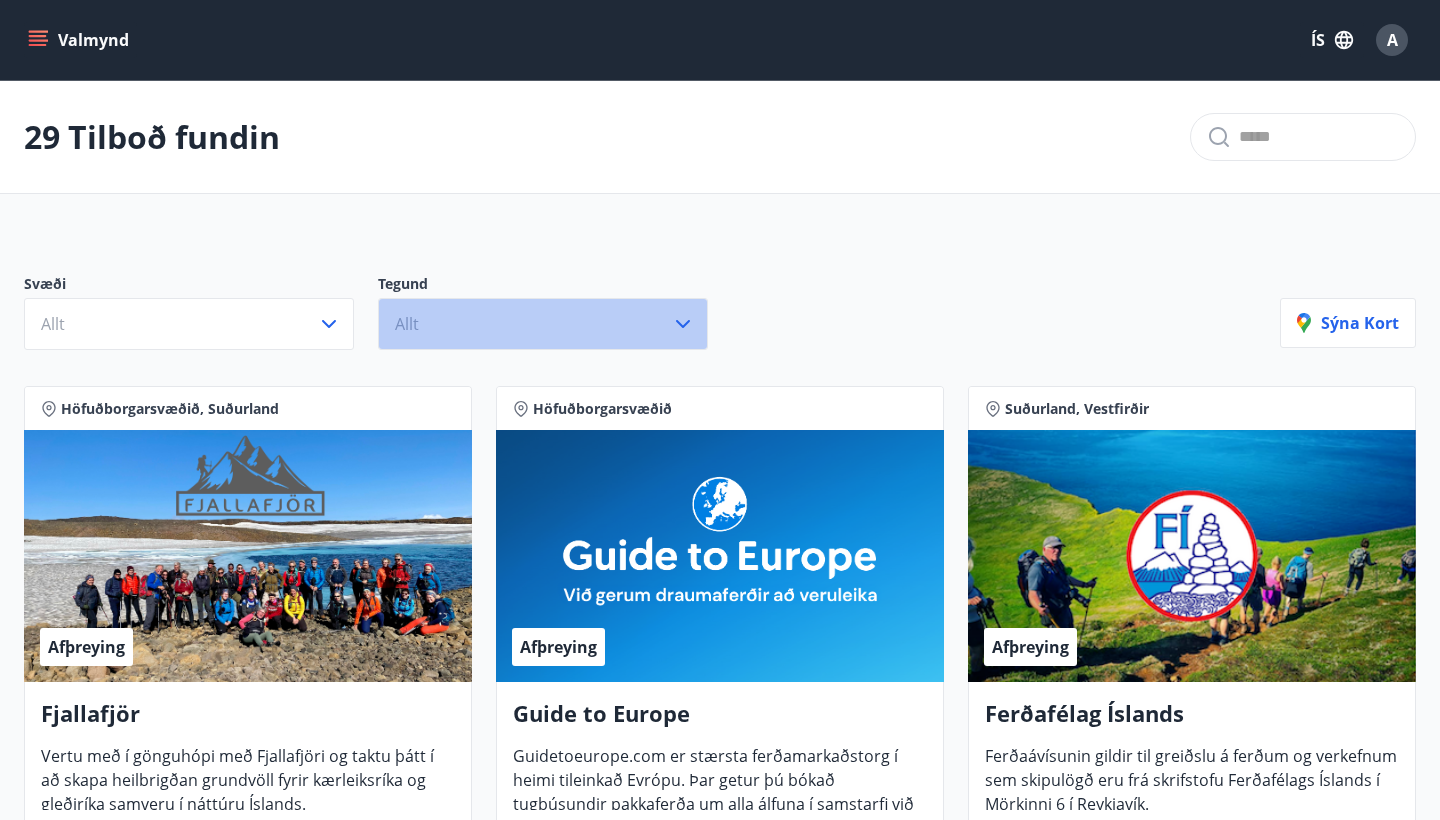 click on "Allt" at bounding box center [543, 324] 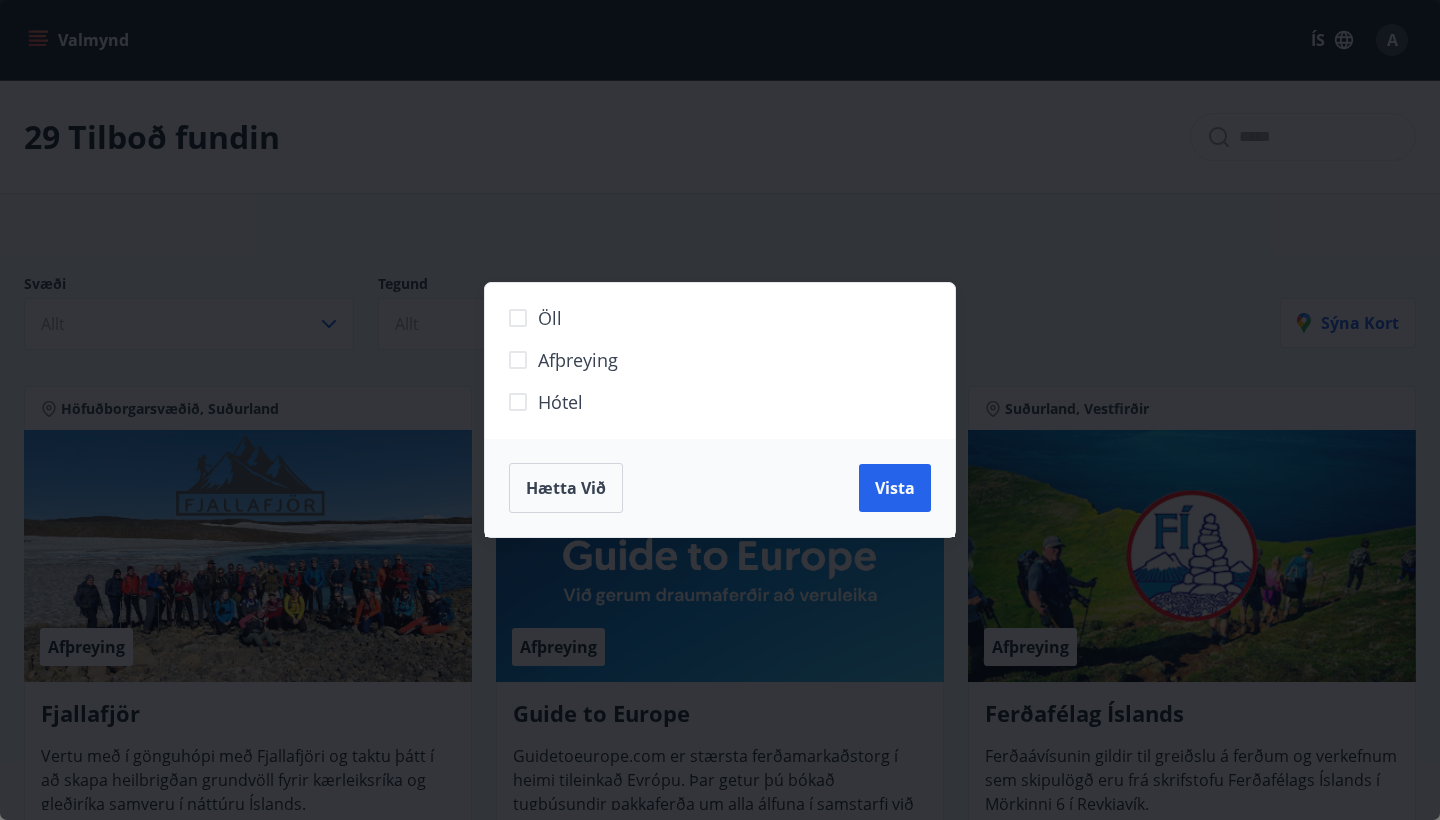 click on "Öll Afþreying Hótel Hætta við Vista" at bounding box center (720, 410) 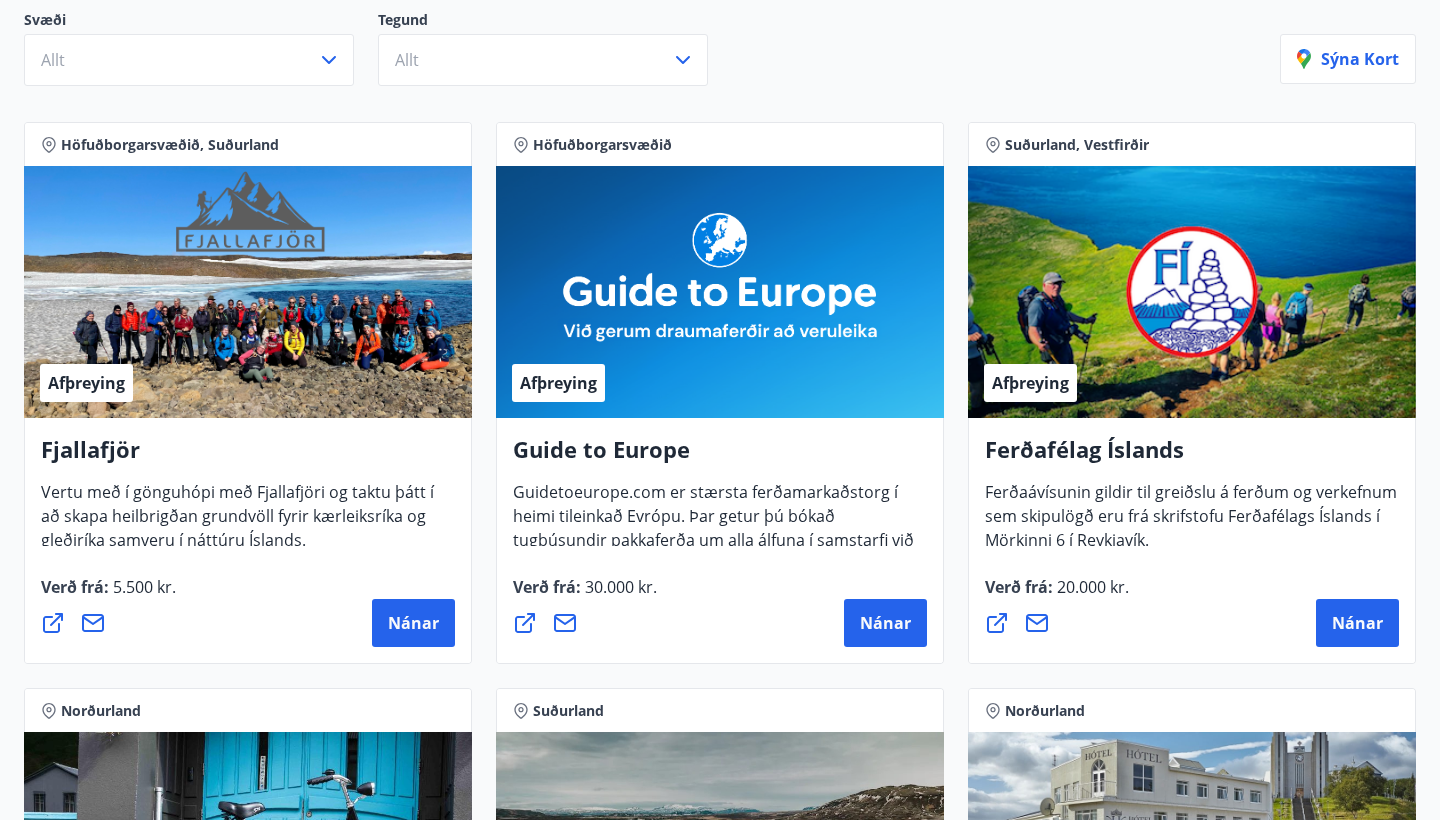 scroll, scrollTop: 263, scrollLeft: 0, axis: vertical 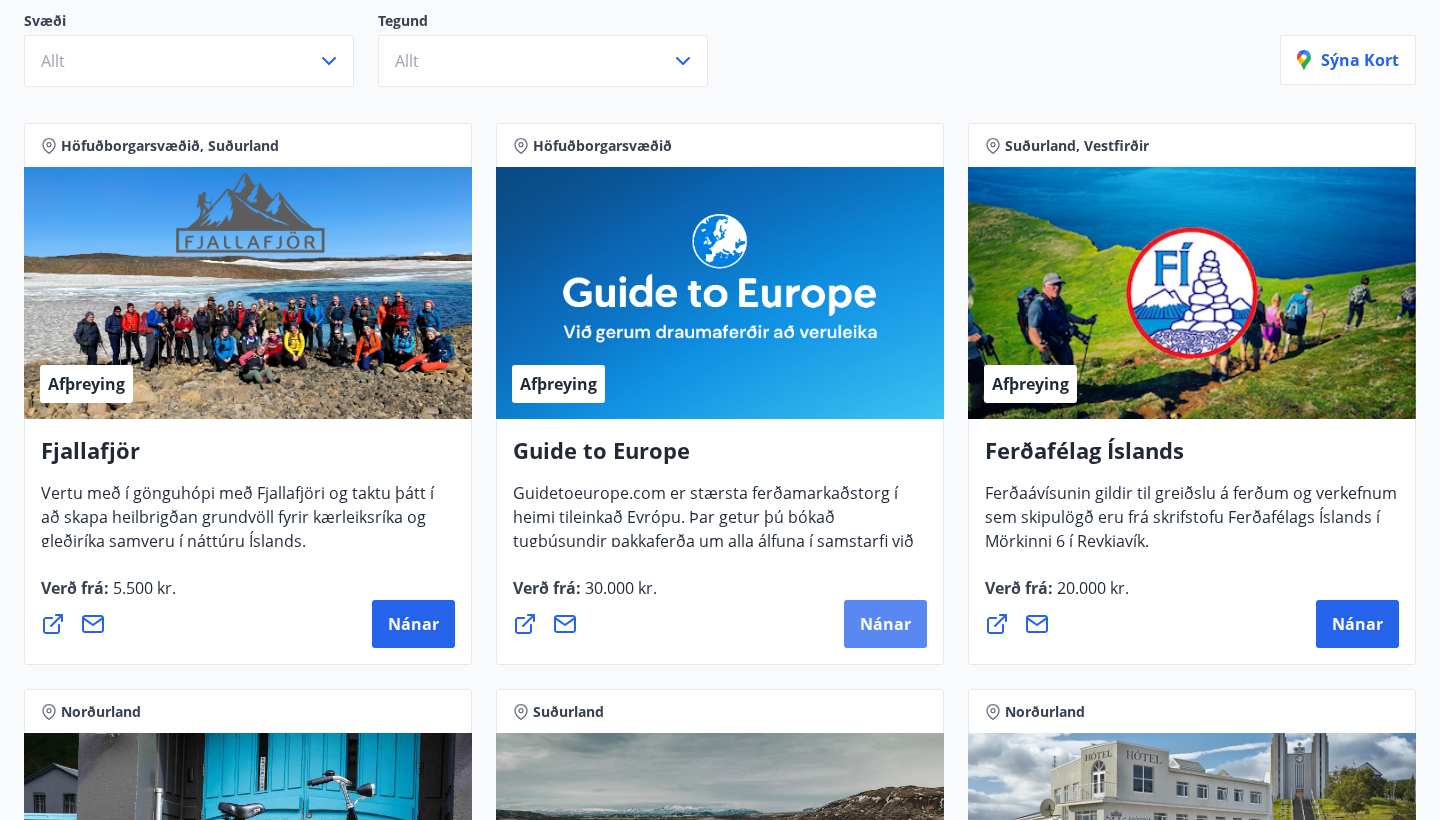 click on "Nánar" at bounding box center [885, 624] 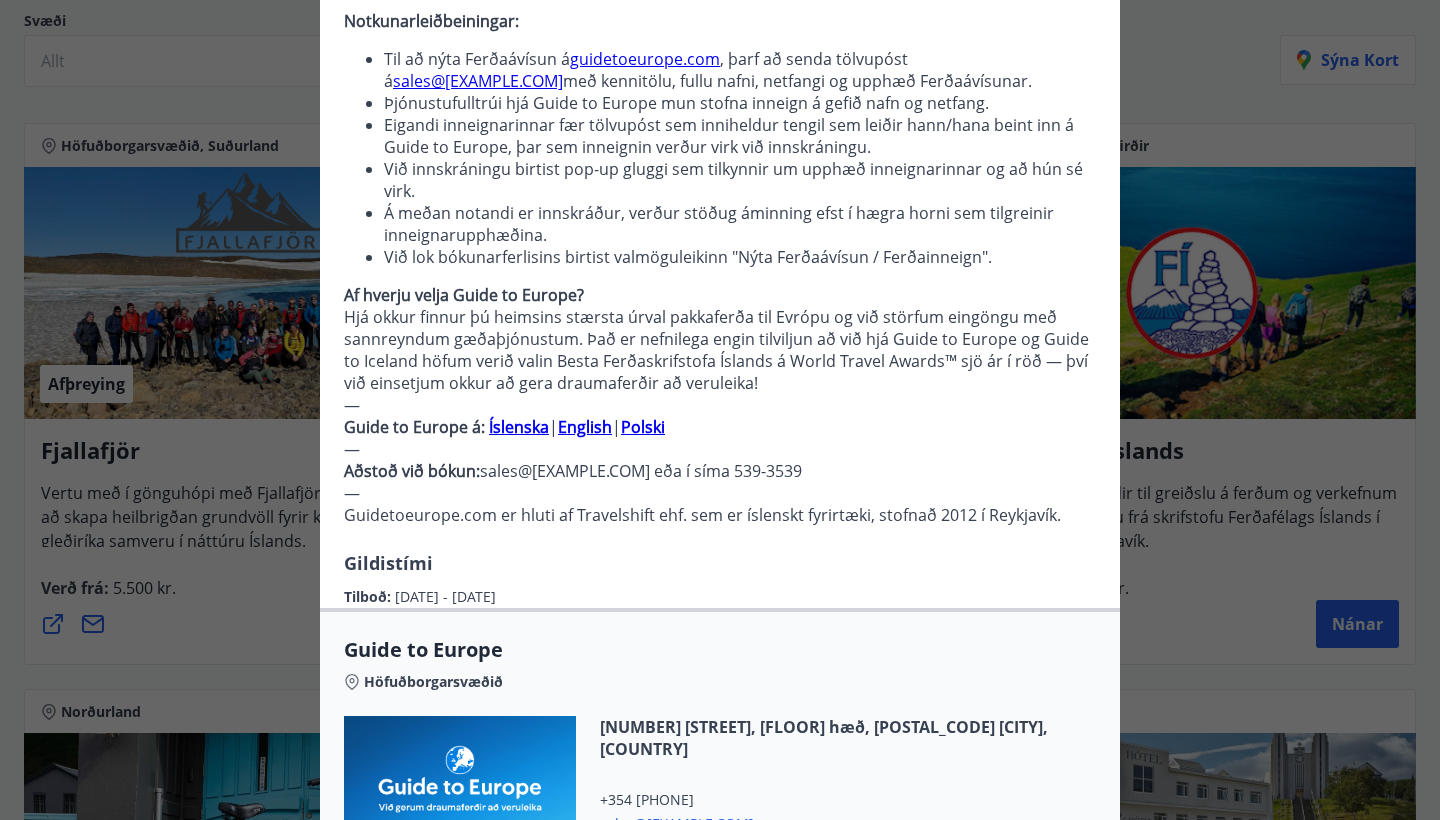 scroll, scrollTop: 236, scrollLeft: 0, axis: vertical 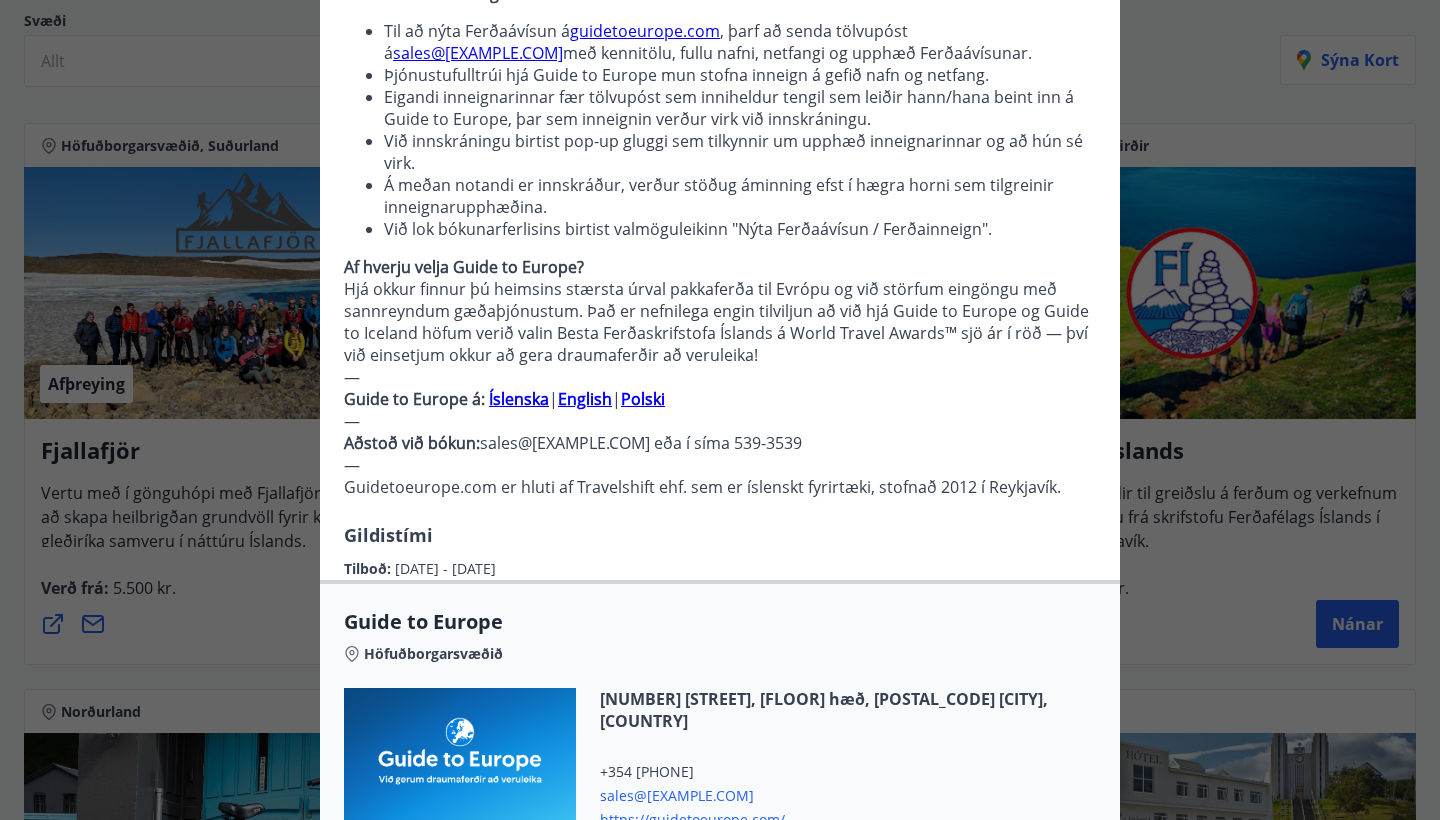 click on "Guide to Europe Notkunarleiðbeiningar:
Til að nýta Ferðaávísun á  guidetoeurope.com , þarf að senda tölvupóst á  [EMAIL]  með kennitölu, fullu nafni, netfangi og upphæð Ferðaávísunar.
Þjónustufulltrúi hjá Guide to Europe mun stofna inneign á gefið nafn og netfang.
Eigandi inneignarinnar fær tölvupóst sem inniheldur tengil sem leiðir hann/hana beint inn á Guide to Europe, þar sem inneignin verður virk við innskráningu.
Við innskráningu birtist pop-up gluggi sem tilkynnir um upphæð inneignarinnar og að hún sé virk.
Á meðan notandi er innskráður, verður stöðug áminning efst í hægra horni sem tilgreinir inneignarupphæðina.
Við lok bókunarferlisins birtist valmöguleikinn "Nýta Ferðaávísun / Ferðainneign".
Af hverju velja Guide to Europe?
—
Guide to Europe á:    Íslenska  |  English  |  Polski
—
Aðstoð við bókun:  [EMAIL]  eða í síma [PHONE]
—
Gildistími Tilboð" at bounding box center [720, 174] 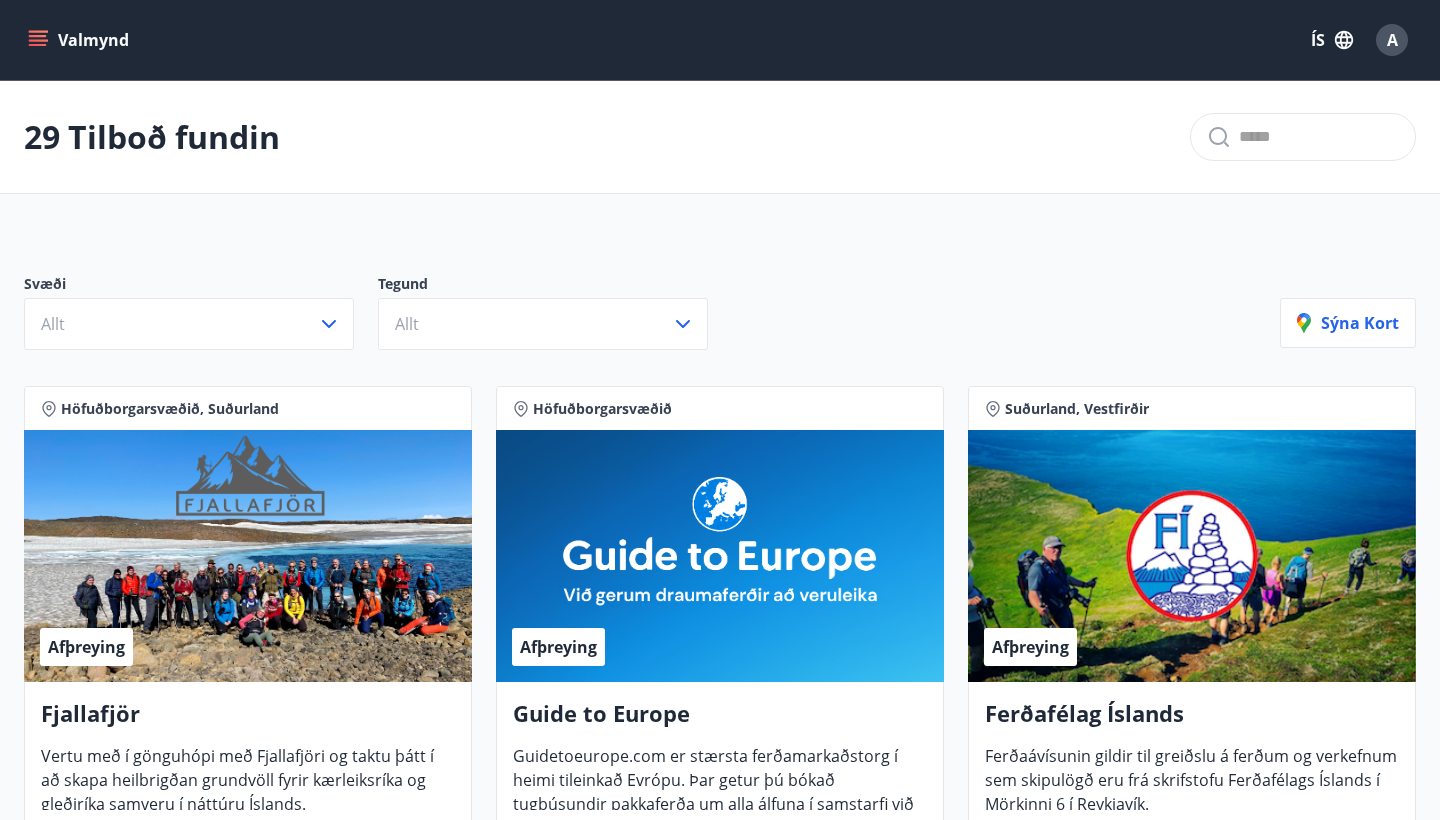 scroll, scrollTop: 0, scrollLeft: 0, axis: both 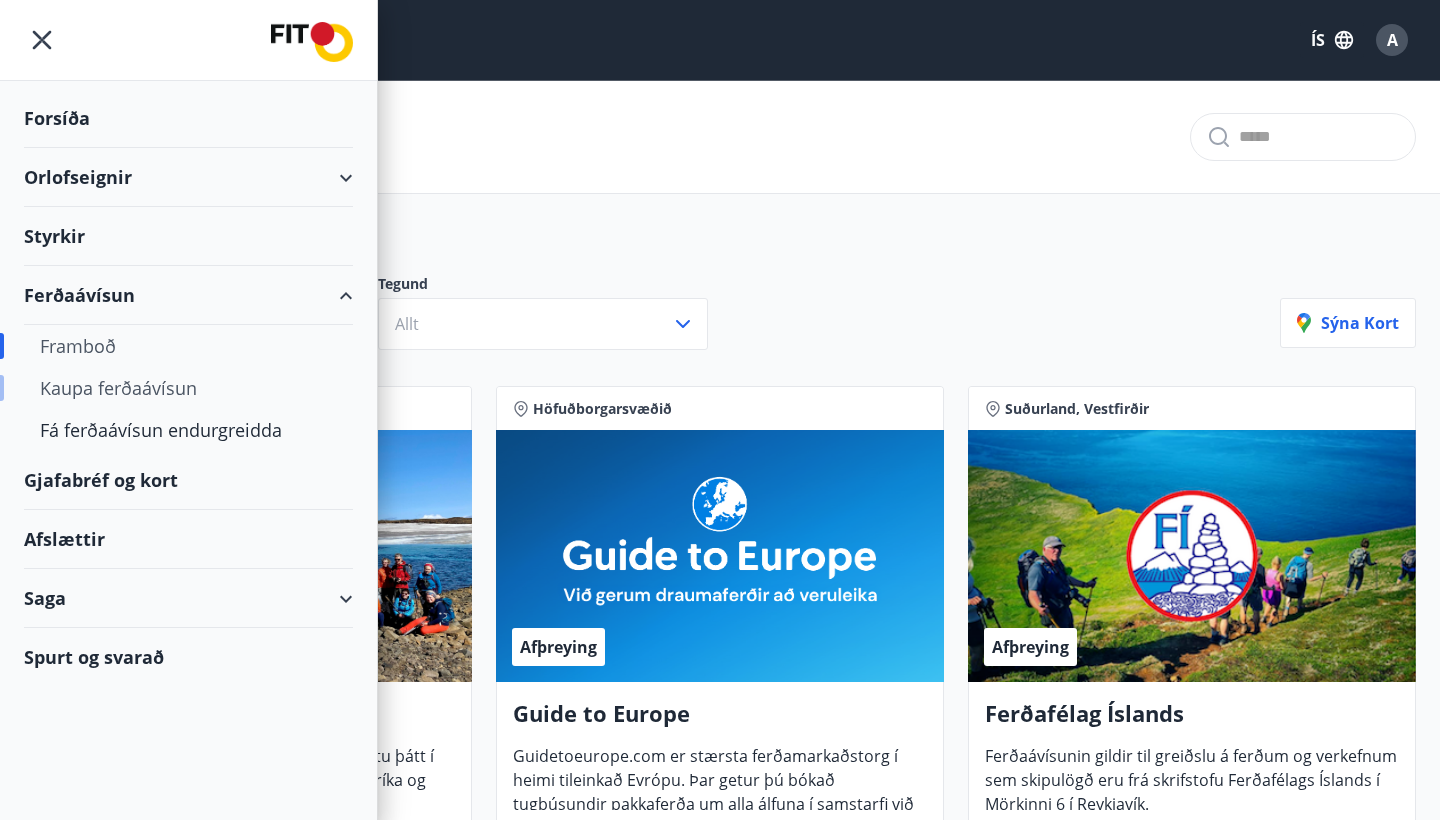click on "Kaupa ferðaávísun" at bounding box center (188, 388) 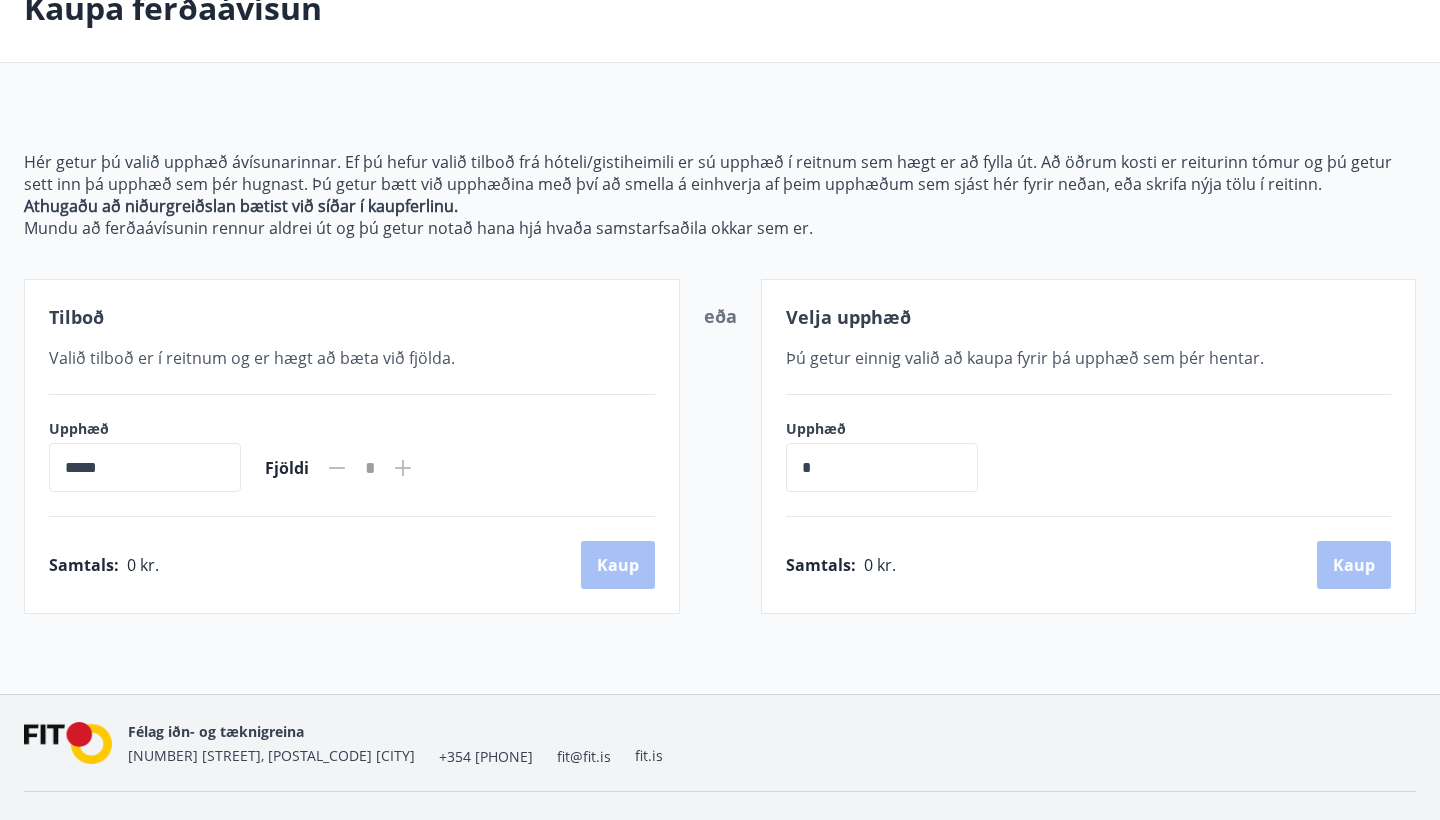 scroll, scrollTop: 127, scrollLeft: 0, axis: vertical 